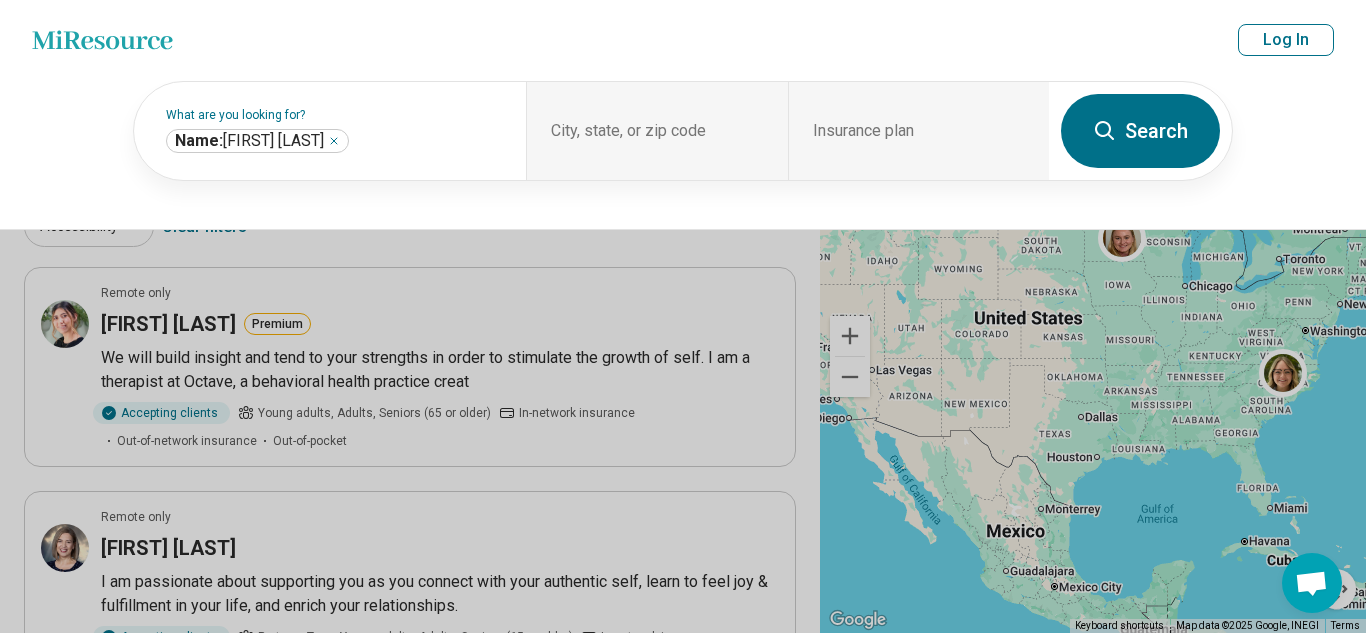 select on "***" 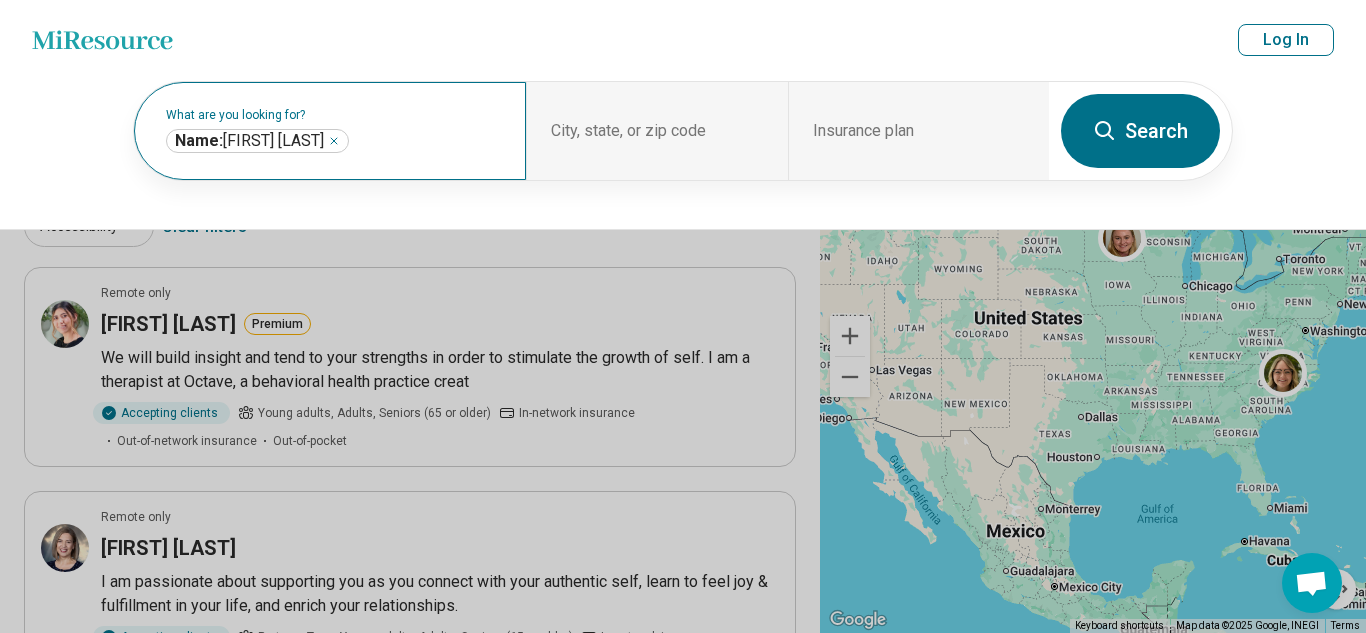 scroll, scrollTop: 0, scrollLeft: 0, axis: both 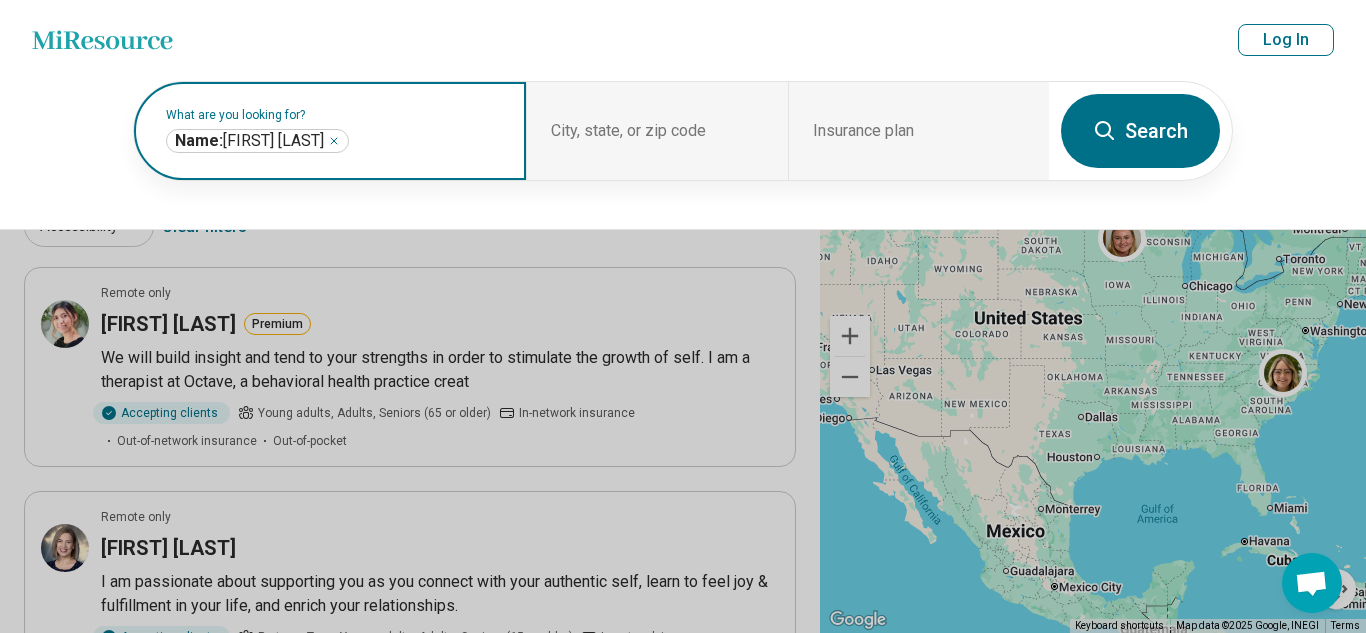 click 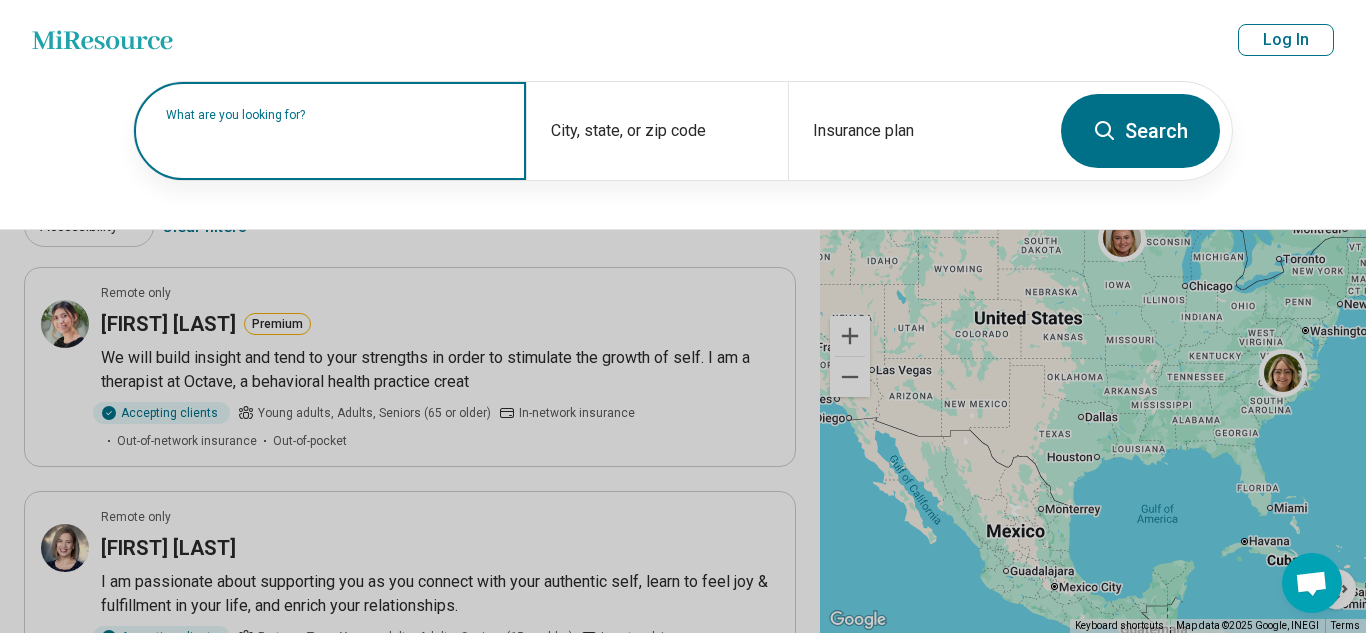 click on "What are you looking for?" at bounding box center [334, 115] 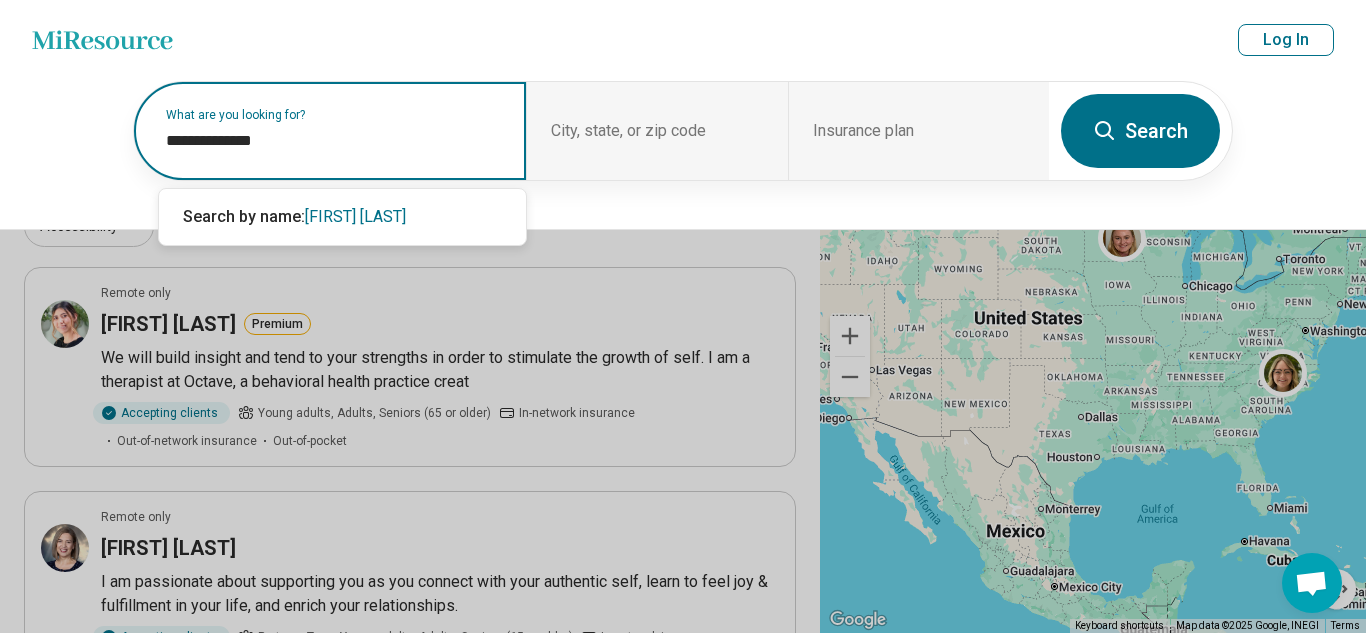 type on "**********" 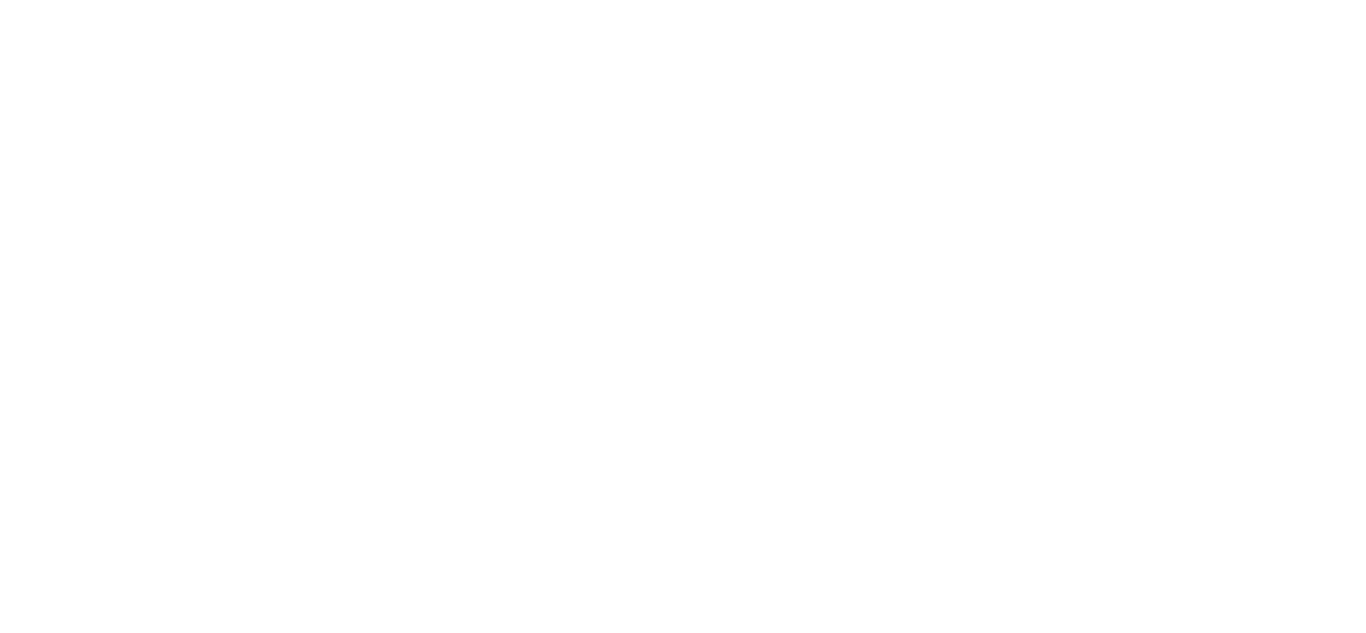 scroll, scrollTop: 0, scrollLeft: 0, axis: both 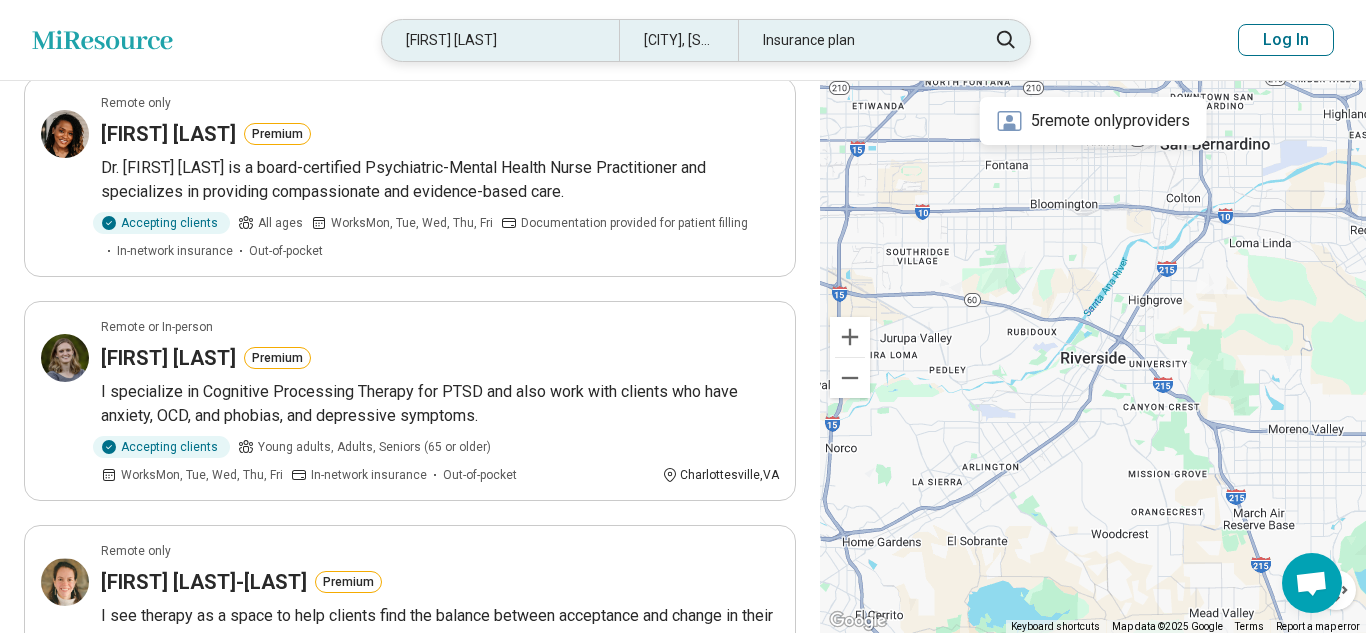 click on "Riverside, CA" at bounding box center (678, 40) 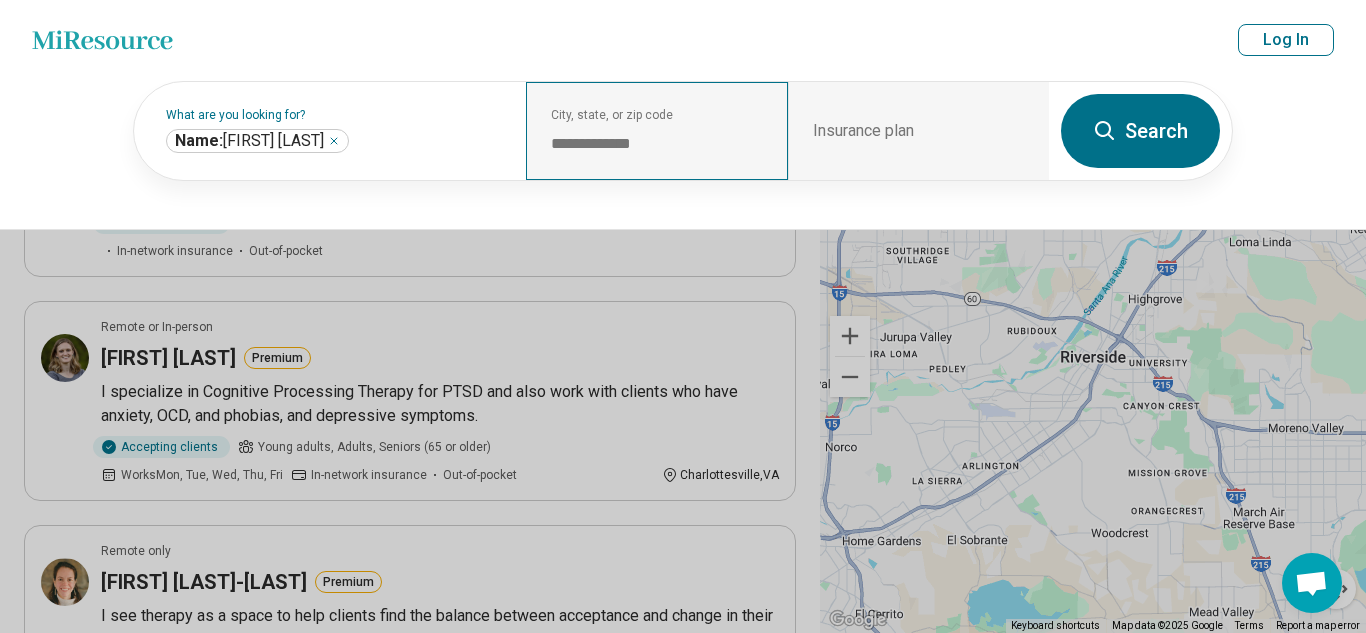 click on "**********" at bounding box center [656, 131] 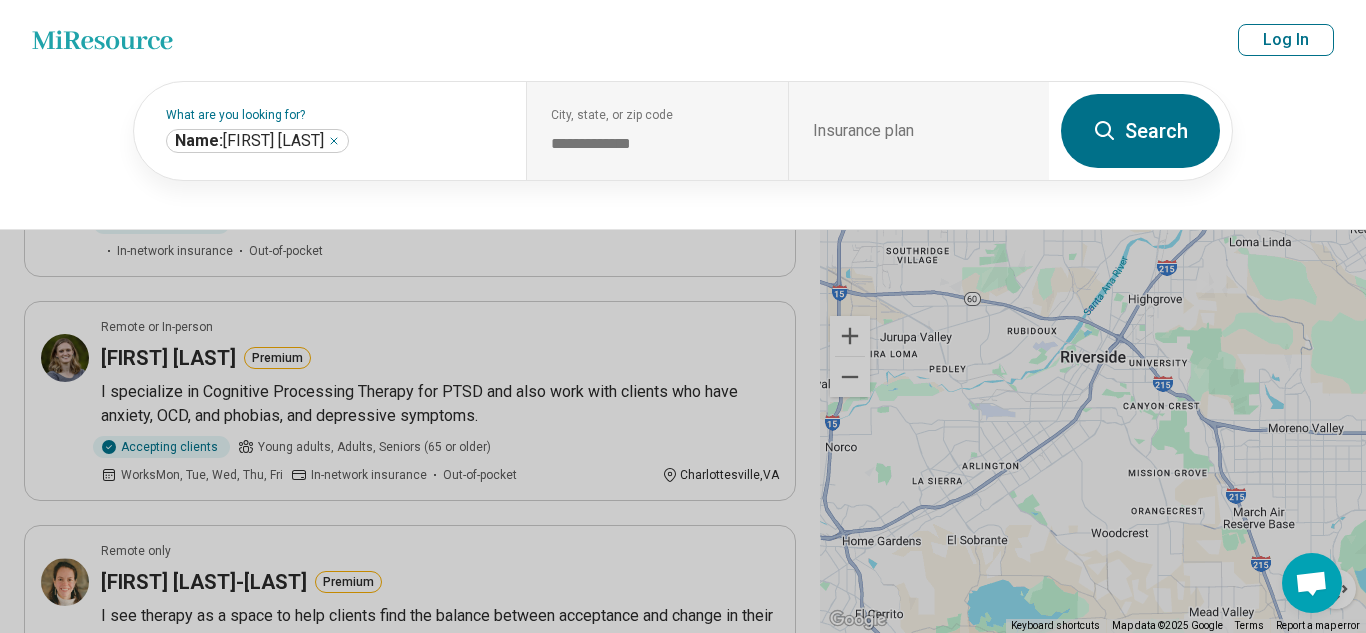 click at bounding box center (683, 316) 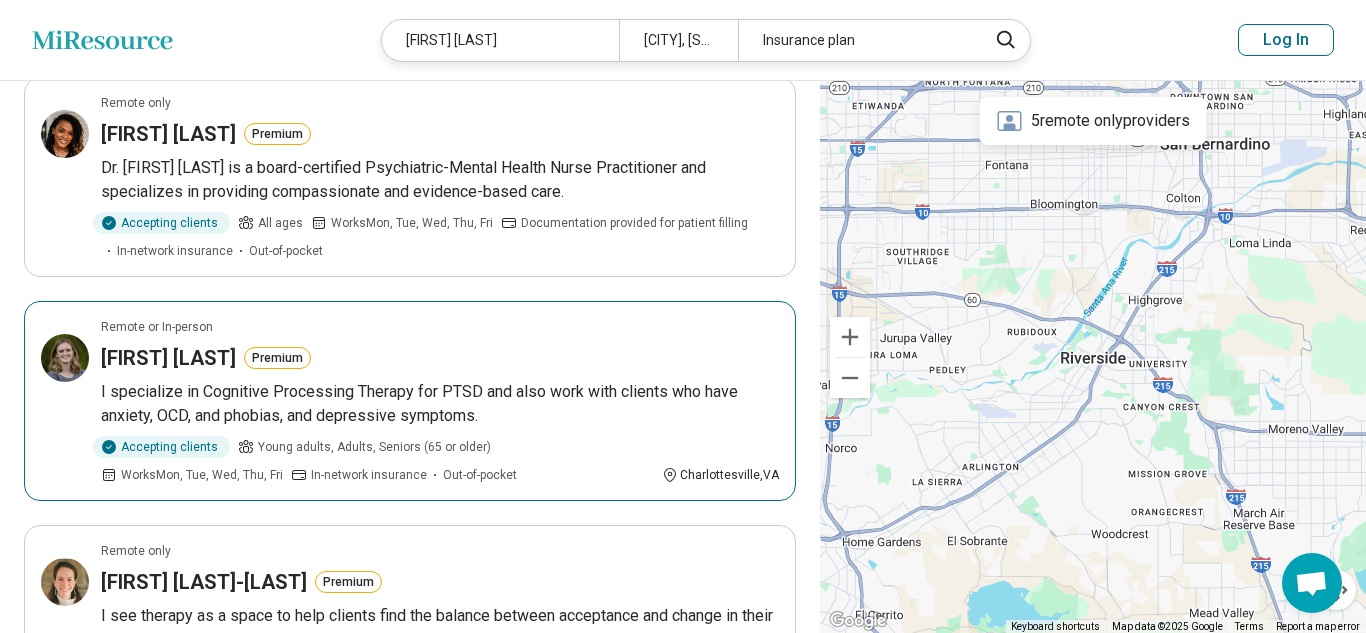click on "I specialize in Cognitive Processing Therapy for PTSD and also work with clients who have anxiety, OCD, and phobias, and depressive symptoms." at bounding box center [440, 404] 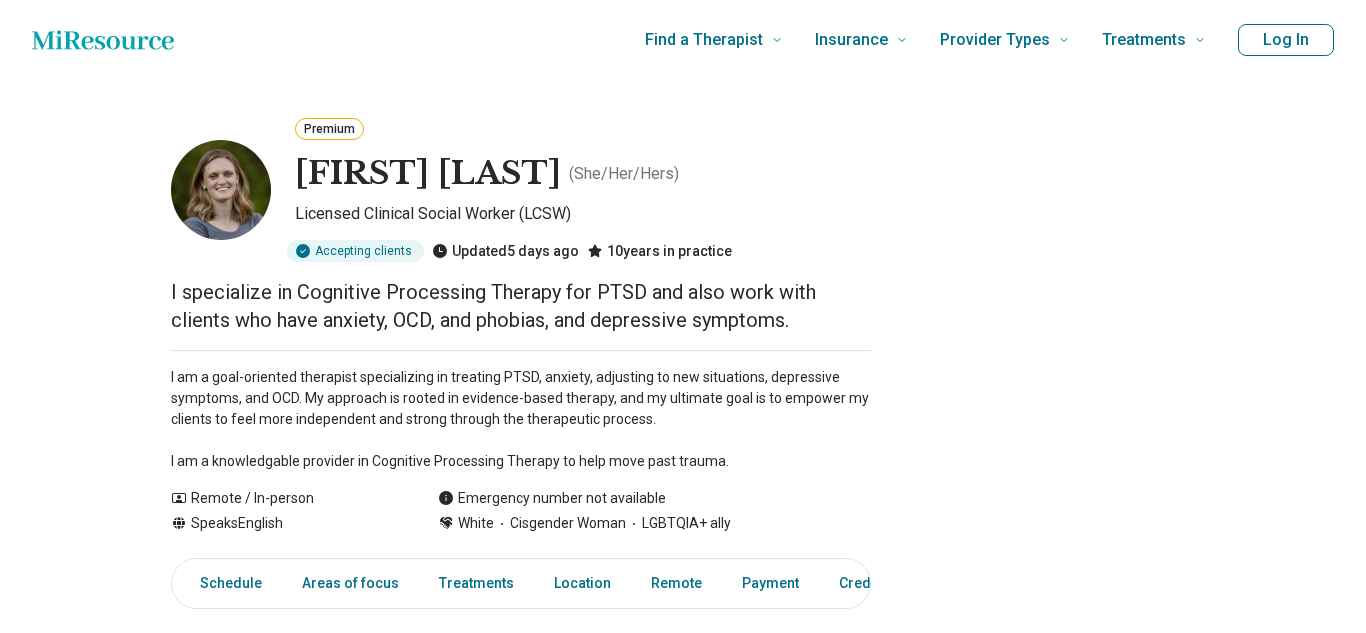 scroll, scrollTop: 0, scrollLeft: 0, axis: both 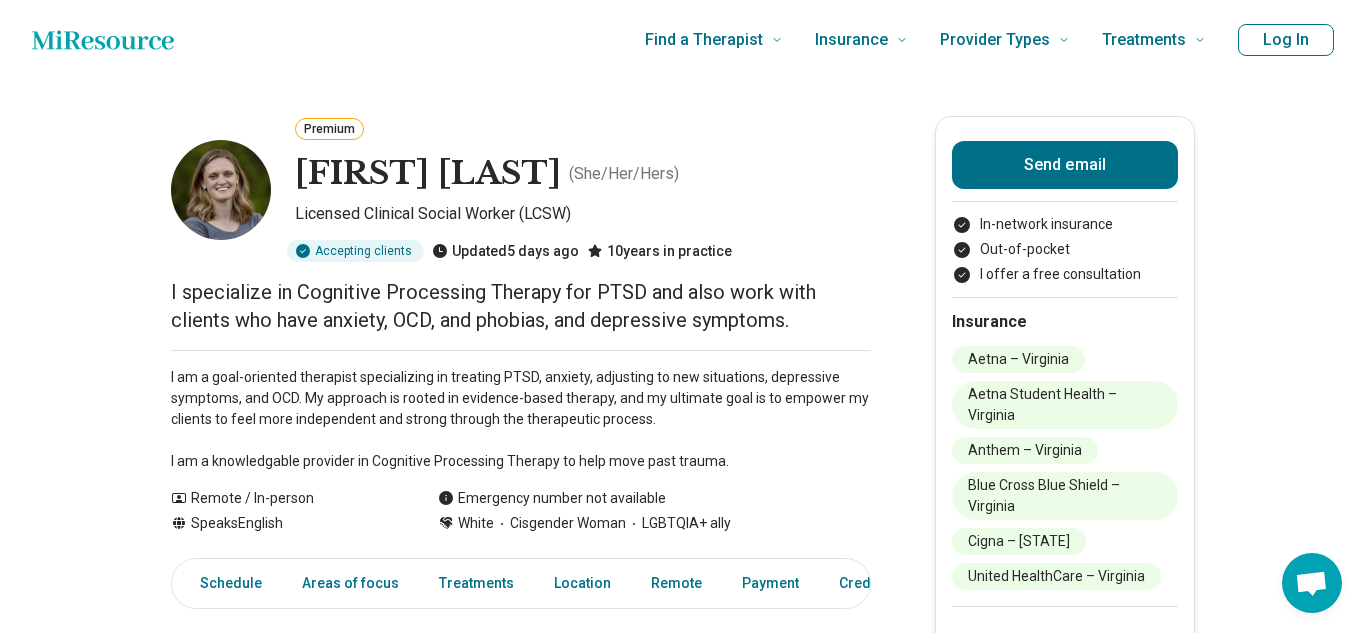 click on "Premium Hannah Robinson ( She/Her/Hers ) Licensed Clinical Social Worker (LCSW) Accepting clients Updated  5 days ago 10  years in practice I specialize in Cognitive Processing Therapy for PTSD and also work with clients who have anxiety, OCD, and phobias, and depressive symptoms. I am a goal-oriented therapist specializing in treating PTSD, anxiety, adjusting to new situations, depressive symptoms, and OCD. My approach is rooted in evidence-based therapy, and my ultimate goal is to empower my clients to feel more independent and strong through the therapeutic process.
I am a knowledgable provider in Cognitive Processing Therapy to help move past trauma. Show all Remote / In-person Speaks  English Emergency number not available White Cisgender Woman LGBTQIA+ ally Send email In-network insurance Out-of-pocket I offer a free consultation Insurance Aetna – Virginia Aetna Student Health – Virginia Anthem – Virginia Blue Cross Blue Shield – Virginia Cigna – Virginia United HealthCare – Virginia Other" at bounding box center [683, 1470] 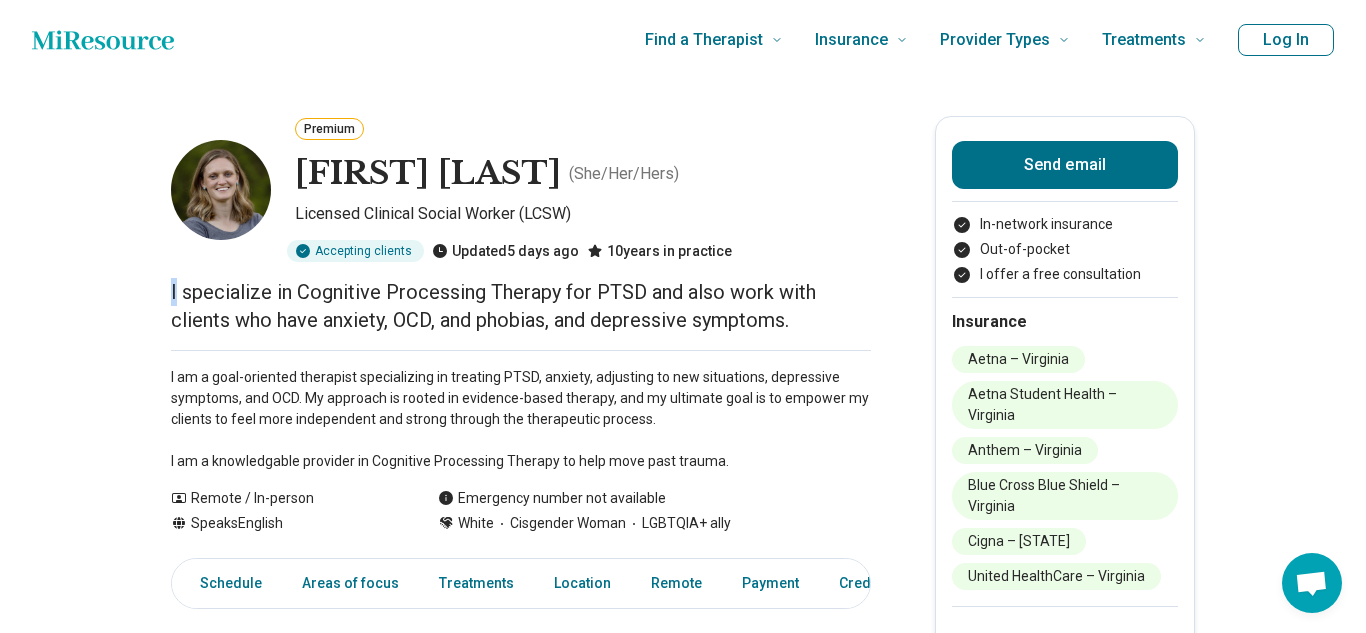 click on "Premium Hannah Robinson ( She/Her/Hers ) Licensed Clinical Social Worker (LCSW) Accepting clients Updated  5 days ago 10  years in practice I specialize in Cognitive Processing Therapy for PTSD and also work with clients who have anxiety, OCD, and phobias, and depressive symptoms. I am a goal-oriented therapist specializing in treating PTSD, anxiety, adjusting to new situations, depressive symptoms, and OCD. My approach is rooted in evidence-based therapy, and my ultimate goal is to empower my clients to feel more independent and strong through the therapeutic process.
I am a knowledgable provider in Cognitive Processing Therapy to help move past trauma. Show all Remote / In-person Speaks  English Emergency number not available White Cisgender Woman LGBTQIA+ ally Send email In-network insurance Out-of-pocket I offer a free consultation Insurance Aetna – Virginia Aetna Student Health – Virginia Anthem – Virginia Blue Cross Blue Shield – Virginia Cigna – Virginia United HealthCare – Virginia Other" at bounding box center (683, 1470) 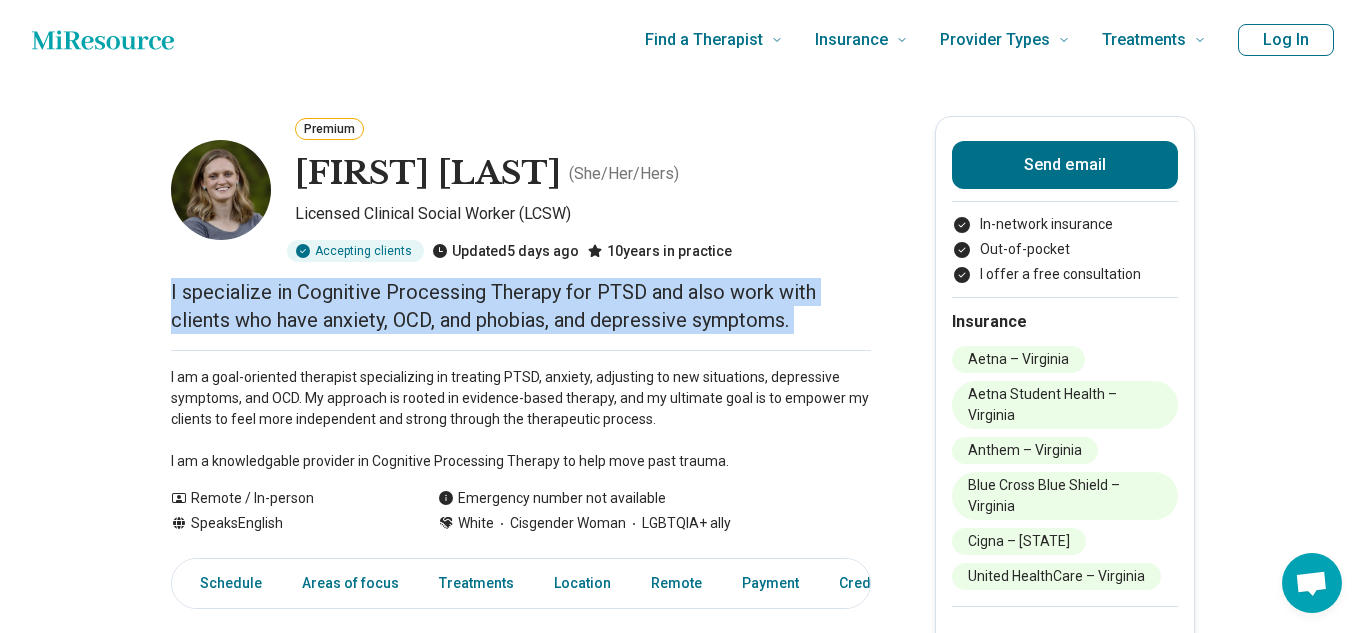 copy on "I specialize in Cognitive Processing Therapy for PTSD and also work with clients who have anxiety, OCD, and phobias, and depressive symptoms." 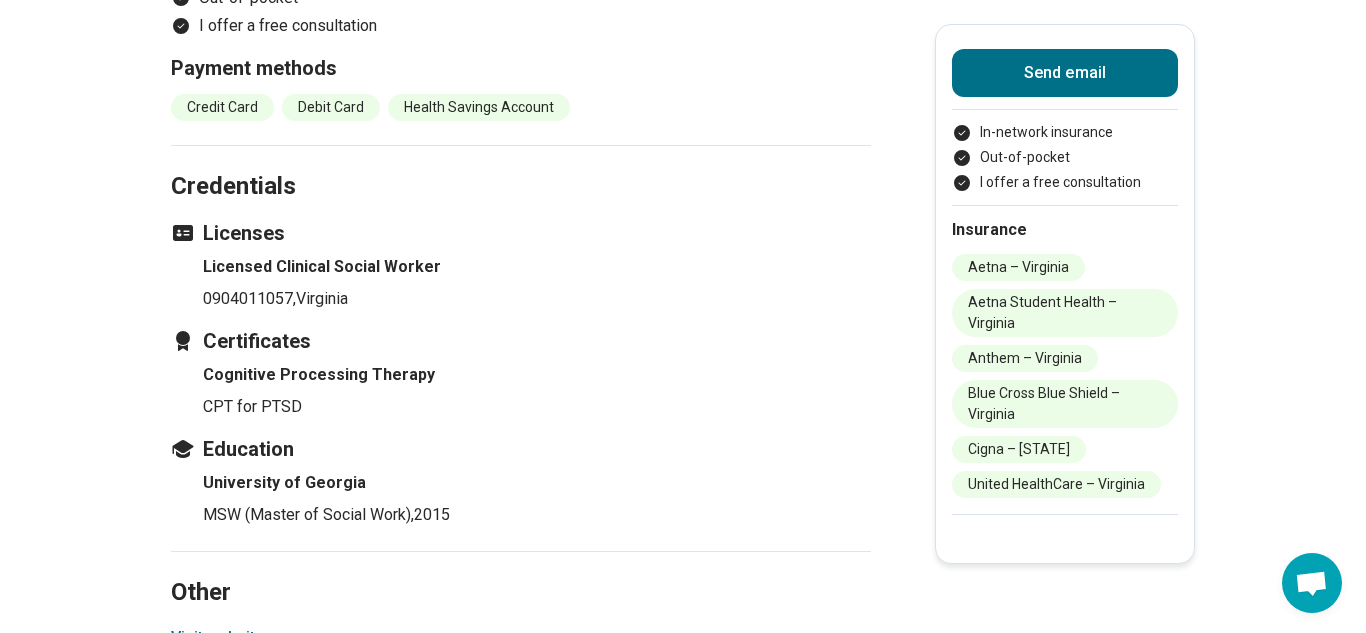 scroll, scrollTop: 2391, scrollLeft: 0, axis: vertical 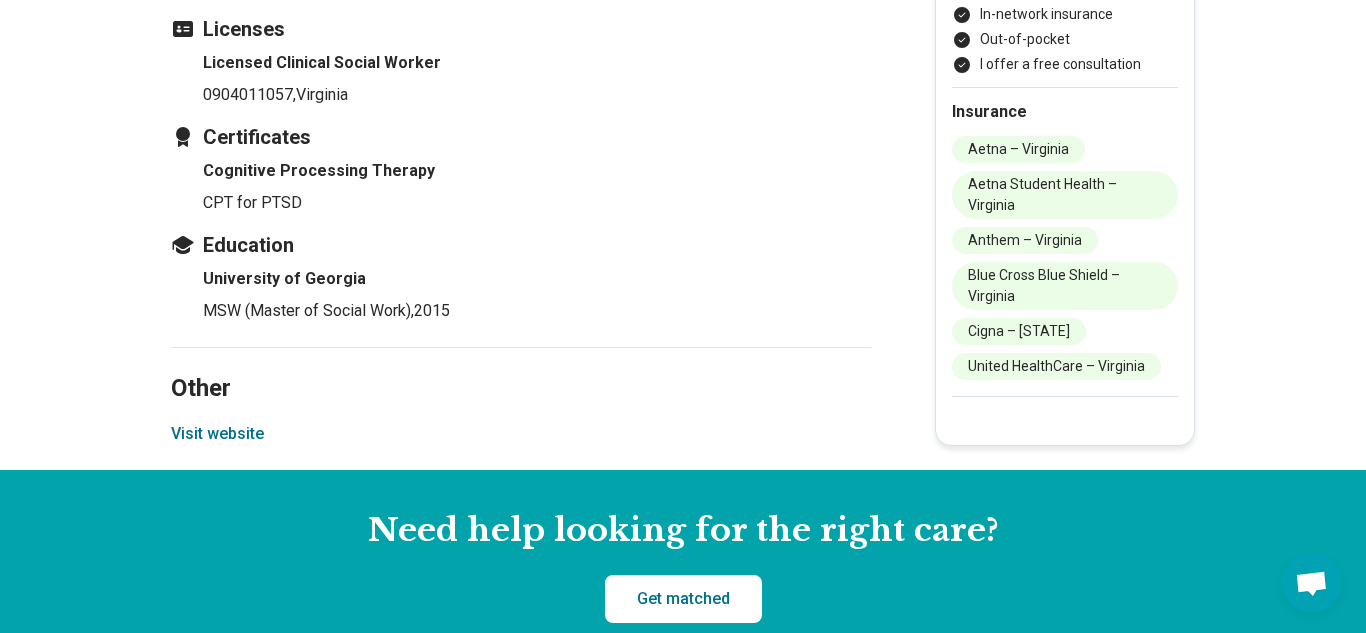 click on "Visit website" at bounding box center (217, 434) 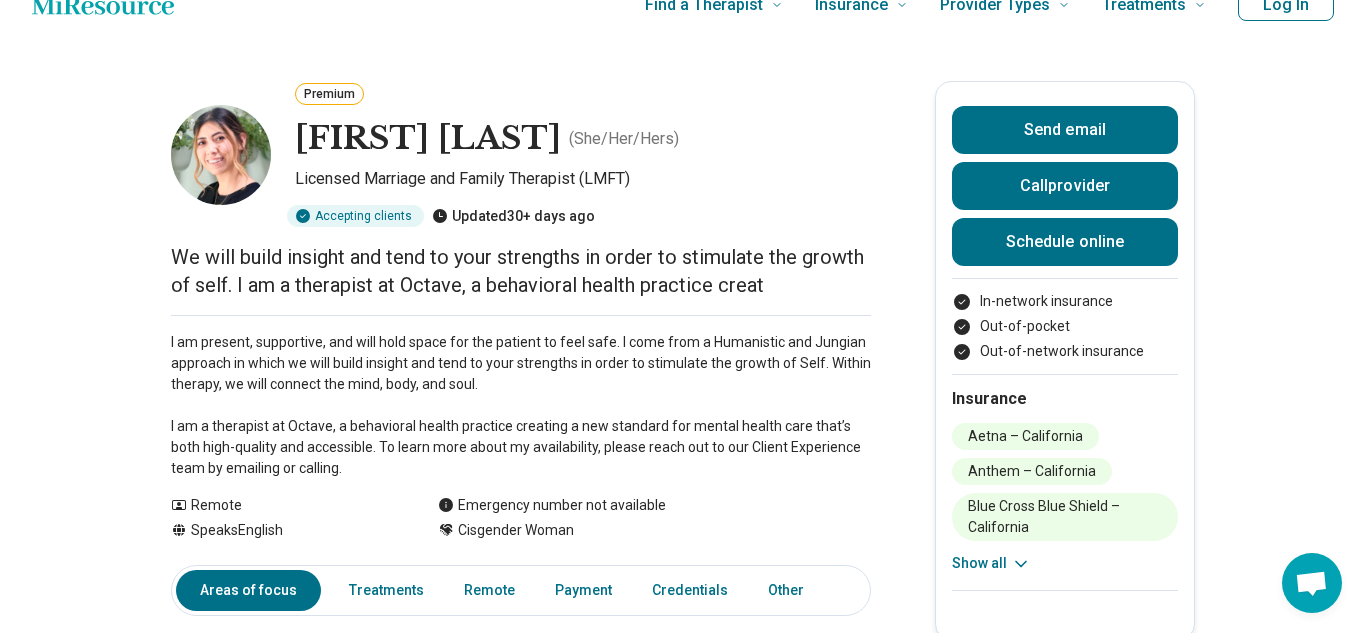 scroll, scrollTop: 2, scrollLeft: 0, axis: vertical 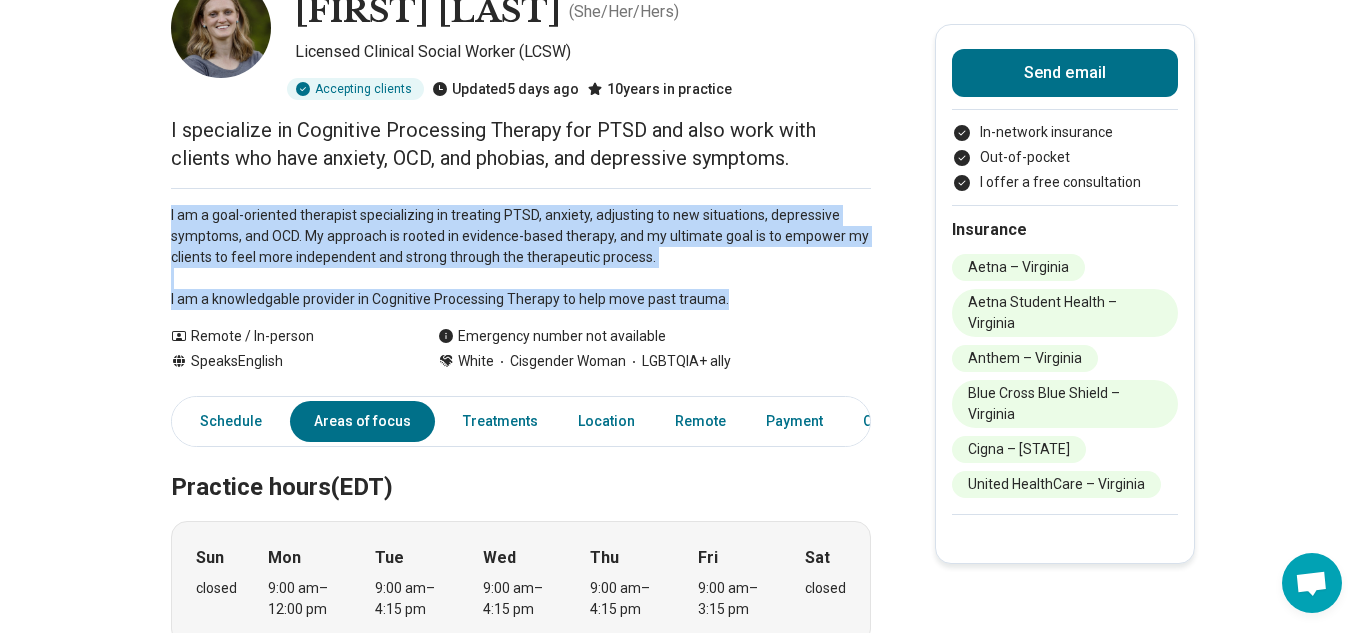 drag, startPoint x: 169, startPoint y: 214, endPoint x: 737, endPoint y: 306, distance: 575.40247 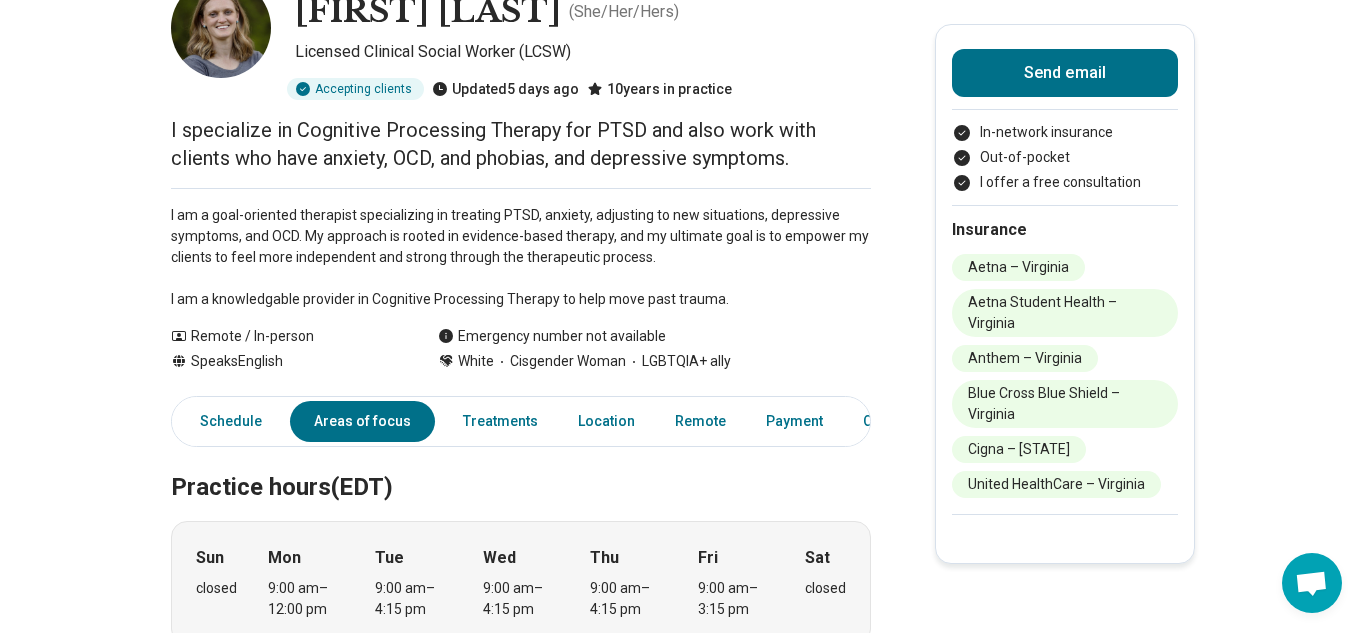 click on "I specialize in Cognitive Processing Therapy for PTSD and also work with clients who have anxiety, OCD, and phobias, and depressive symptoms." at bounding box center (521, 144) 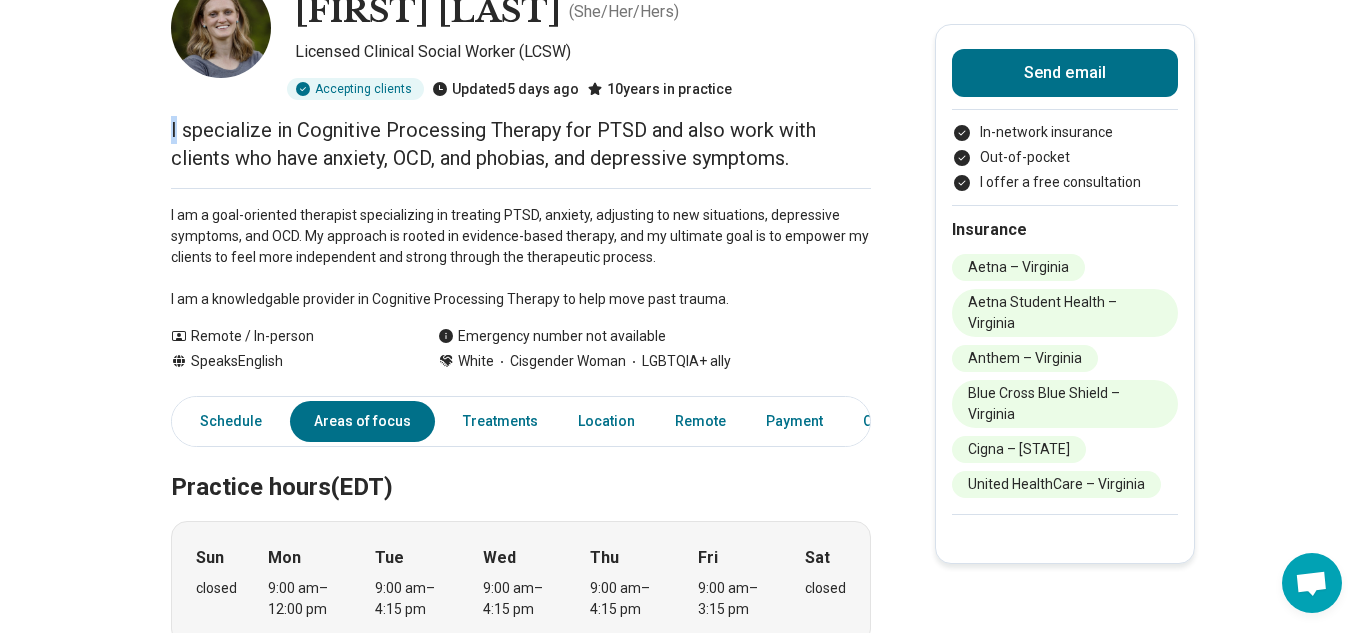 click on "I specialize in Cognitive Processing Therapy for PTSD and also work with clients who have anxiety, OCD, and phobias, and depressive symptoms." at bounding box center [521, 144] 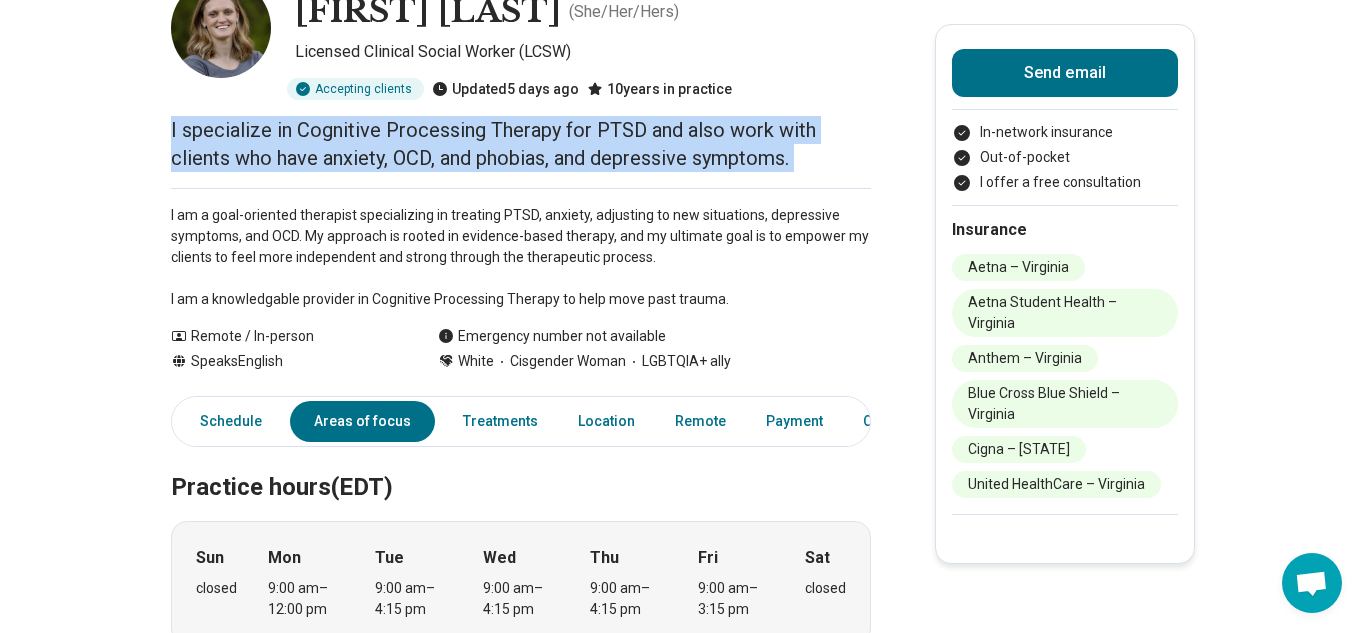 copy on "I specialize in Cognitive Processing Therapy for PTSD and also work with clients who have anxiety, OCD, and phobias, and depressive symptoms." 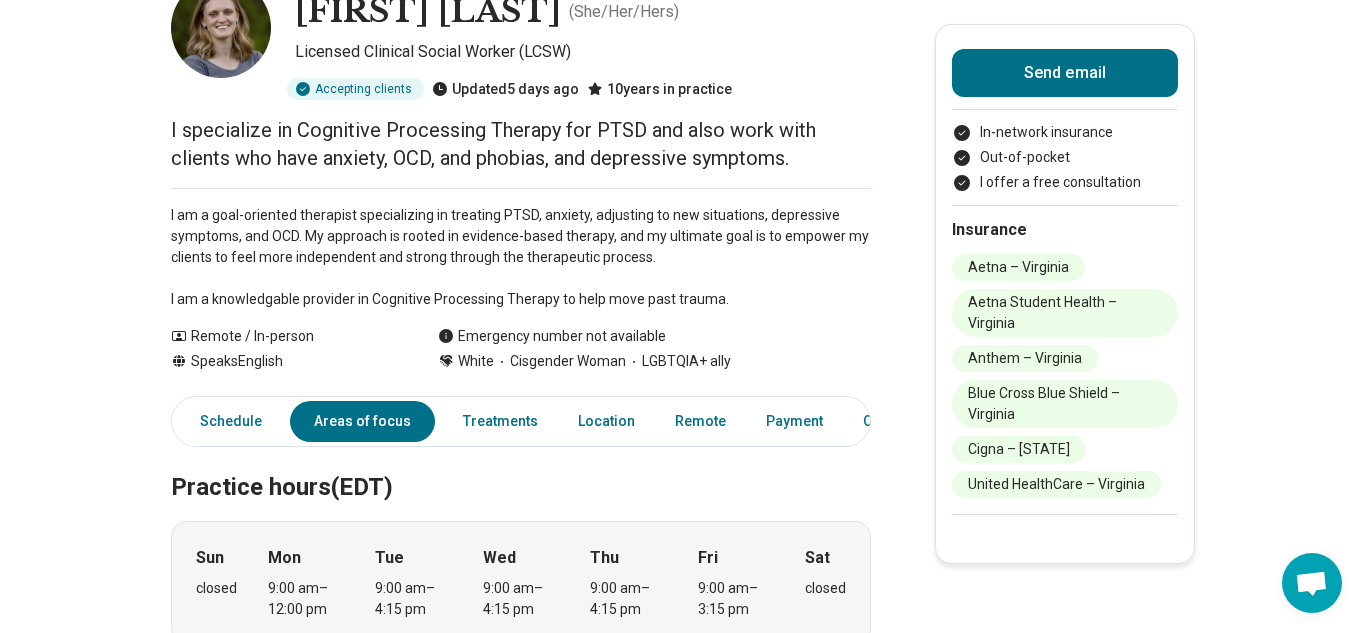 click on "I am a goal-oriented therapist specializing in treating PTSD, anxiety, adjusting to new situations, depressive symptoms, and OCD. My approach is rooted in evidence-based therapy, and my ultimate goal is to empower my clients to feel more independent and strong through the therapeutic process.
I am a knowledgable provider in Cognitive Processing Therapy to help move past trauma." at bounding box center (521, 257) 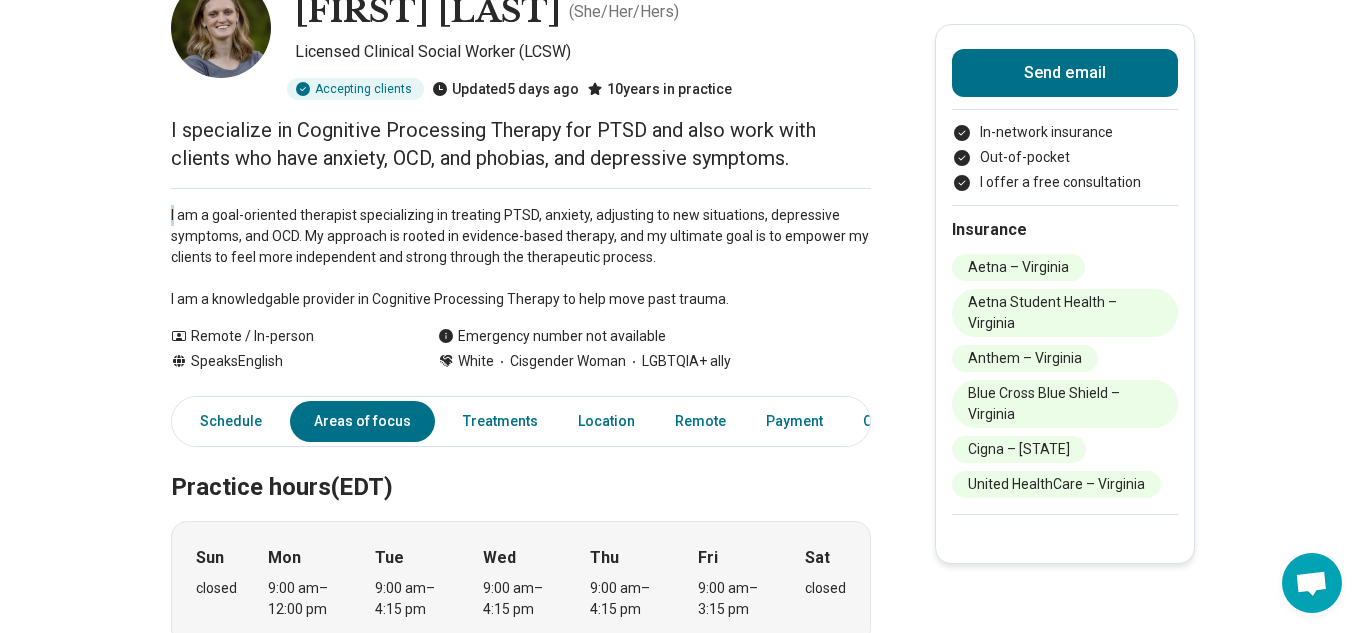 click on "I am a goal-oriented therapist specializing in treating PTSD, anxiety, adjusting to new situations, depressive symptoms, and OCD. My approach is rooted in evidence-based therapy, and my ultimate goal is to empower my clients to feel more independent and strong through the therapeutic process.
I am a knowledgable provider in Cognitive Processing Therapy to help move past trauma." at bounding box center [521, 257] 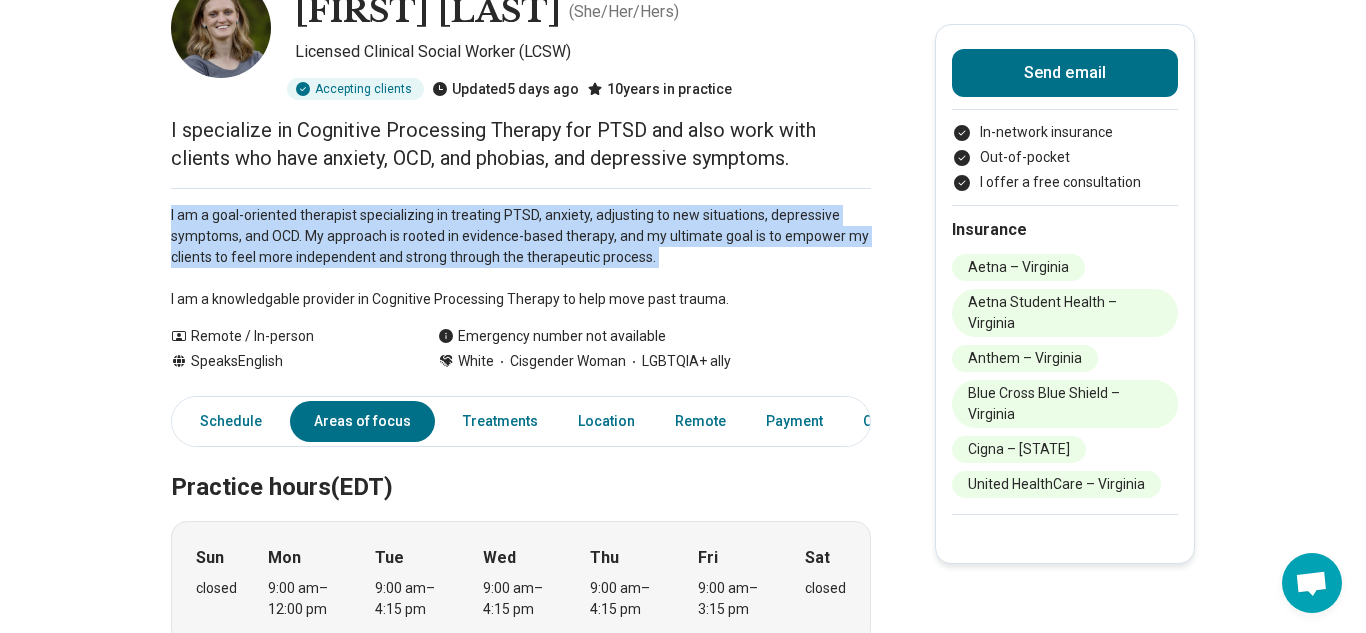 click on "I am a goal-oriented therapist specializing in treating PTSD, anxiety, adjusting to new situations, depressive symptoms, and OCD. My approach is rooted in evidence-based therapy, and my ultimate goal is to empower my clients to feel more independent and strong through the therapeutic process.
I am a knowledgable provider in Cognitive Processing Therapy to help move past trauma." at bounding box center [521, 257] 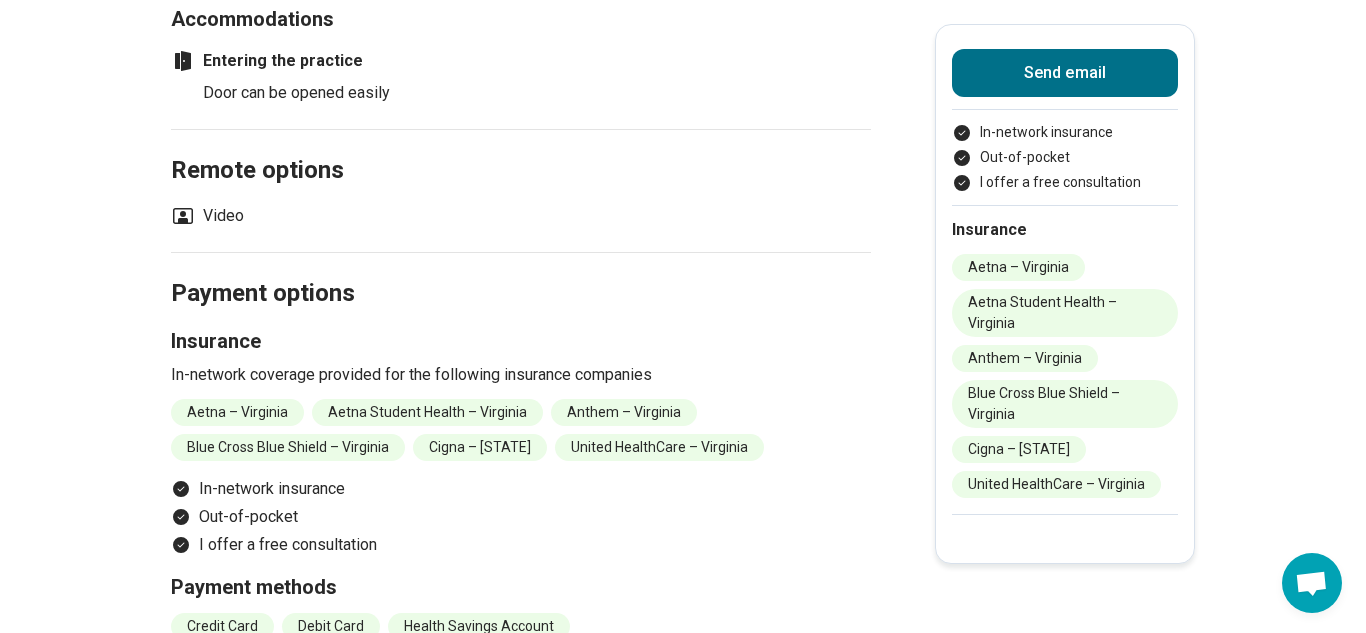 scroll, scrollTop: 0, scrollLeft: 0, axis: both 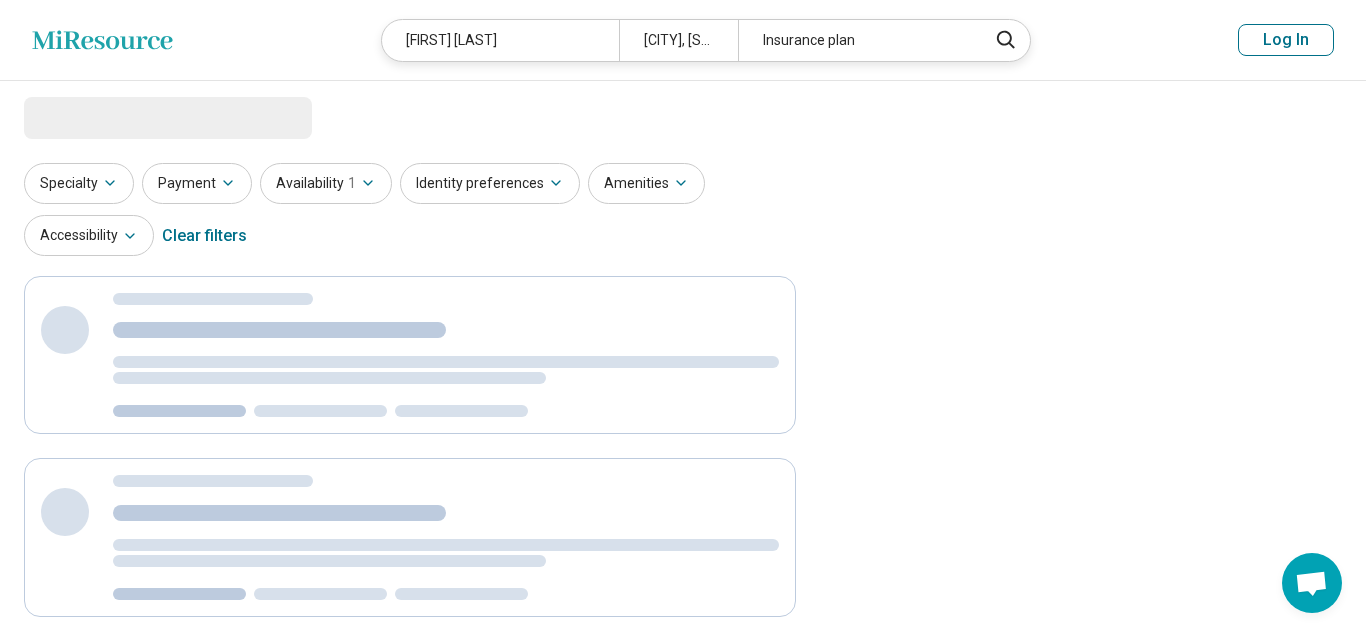 select on "***" 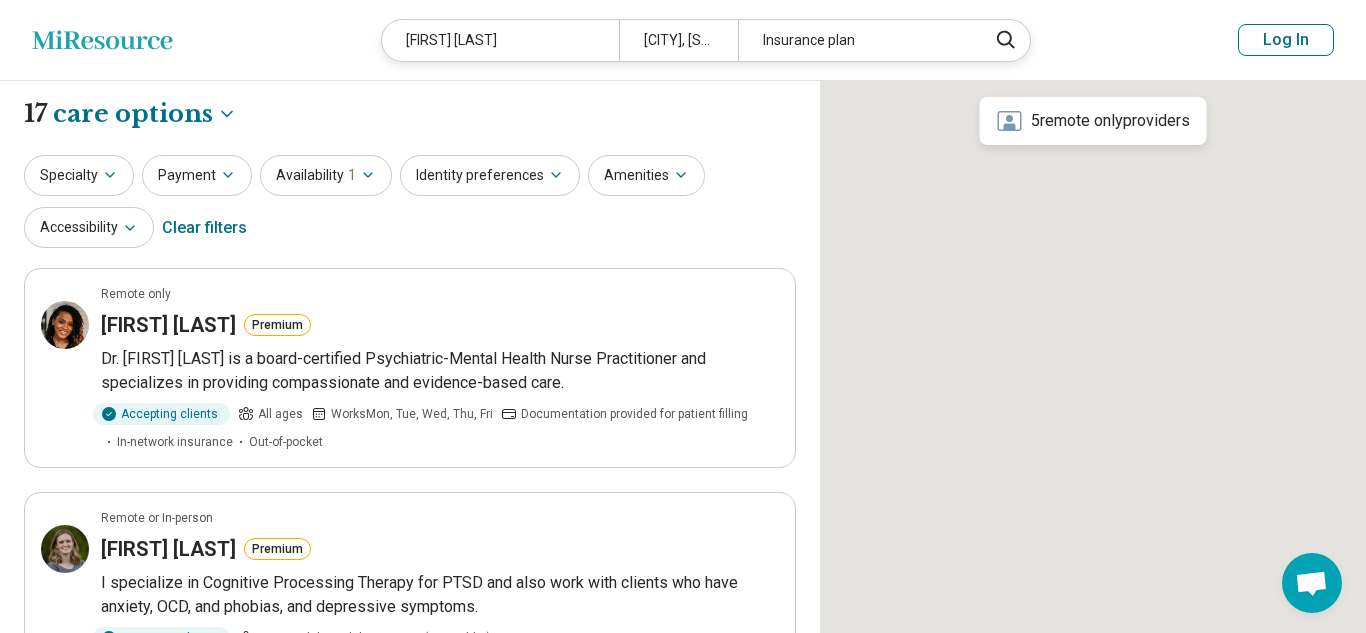 scroll, scrollTop: 0, scrollLeft: 0, axis: both 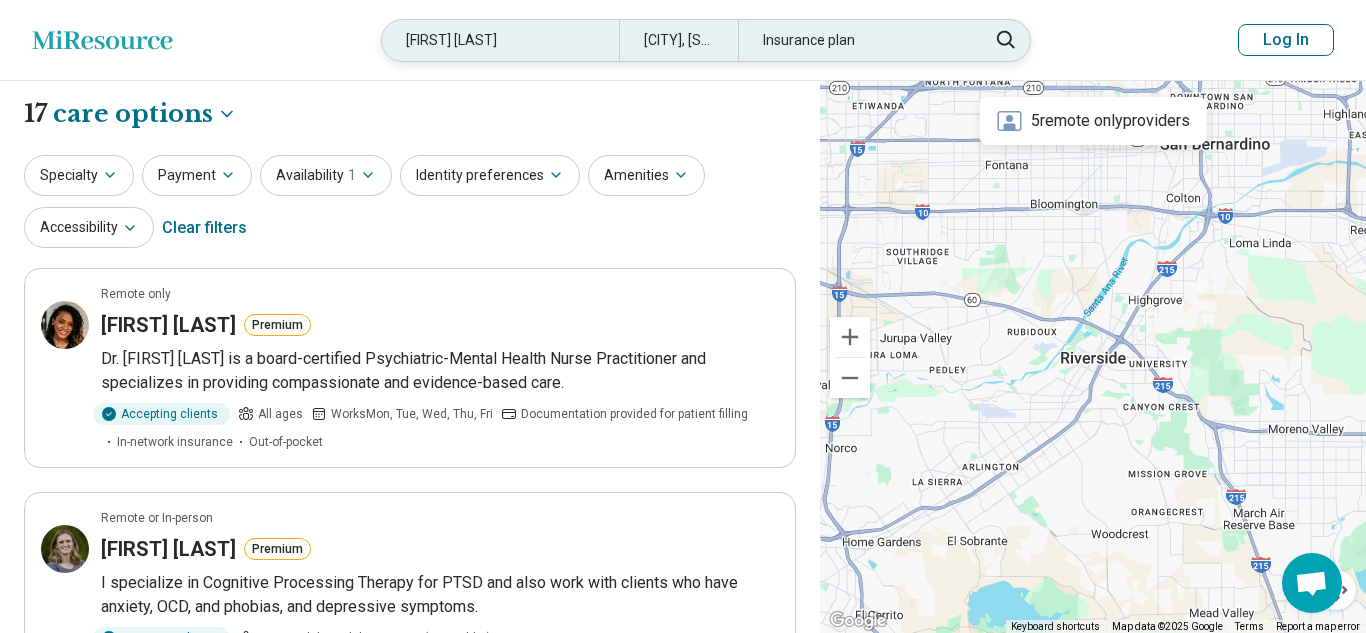 click on "[FIRST] [LAST]" at bounding box center [500, 40] 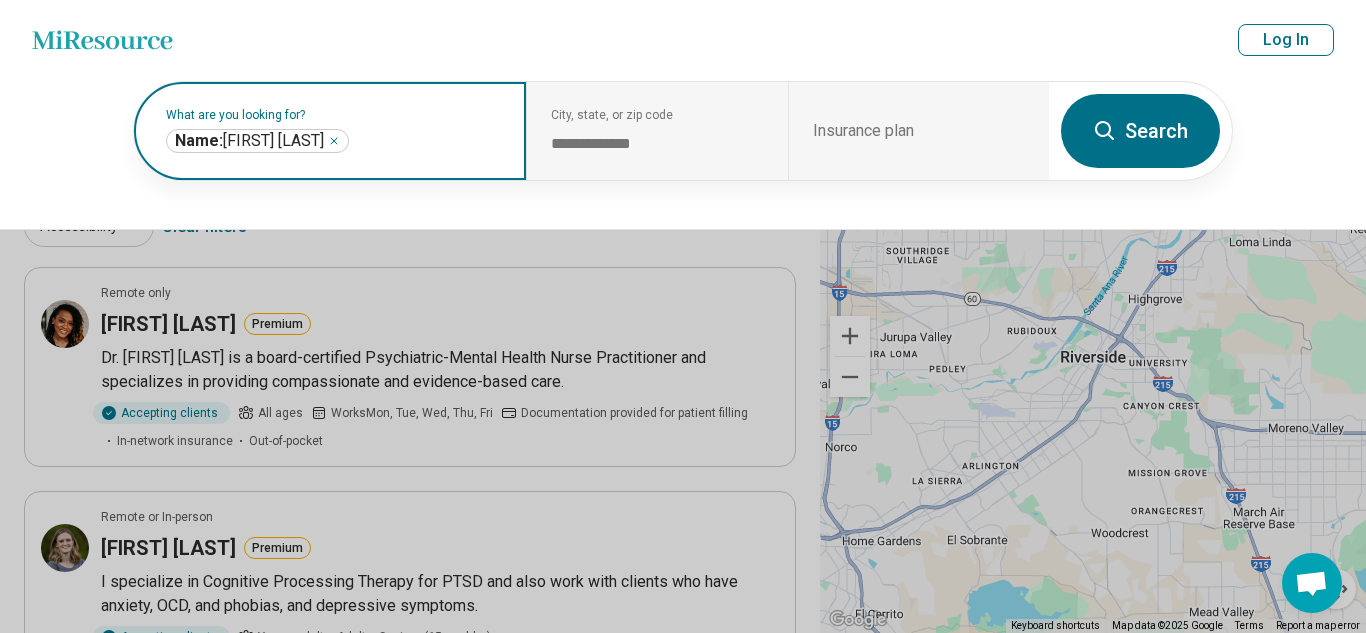 click 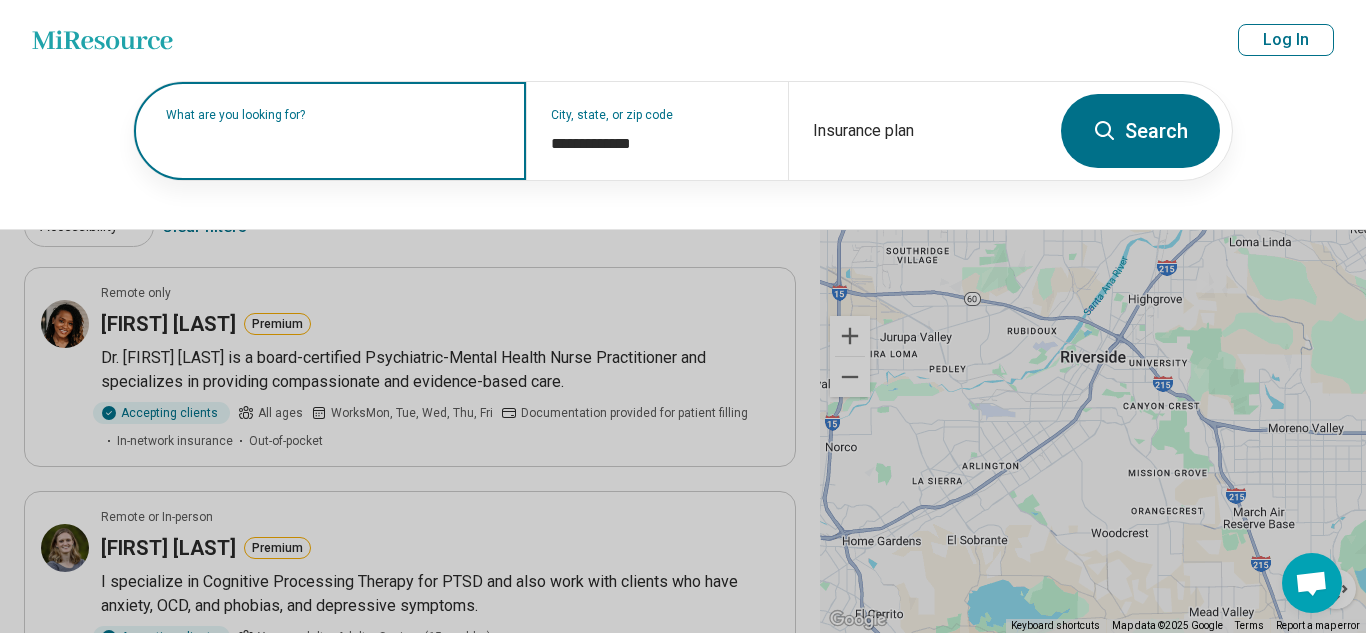 click on "What are you looking for?" at bounding box center (334, 115) 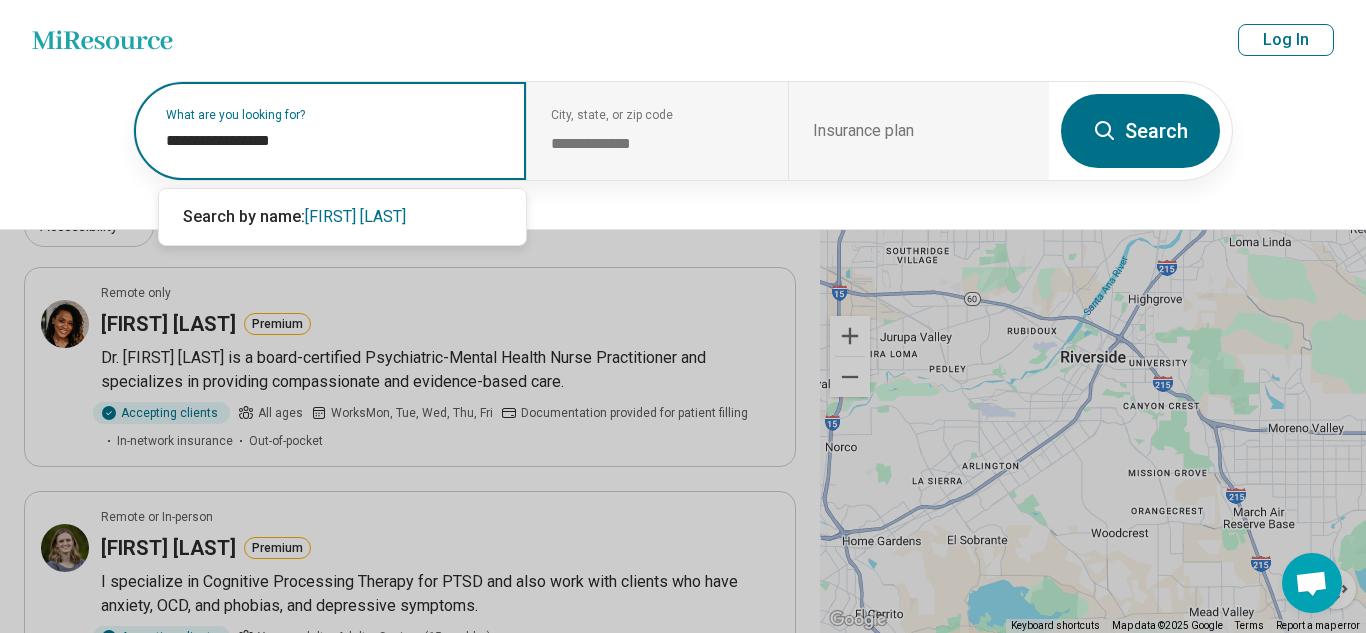 type on "**********" 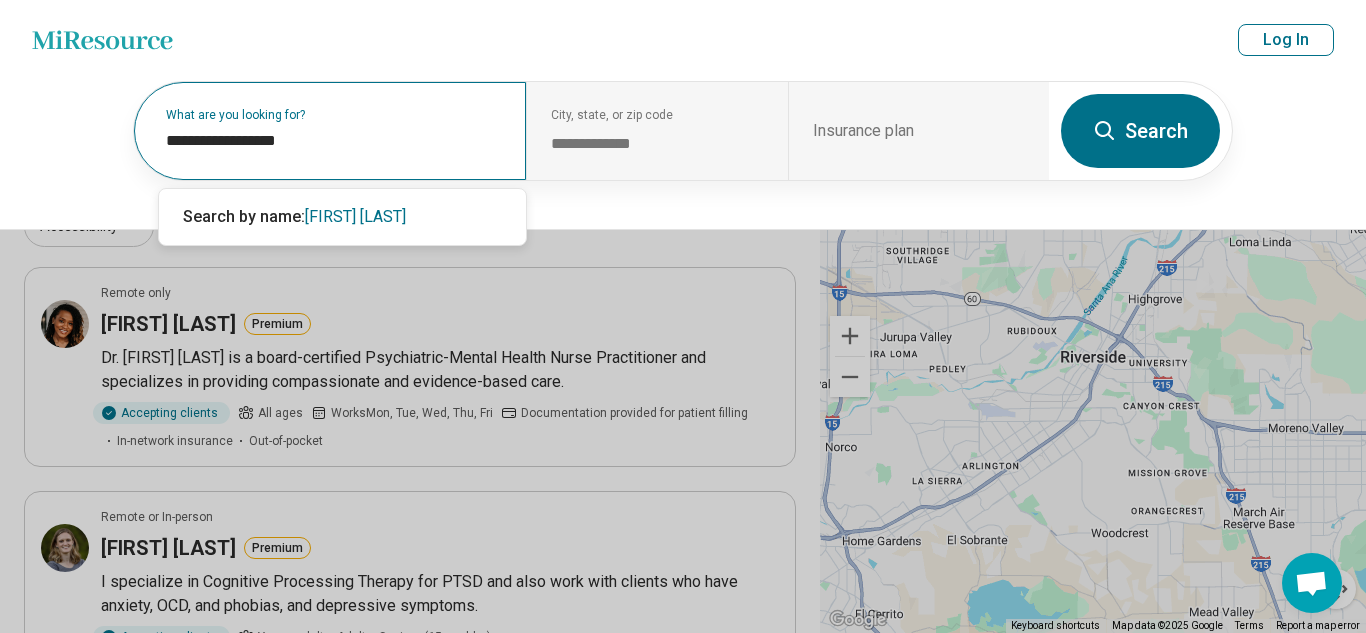 click on "Search" at bounding box center [1140, 131] 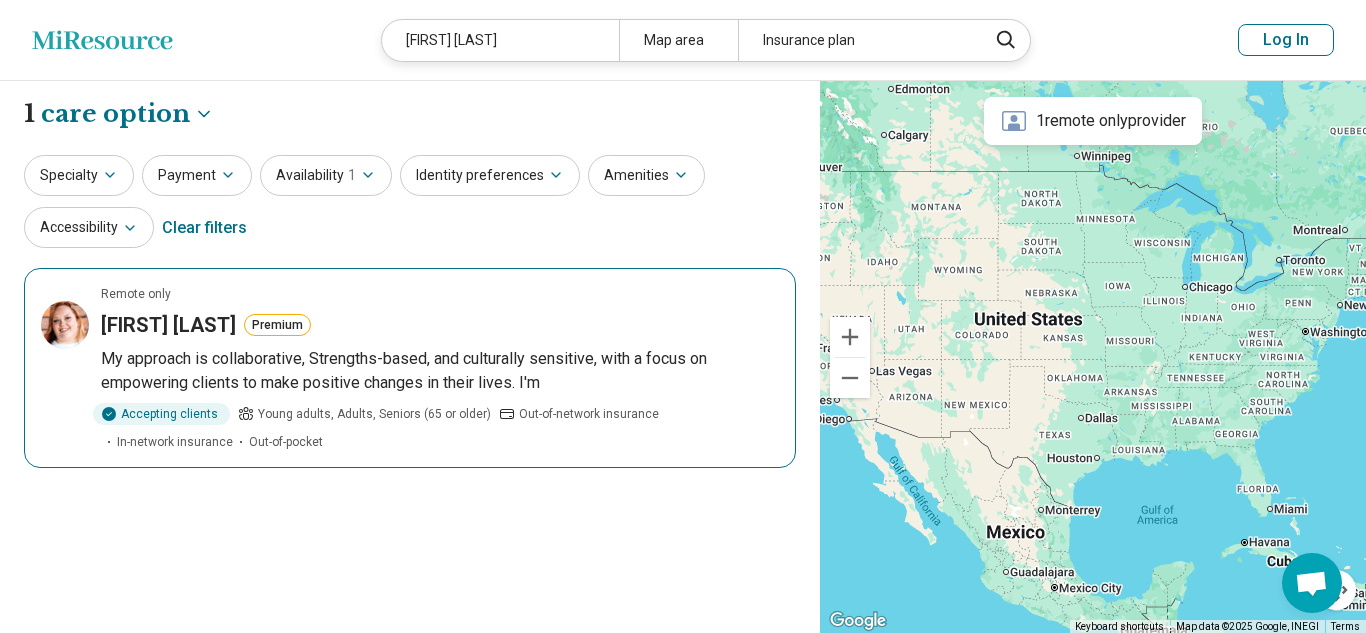 click on "My approach is collaborative, Strengths-based, and culturally sensitive, with a focus on empowering clients to make positive changes in their lives.
I'm" at bounding box center [440, 371] 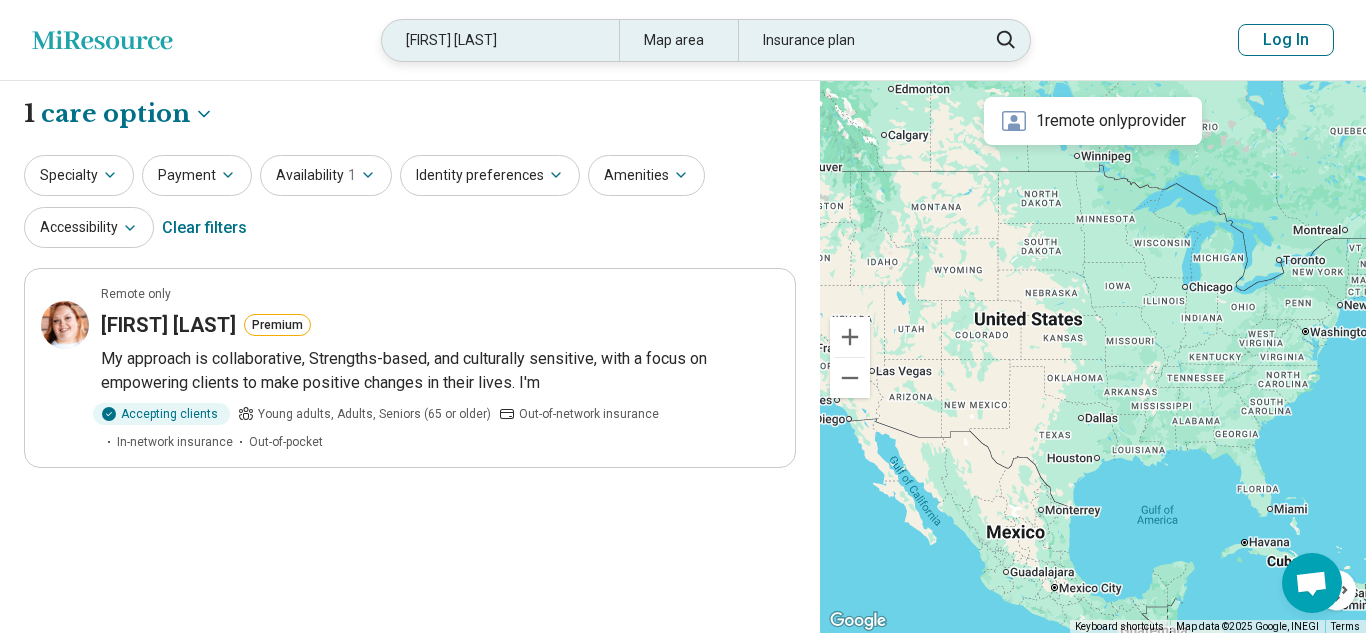 click on "Heather scarbrough" at bounding box center (500, 40) 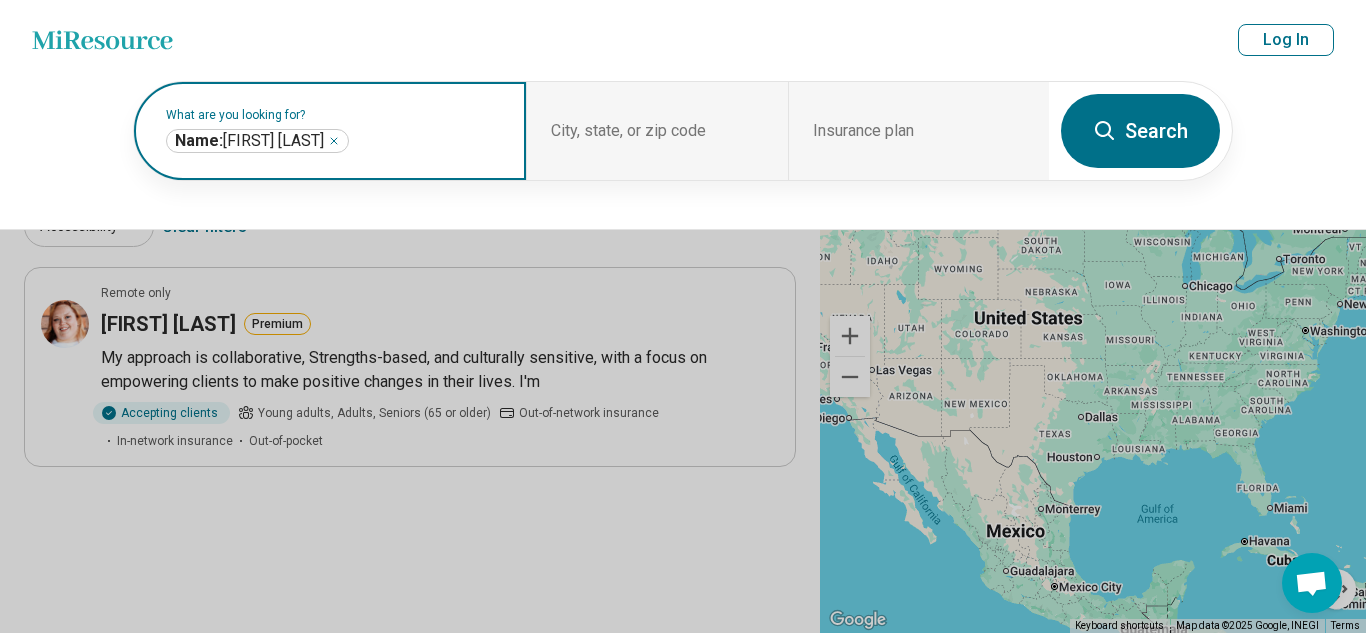 click 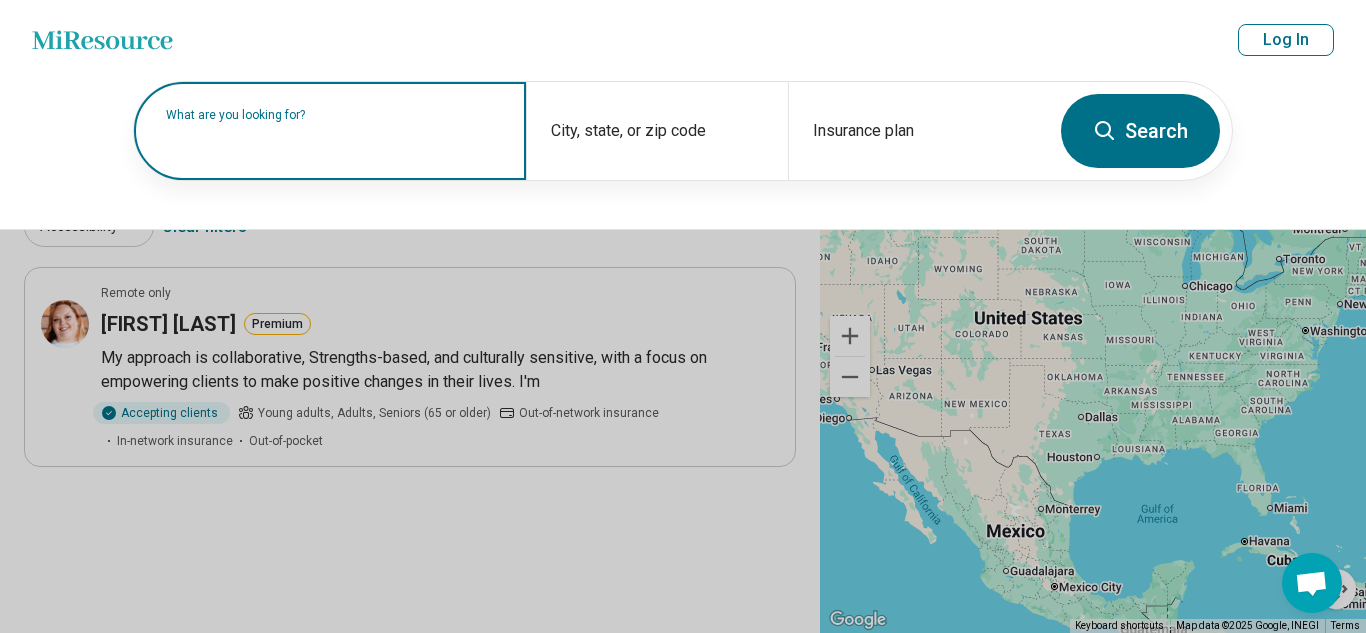 click on "What are you looking for?" at bounding box center (334, 115) 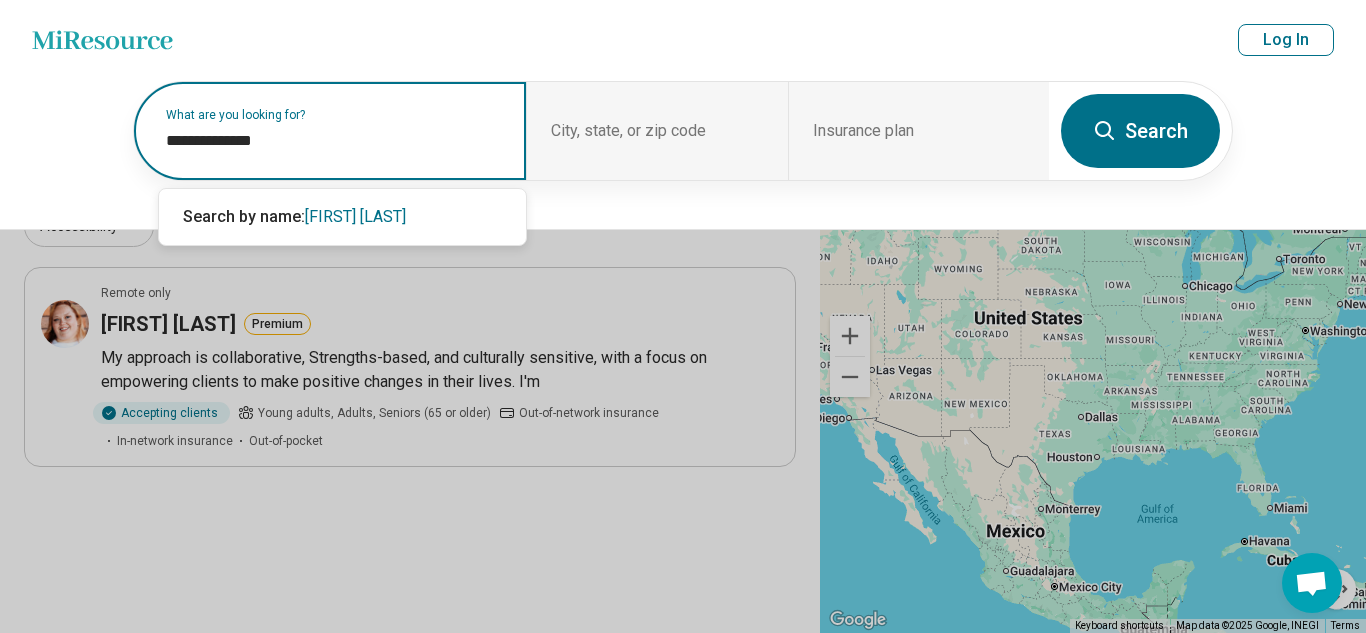 type on "**********" 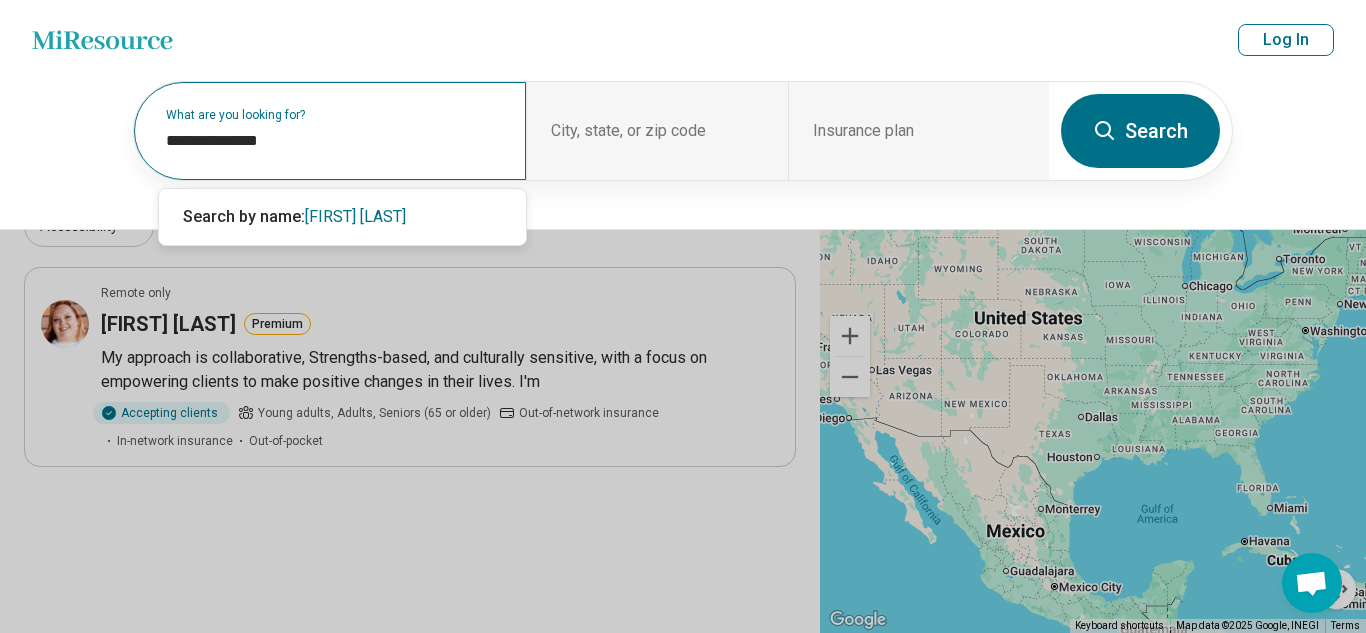 click on "Search" at bounding box center [1140, 131] 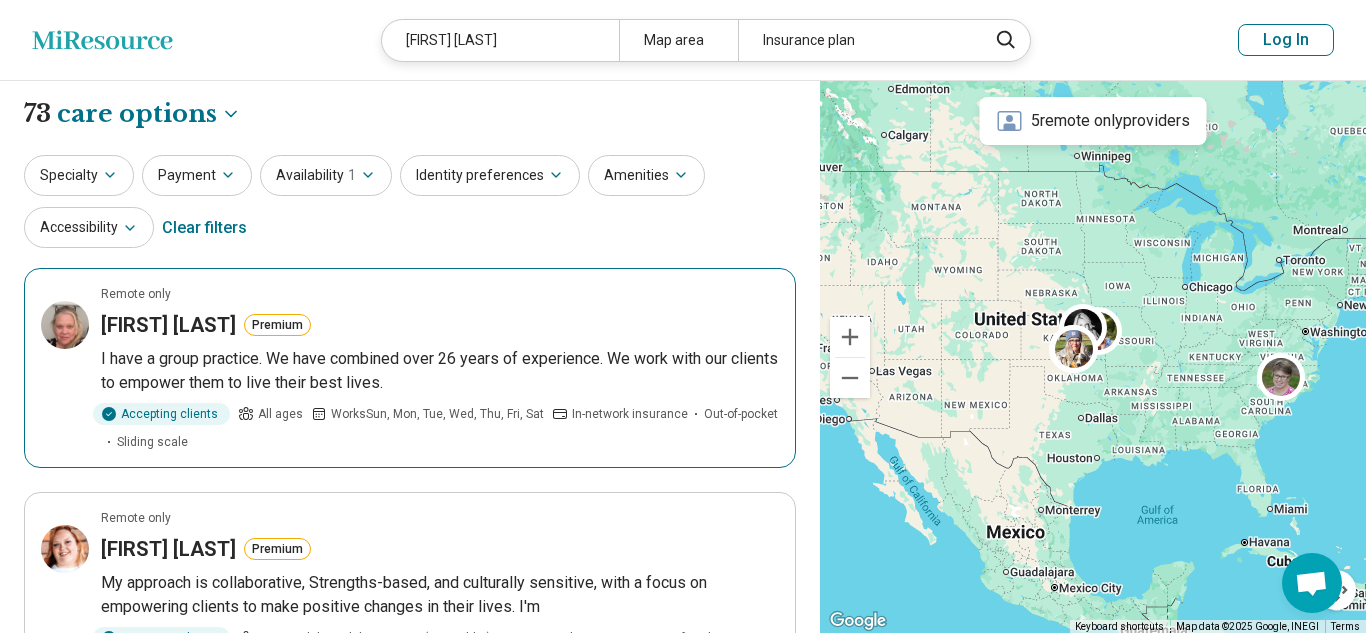 click on "I have a group practice. We have combined over 26 years of experience. We work with our clients to  empower them to live their best lives." at bounding box center [440, 371] 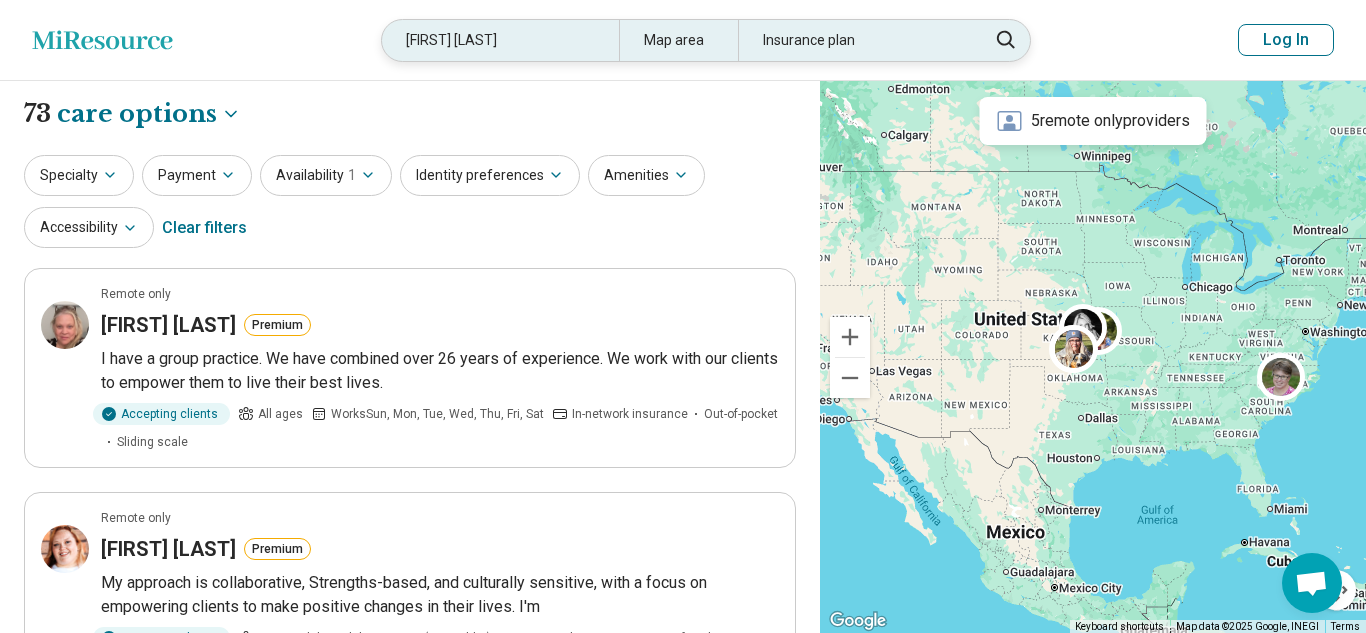 click on "heather whitney" at bounding box center (500, 40) 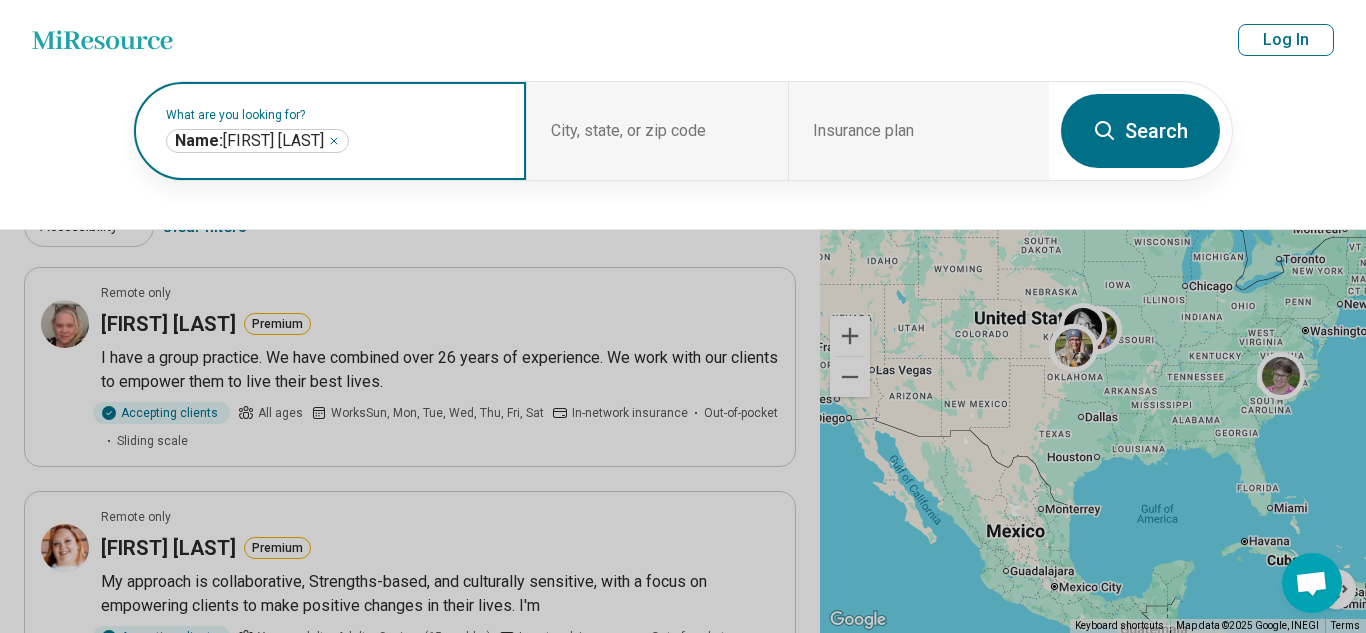 click 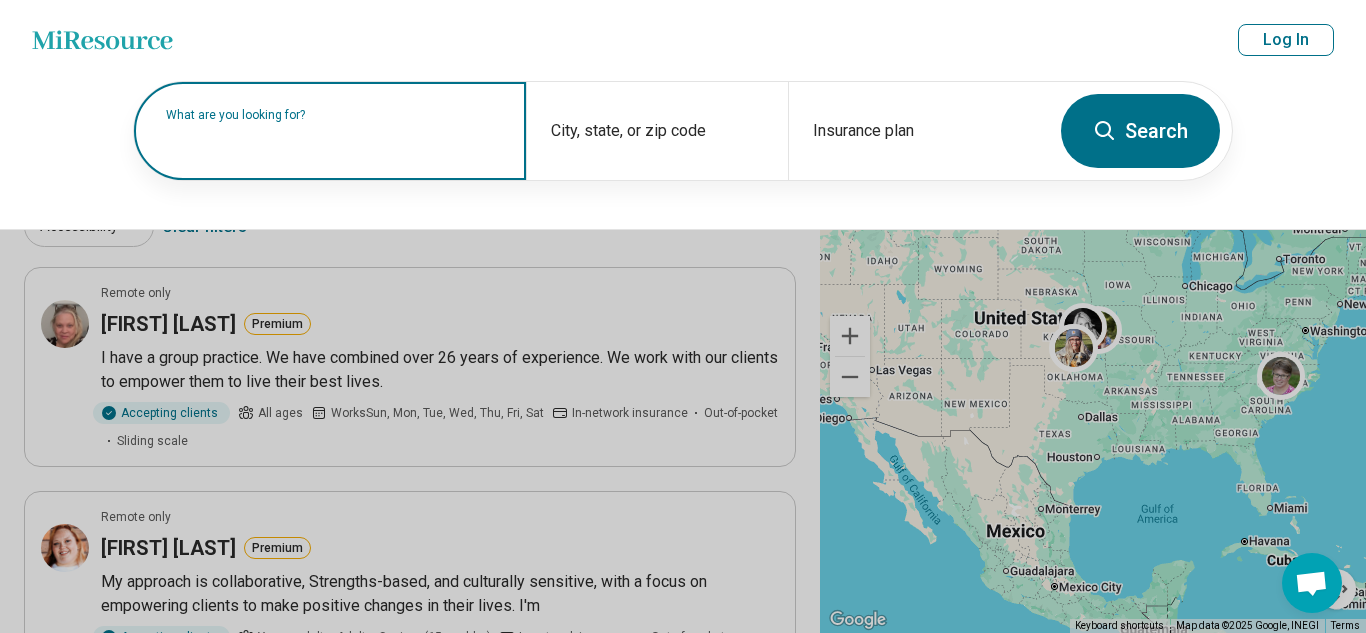 click on "What are you looking for?" at bounding box center (330, 131) 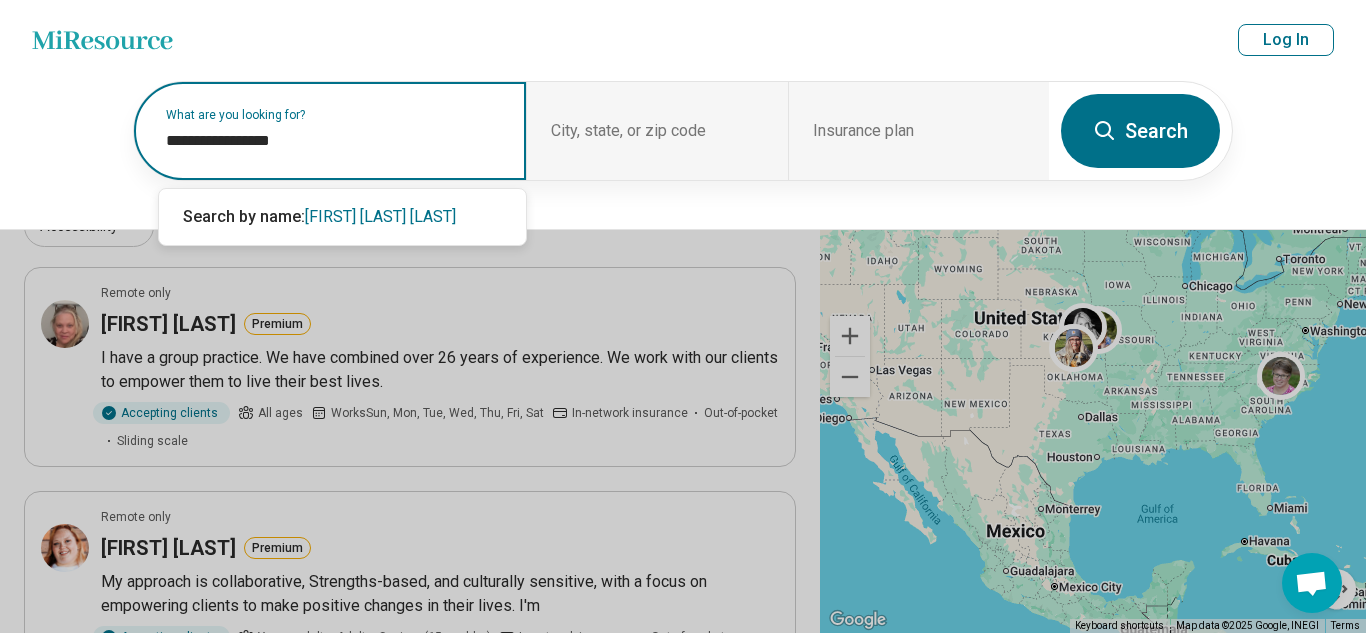 type on "**********" 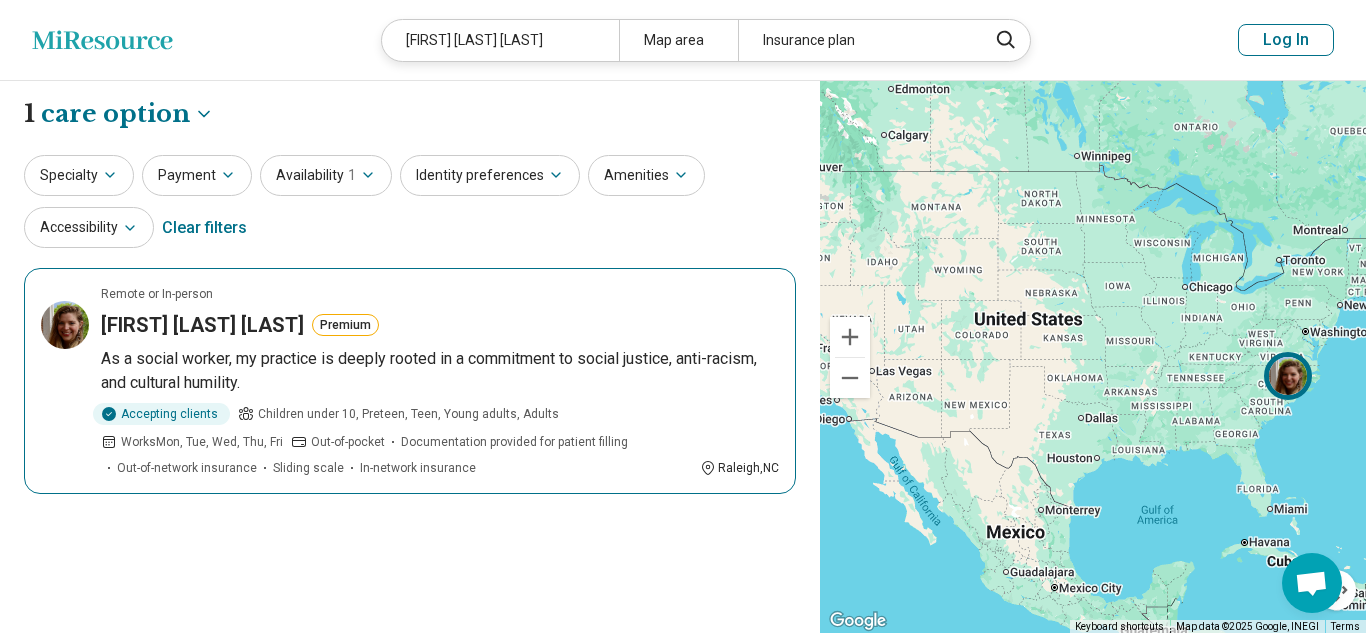 click on "Remote or In-person Heidi Soto Holgate Premium As a social worker, my practice is deeply rooted in a commitment to social justice, anti-racism, and cultural humility. Accepting clients Children under 10, Preteen, Teen, Young adults, Adults Works  Mon, Tue, Wed, Thu, Fri Out-of-pocket Documentation provided for patient filling Out-of-network insurance Sliding scale In-network insurance Raleigh ,  NC" at bounding box center [410, 381] 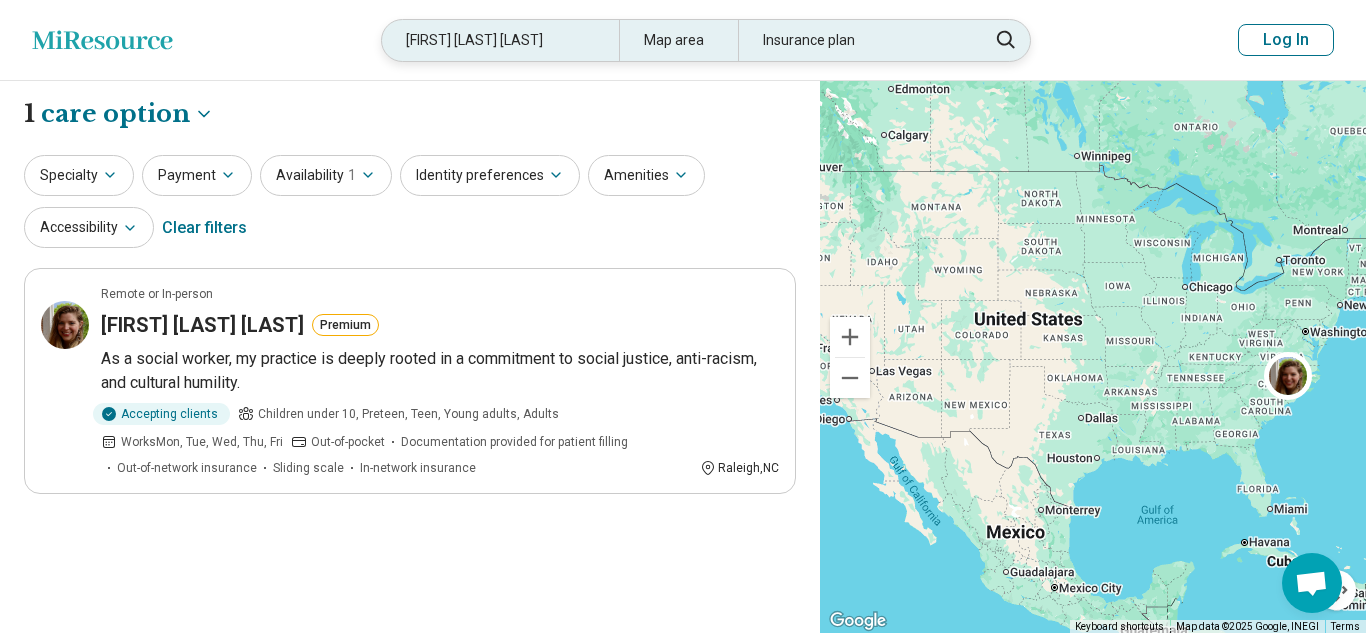 click on "heidi solo holgate" at bounding box center (500, 40) 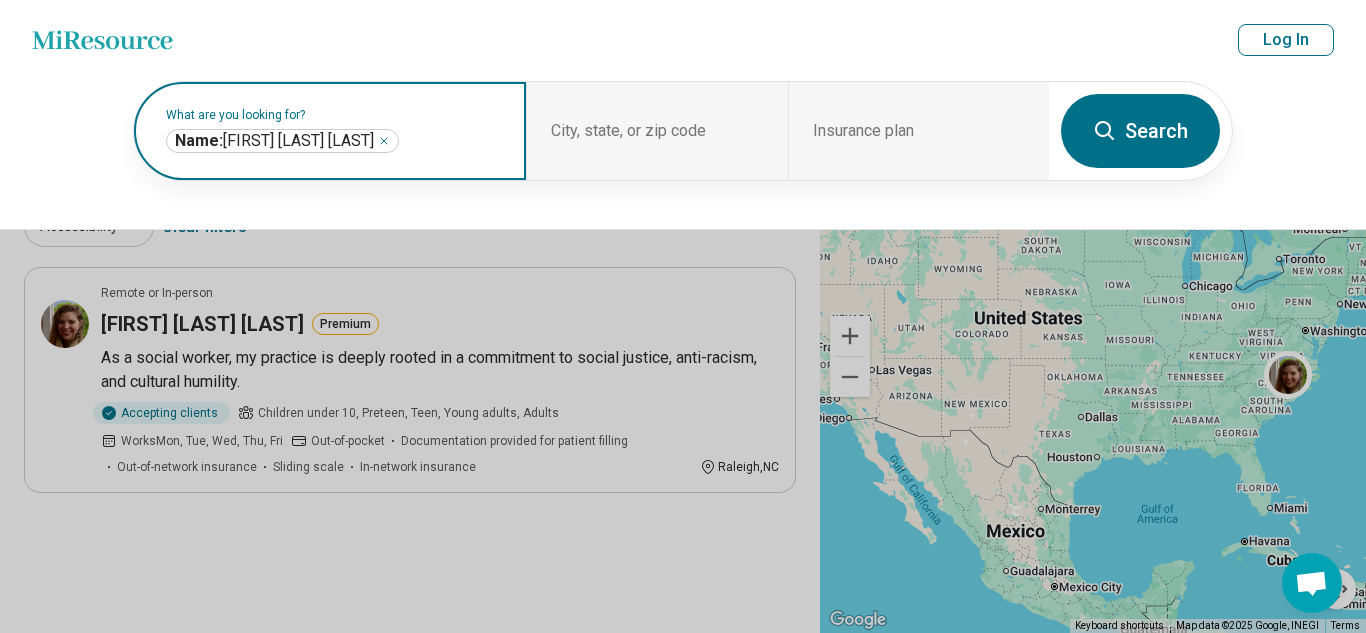 click 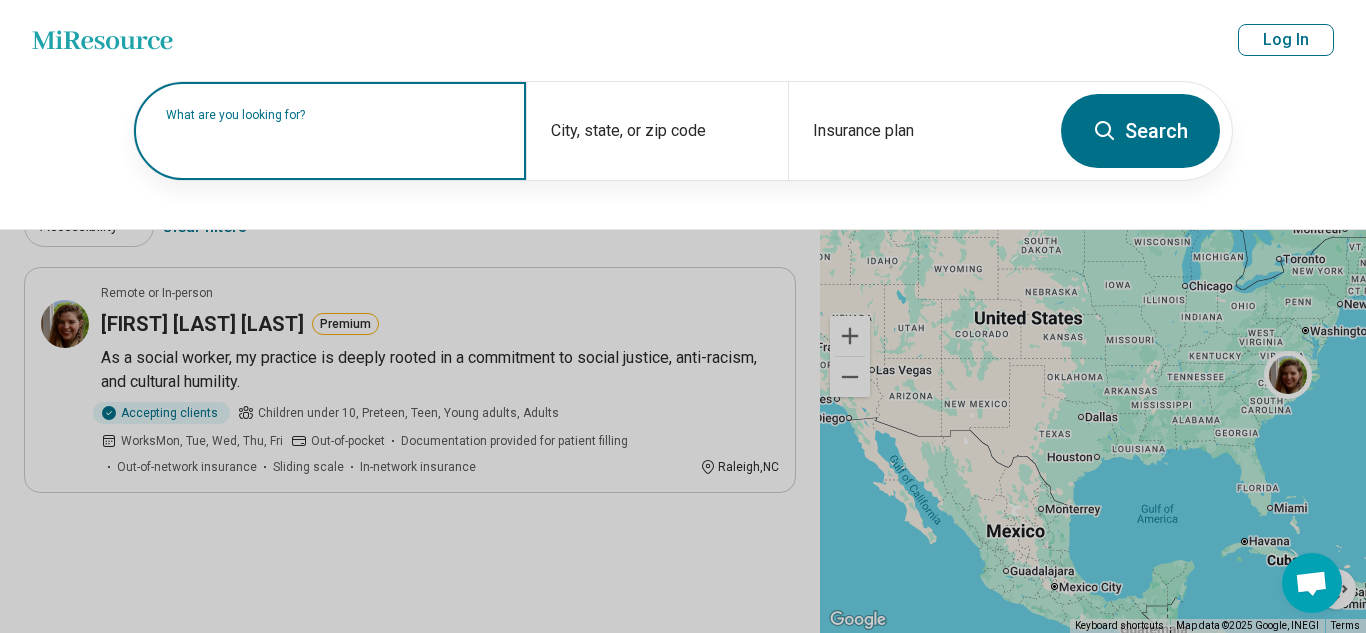 click at bounding box center (334, 141) 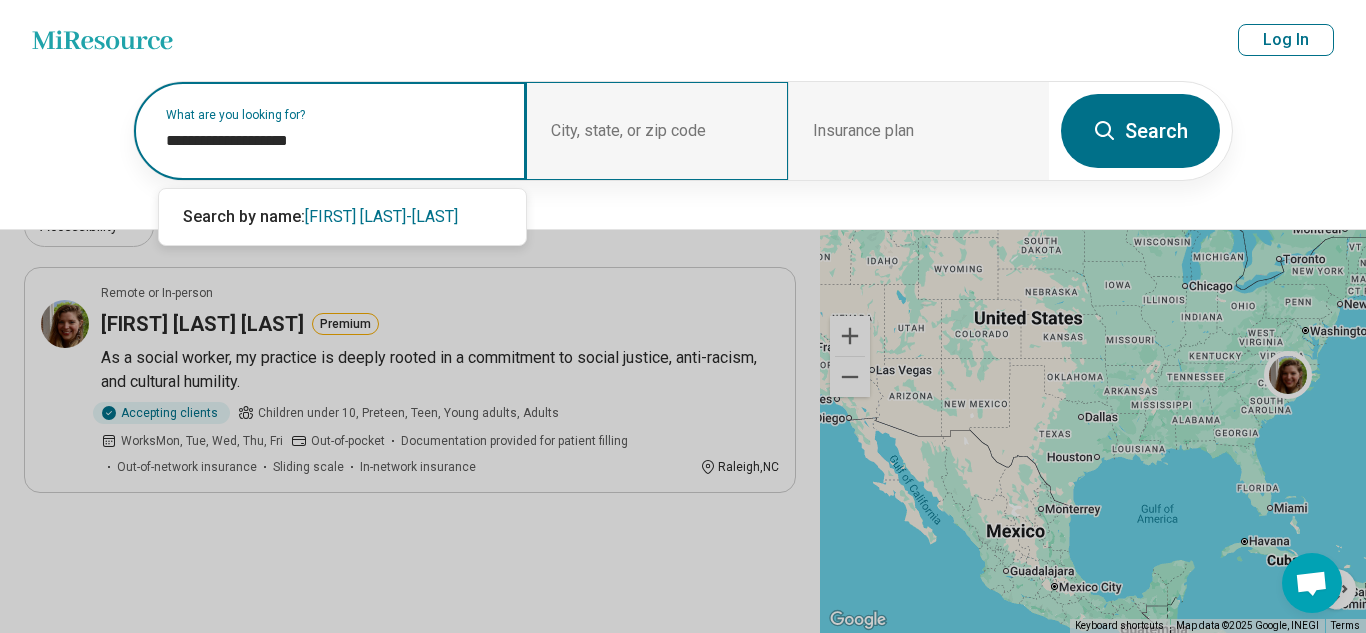 type on "**********" 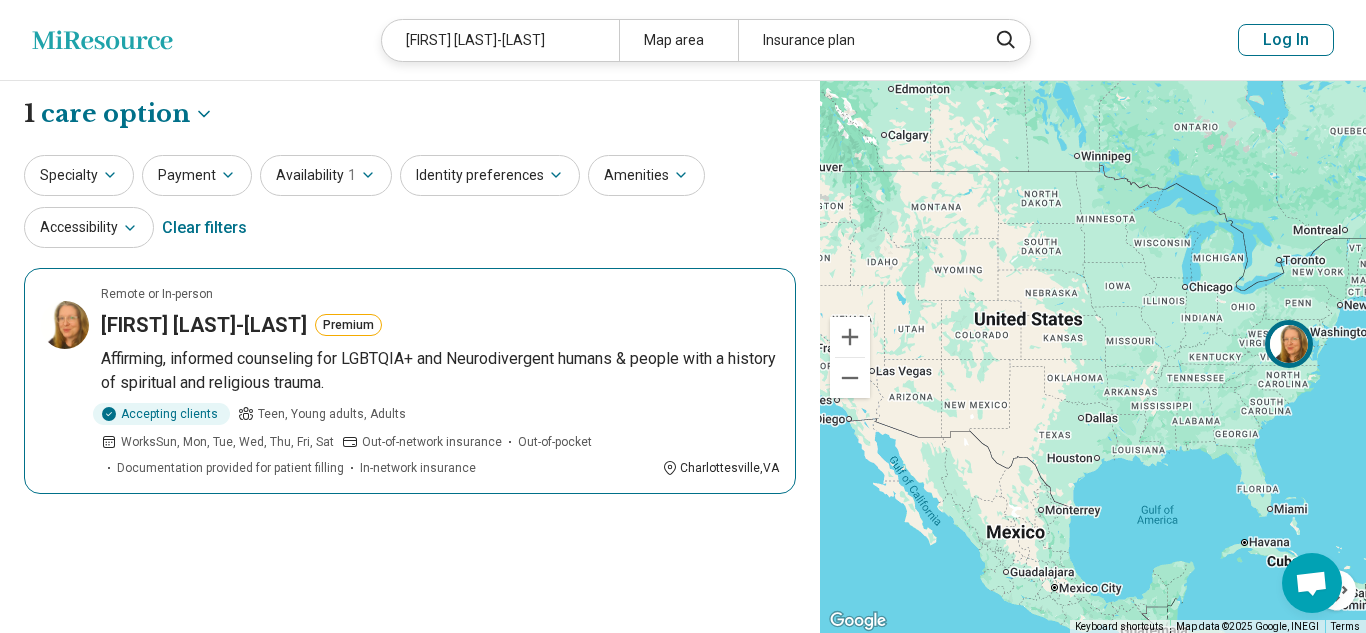 click on "Remote or In-person Helen Dempsey-Henofer Premium Affirming, informed counseling for LGBTQIA+ and Neurodivergent humans & people with a history of spiritual and religious trauma. Accepting clients Teen, Young adults, Adults Works  Sun, Mon, Tue, Wed, Thu, Fri, Sat Out-of-network insurance Out-of-pocket Documentation provided for patient filling In-network insurance Charlottesville ,  VA" at bounding box center [410, 381] 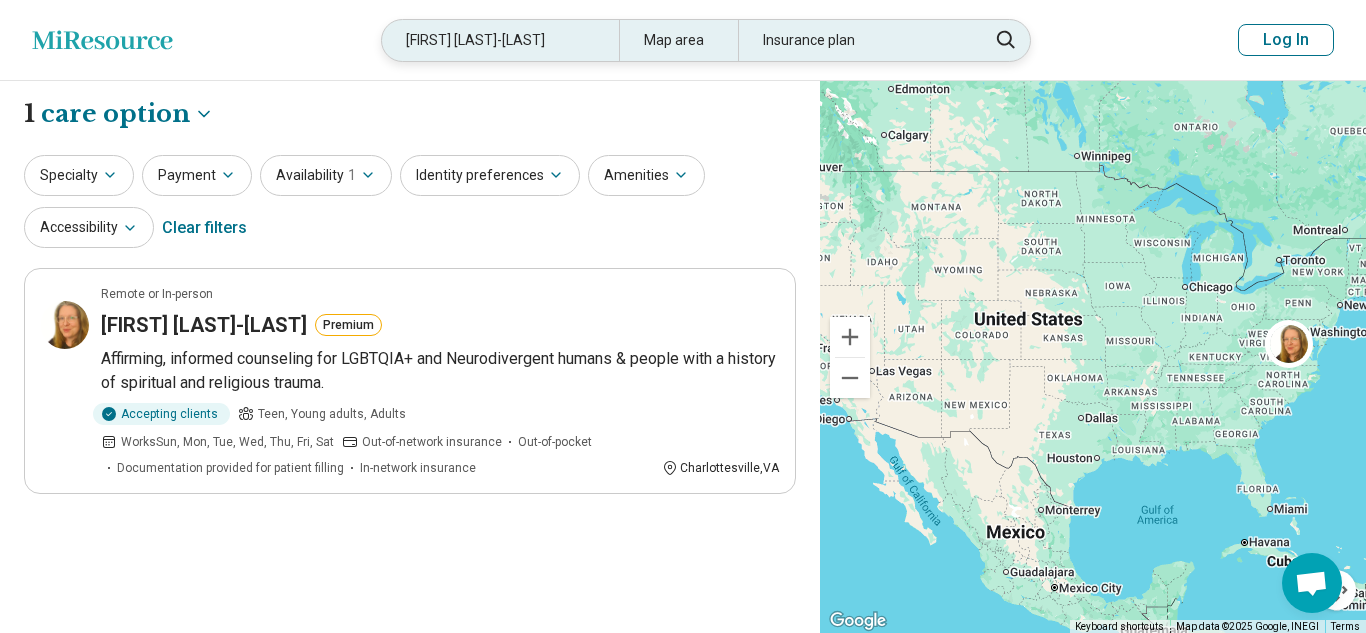 click on "Helen dempsey-henofer" at bounding box center (500, 40) 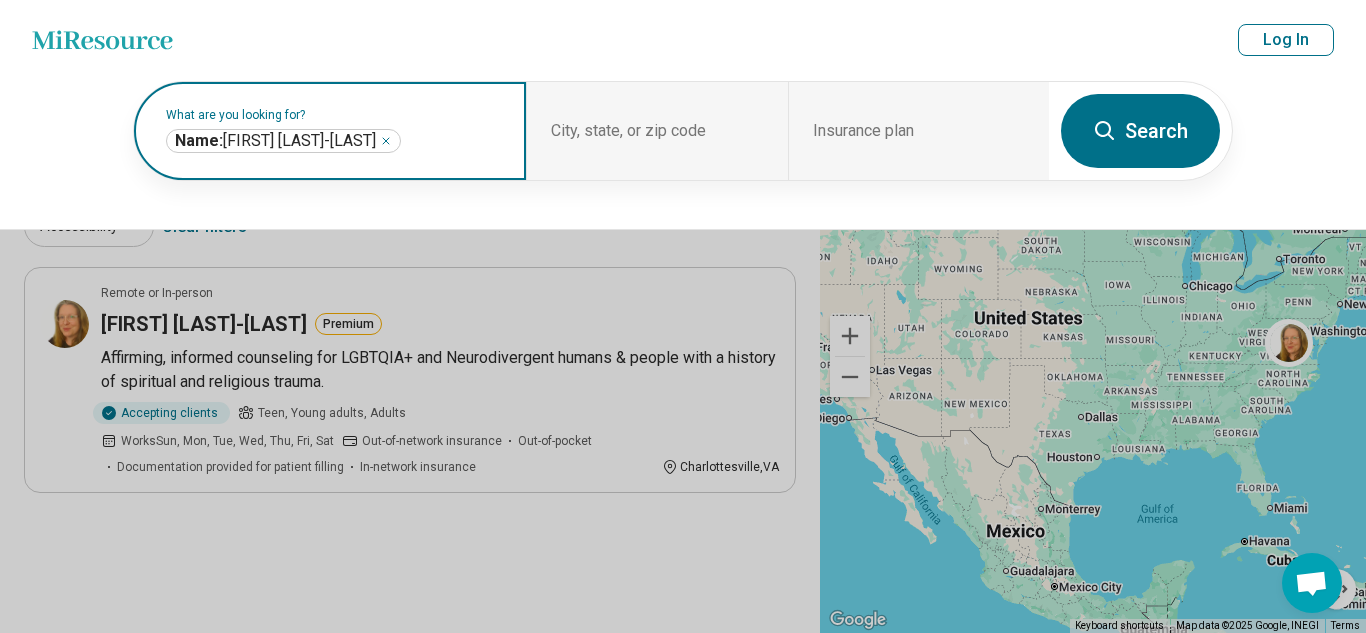 click 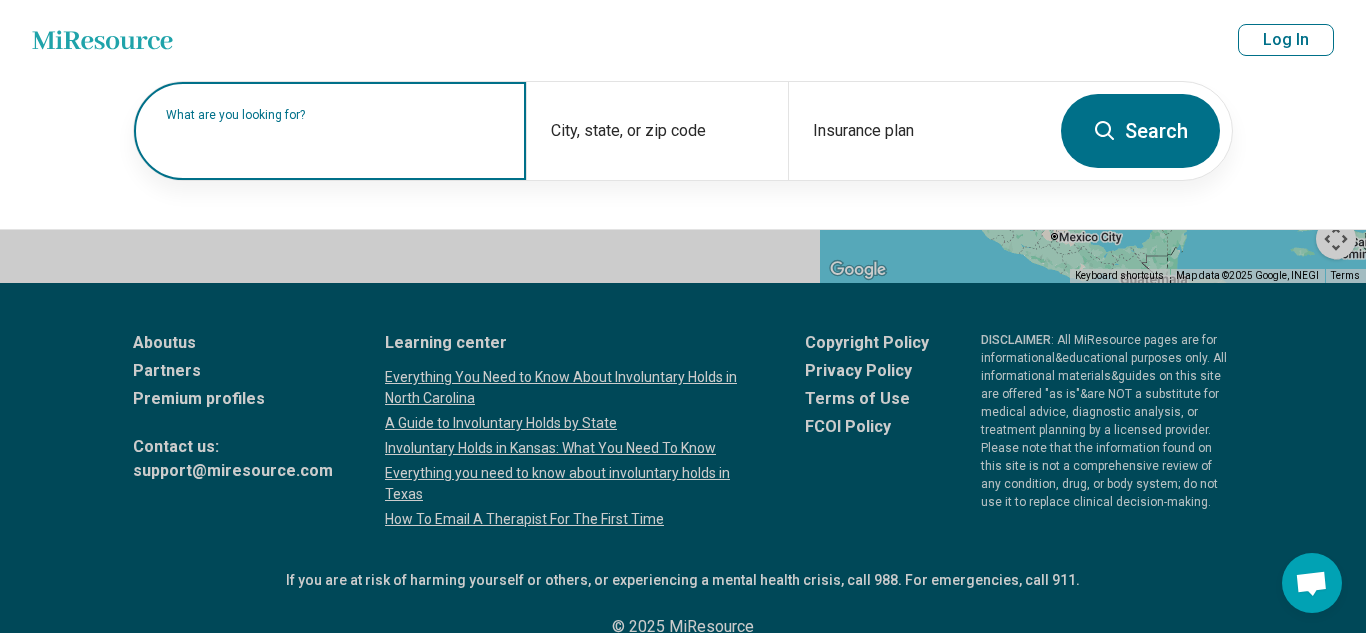 scroll, scrollTop: 396, scrollLeft: 0, axis: vertical 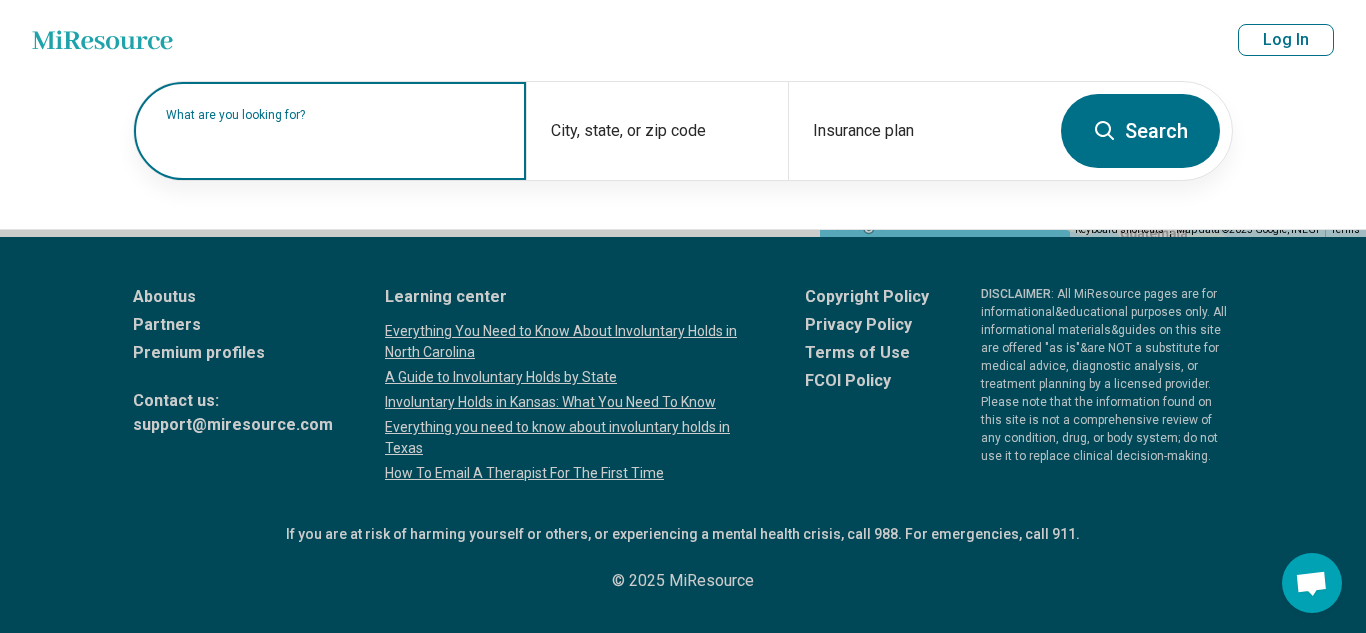 click on "What are you looking for?" at bounding box center (334, 115) 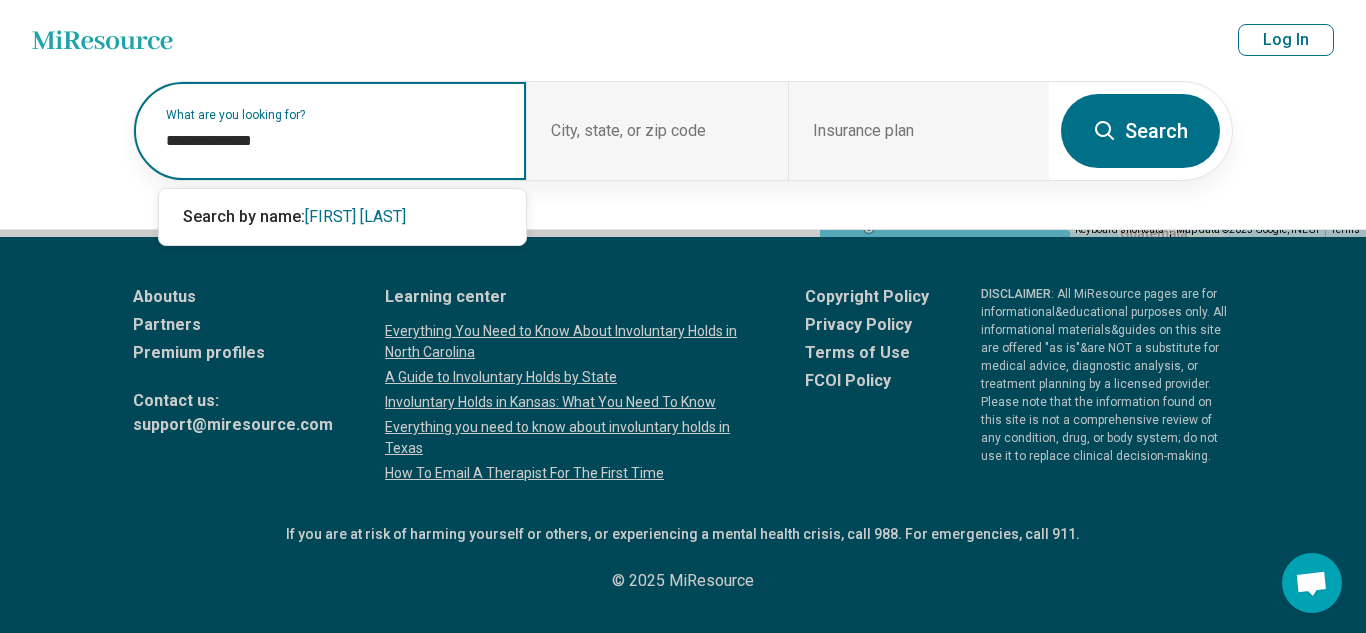 type on "**********" 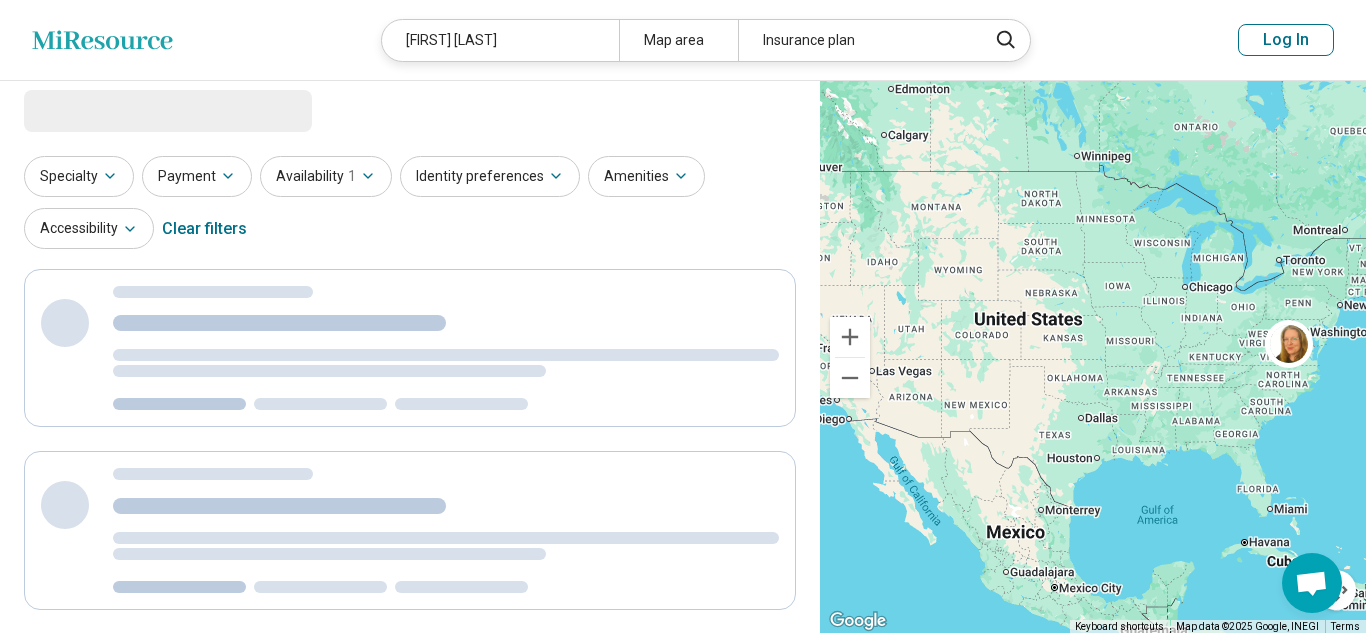 scroll, scrollTop: 0, scrollLeft: 0, axis: both 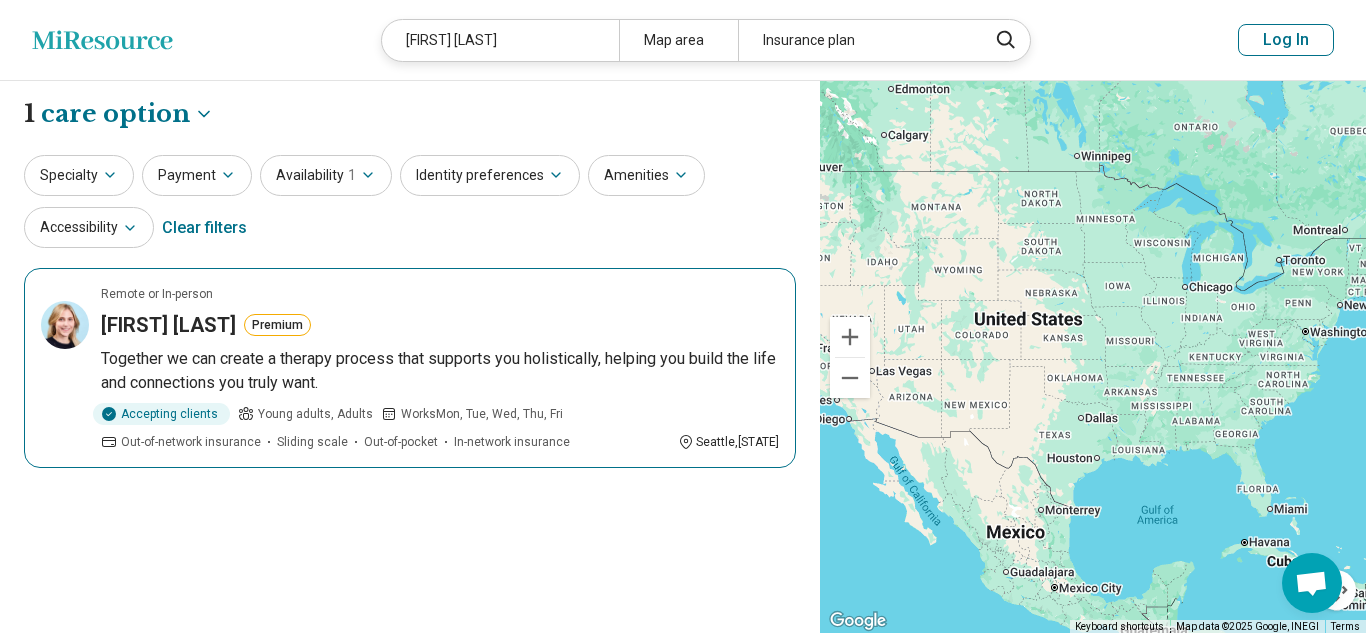 click on "Helen Kornfeld" at bounding box center (168, 325) 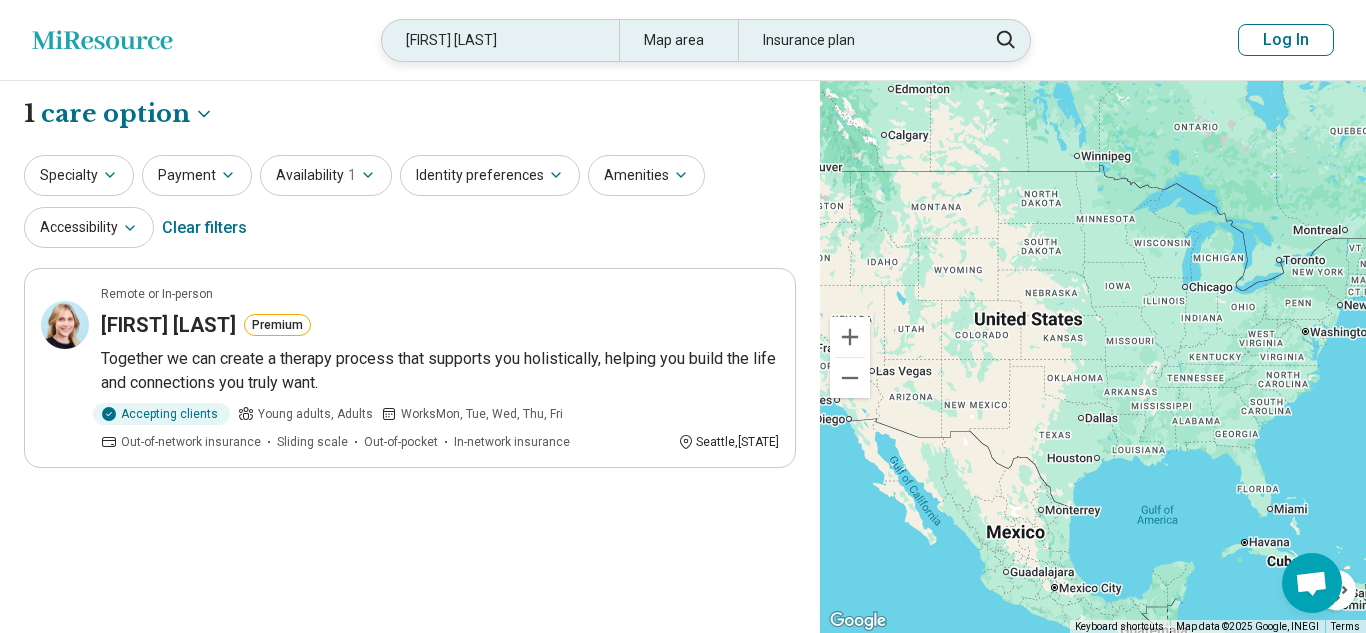 click on "helen kornfield" at bounding box center (500, 40) 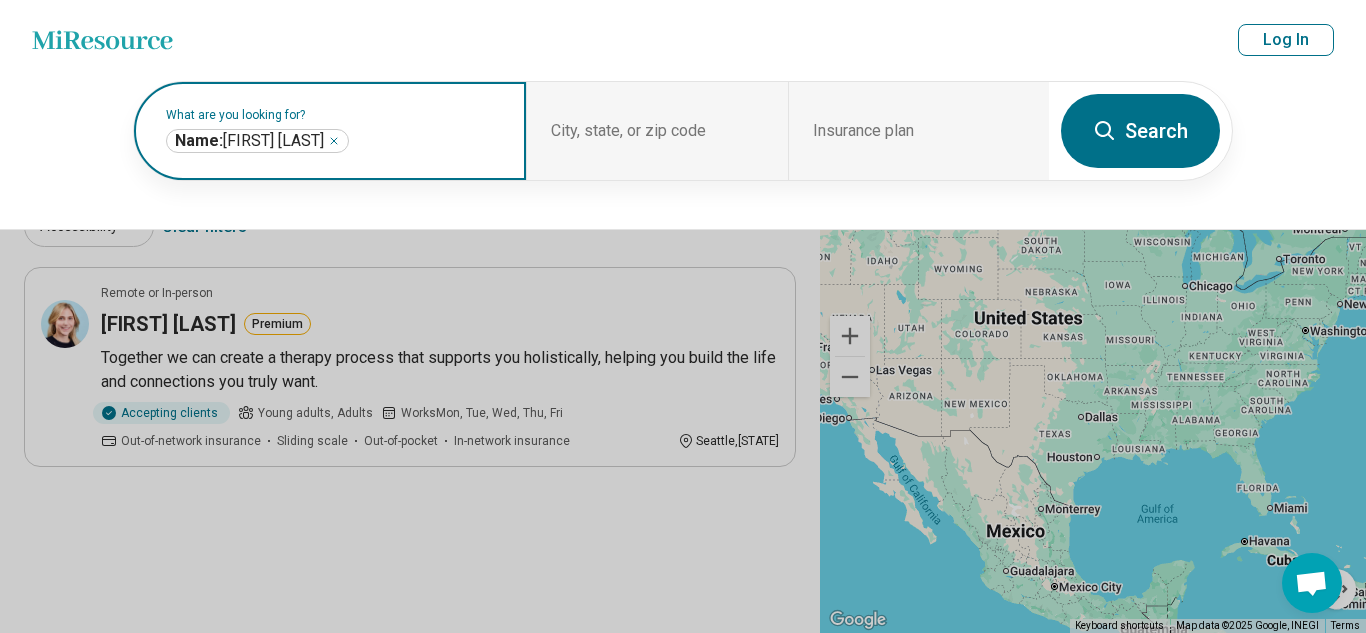 click 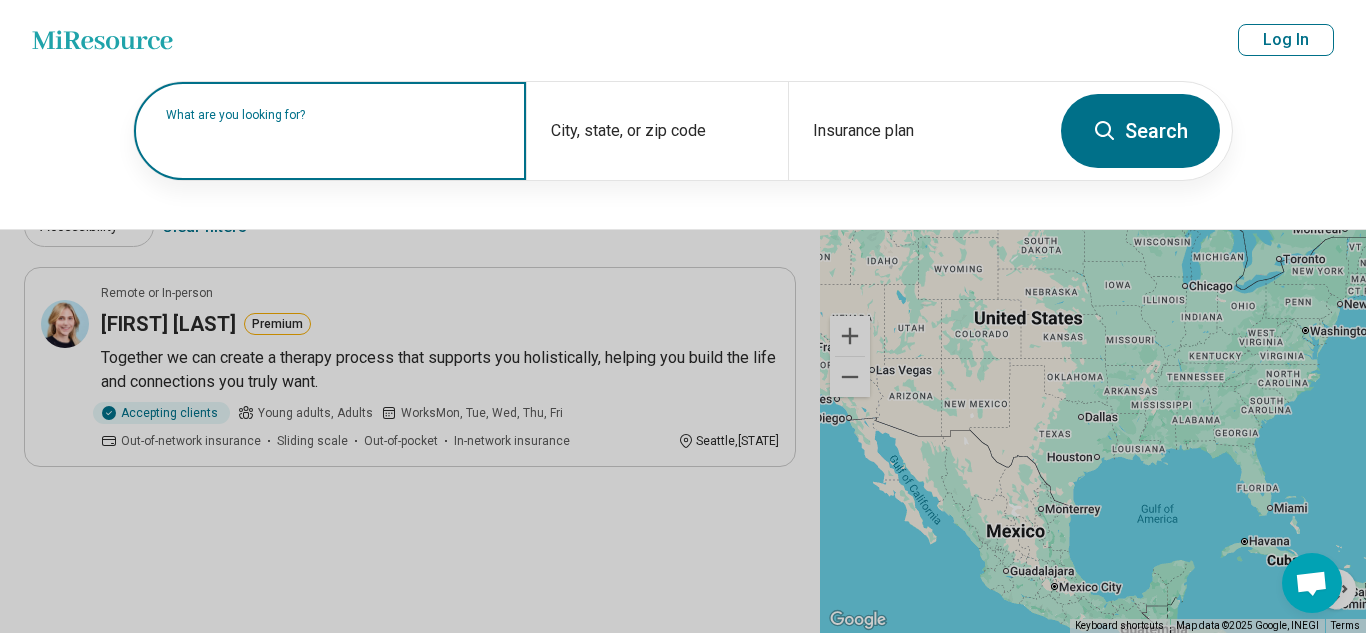 click on "What are you looking for?" at bounding box center (334, 115) 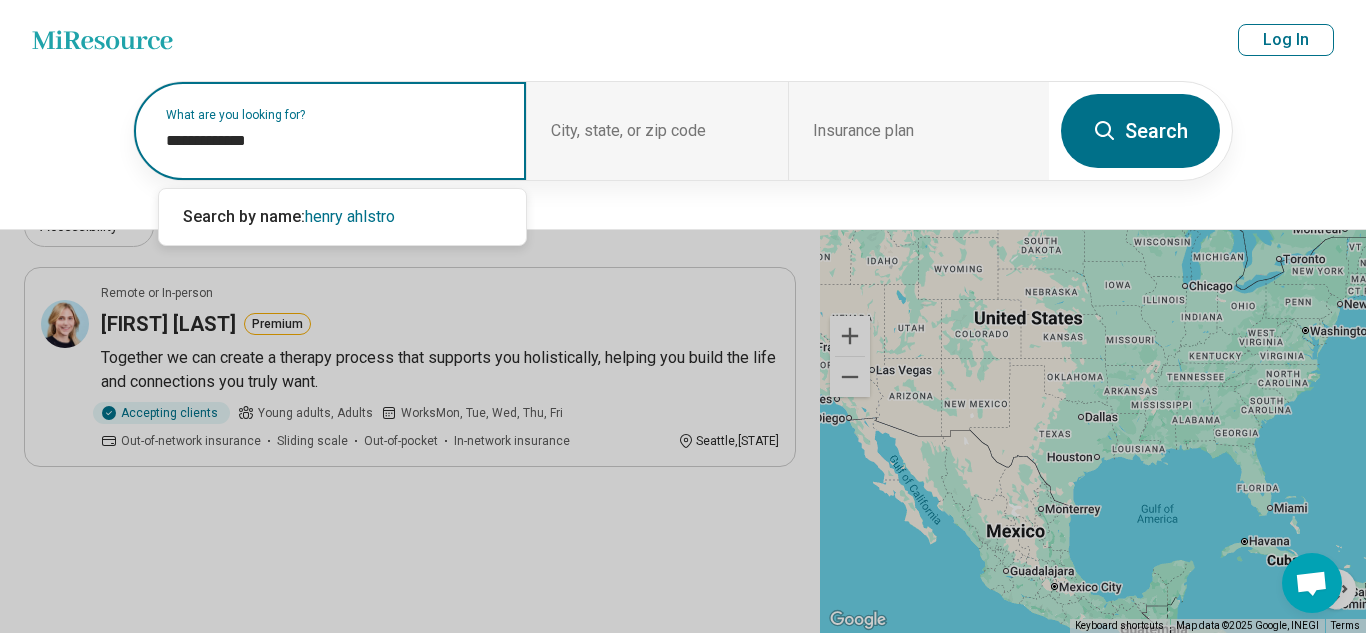 type on "**********" 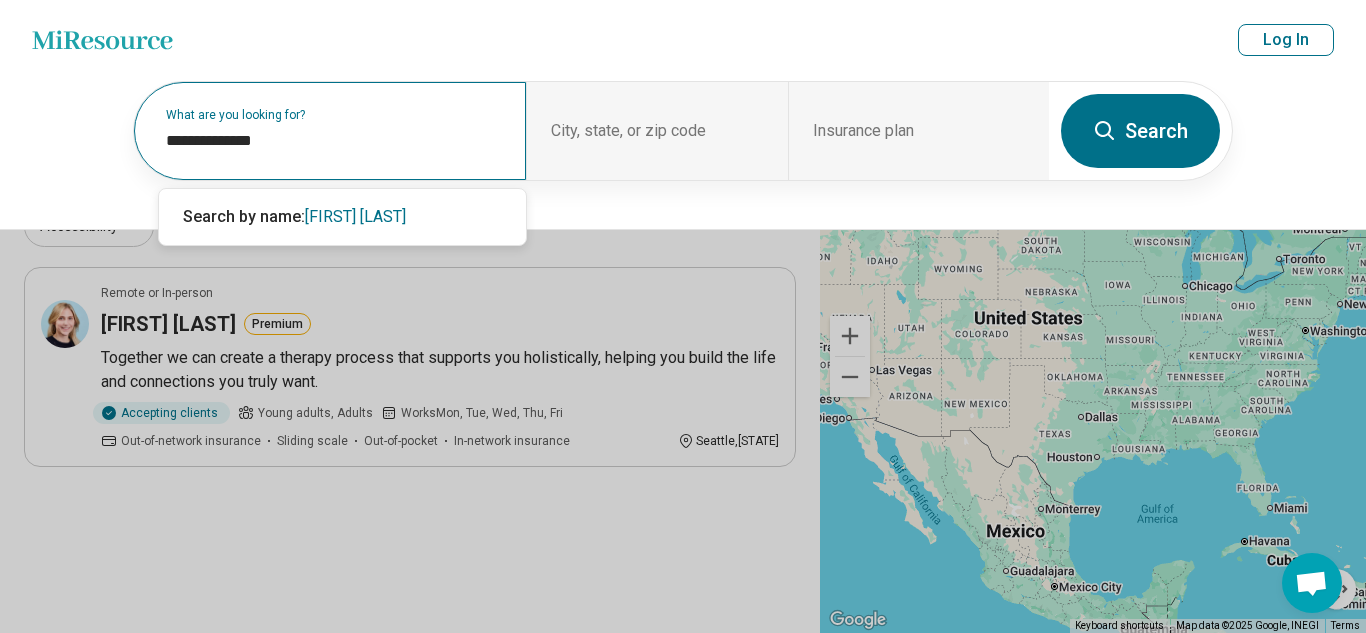 click on "Search" at bounding box center [1140, 131] 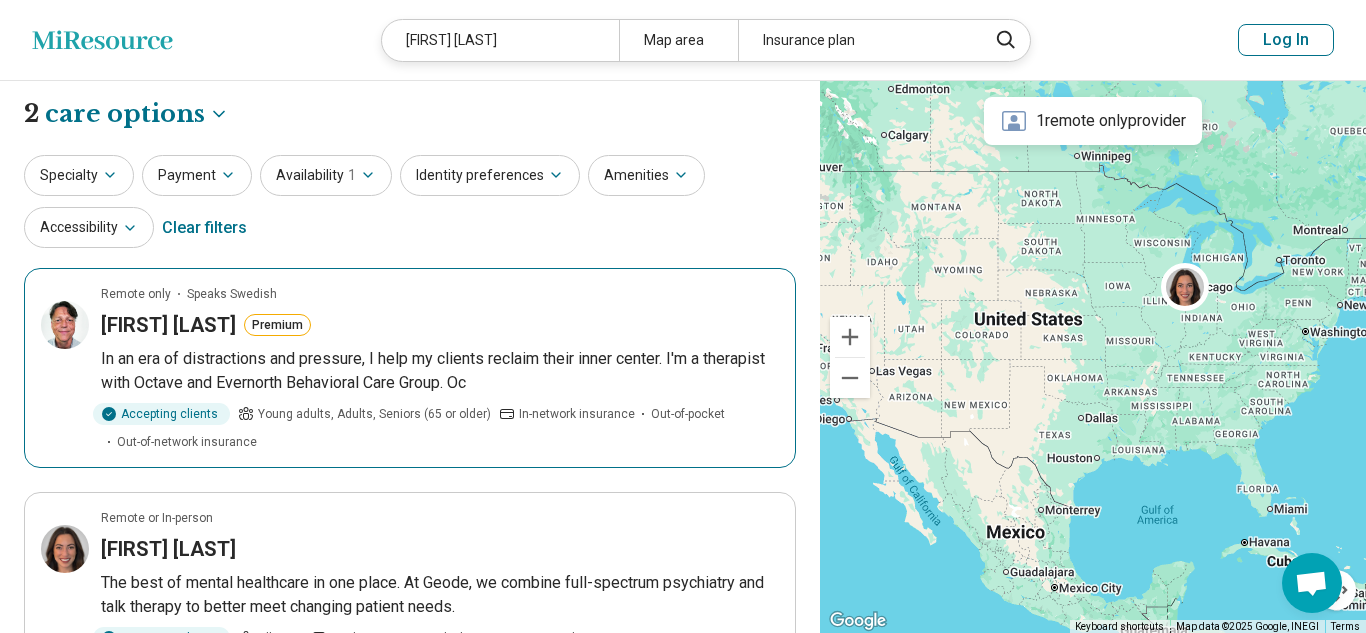 click on "In an era of distractions and pressure, I help my clients reclaim their inner center.
I'm a therapist with Octave and Evernorth Behavioral Care Group. Oc" at bounding box center [440, 371] 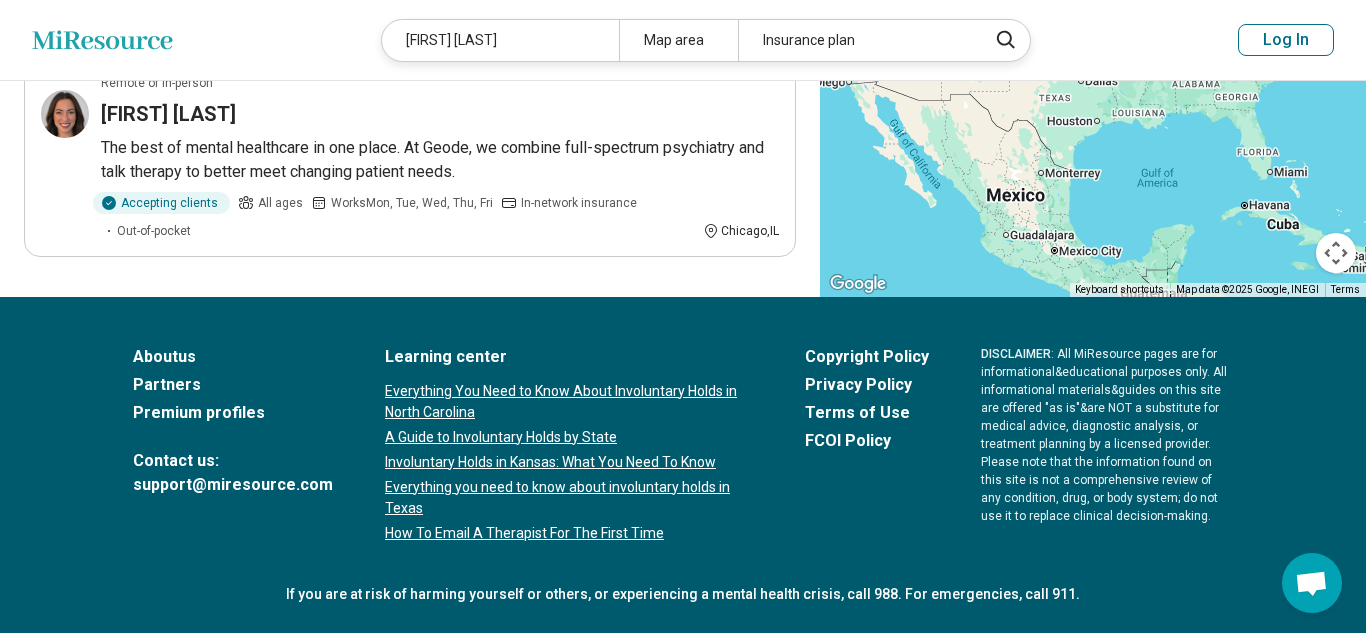 scroll, scrollTop: 0, scrollLeft: 0, axis: both 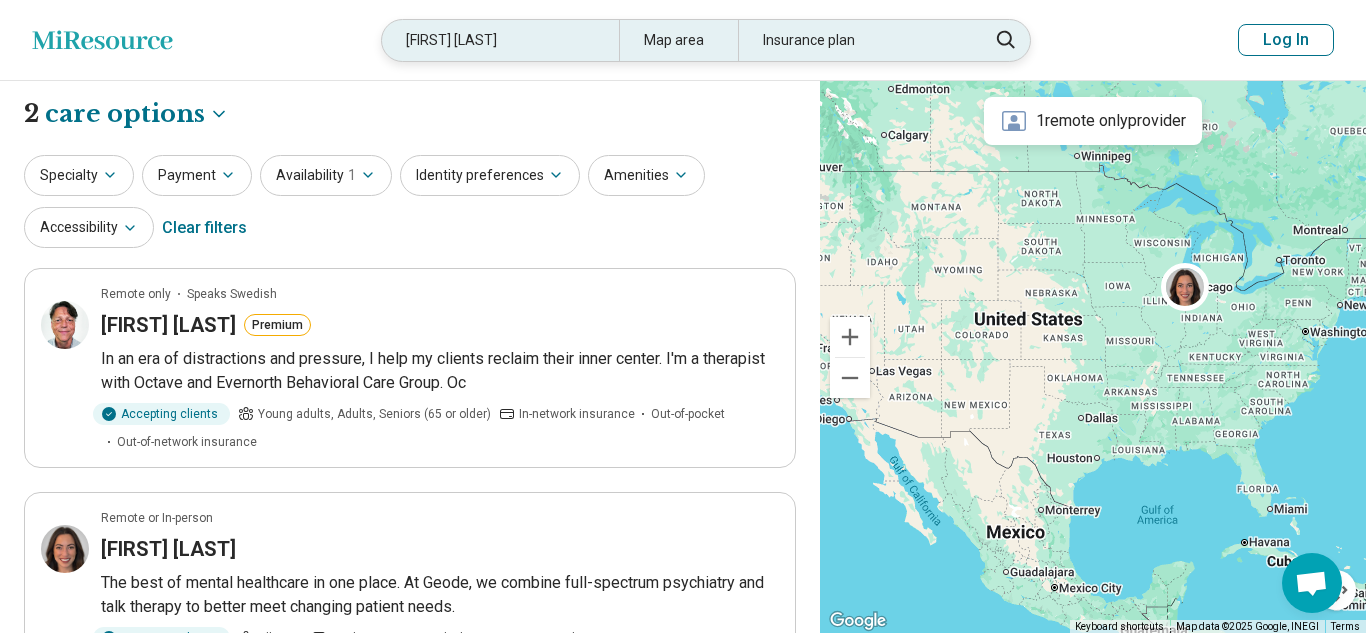 click on "henry ahlstrom" at bounding box center (500, 40) 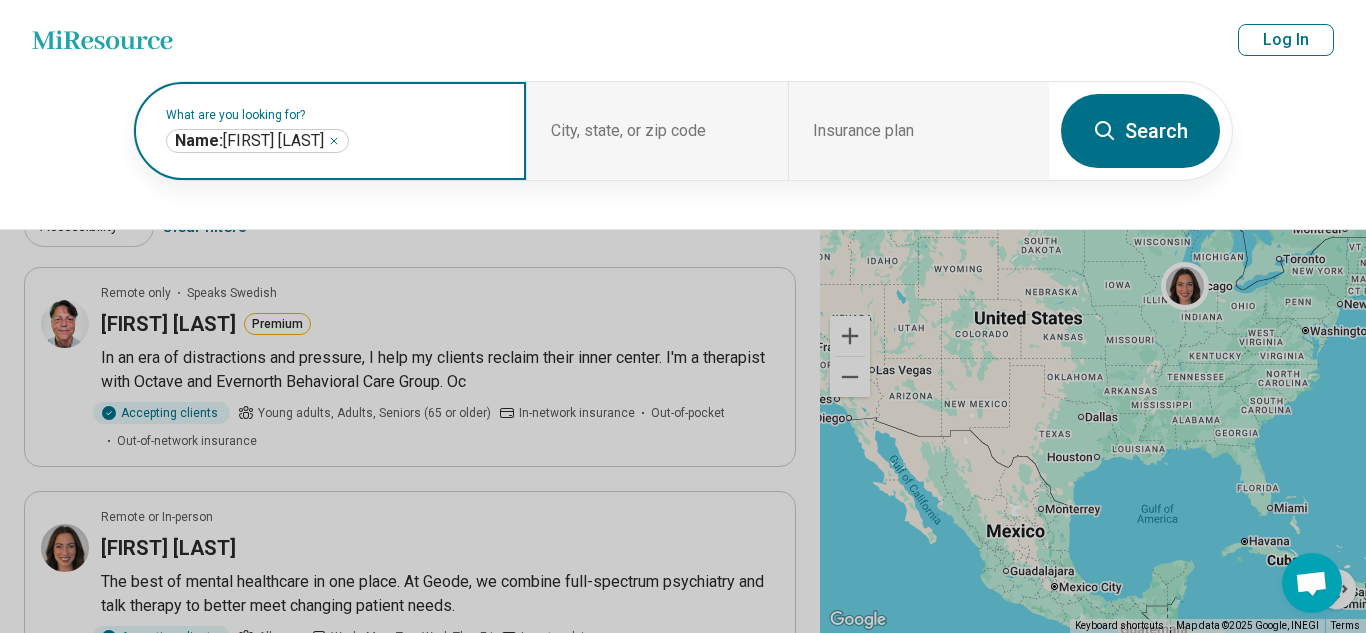 click 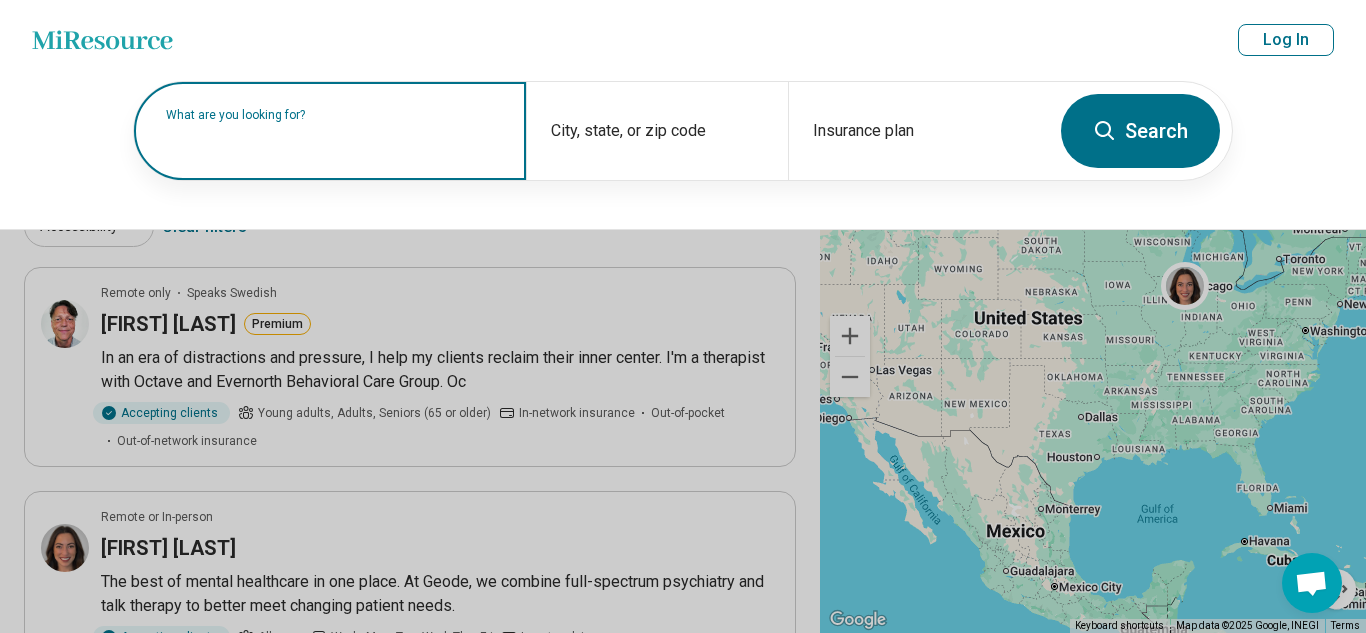 click on "What are you looking for?" at bounding box center [334, 115] 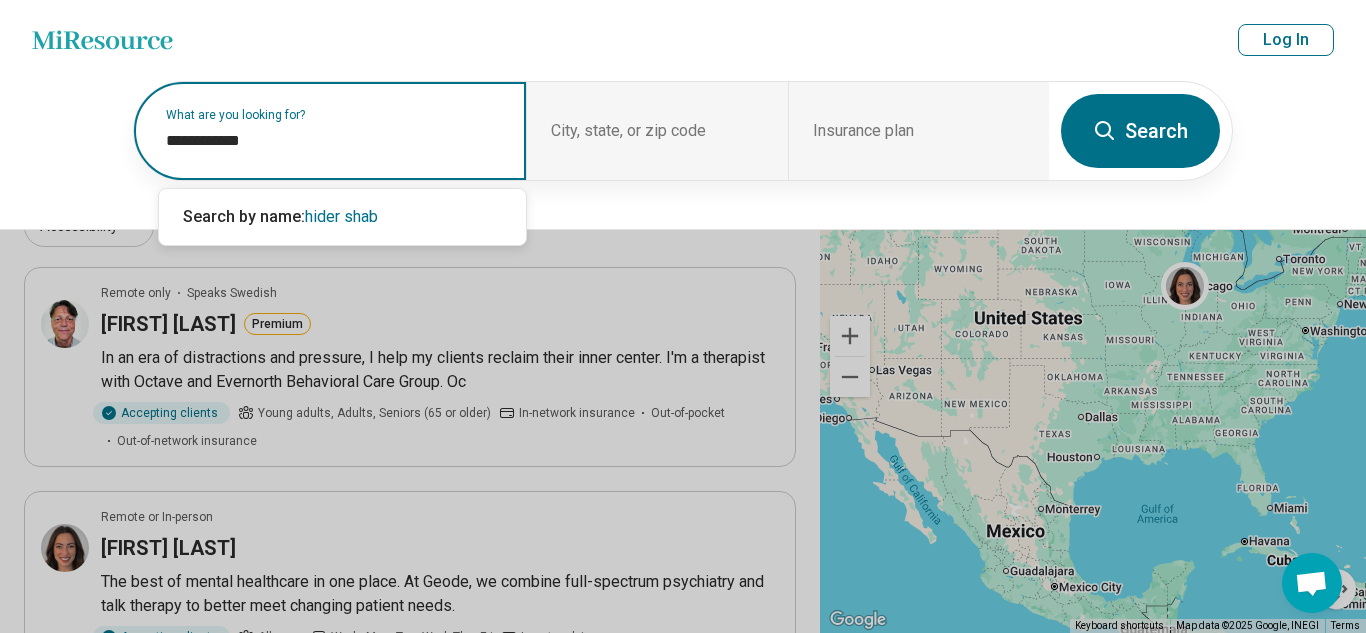 type on "**********" 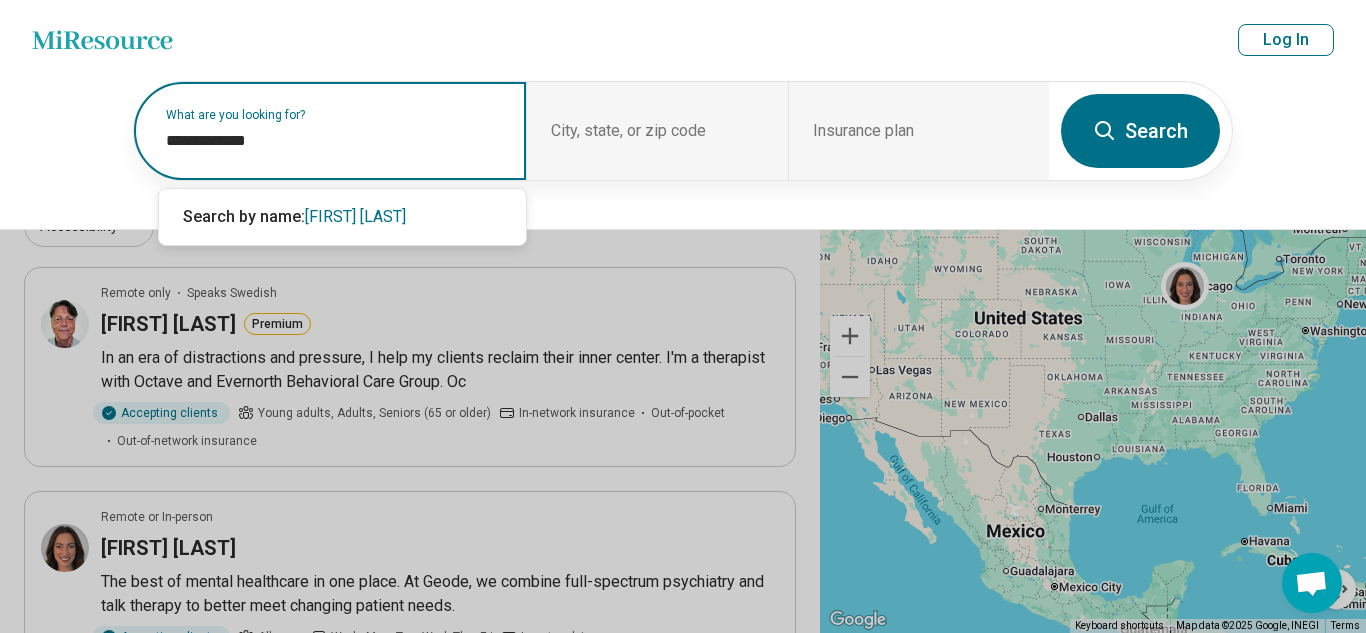 click on "**********" at bounding box center [334, 141] 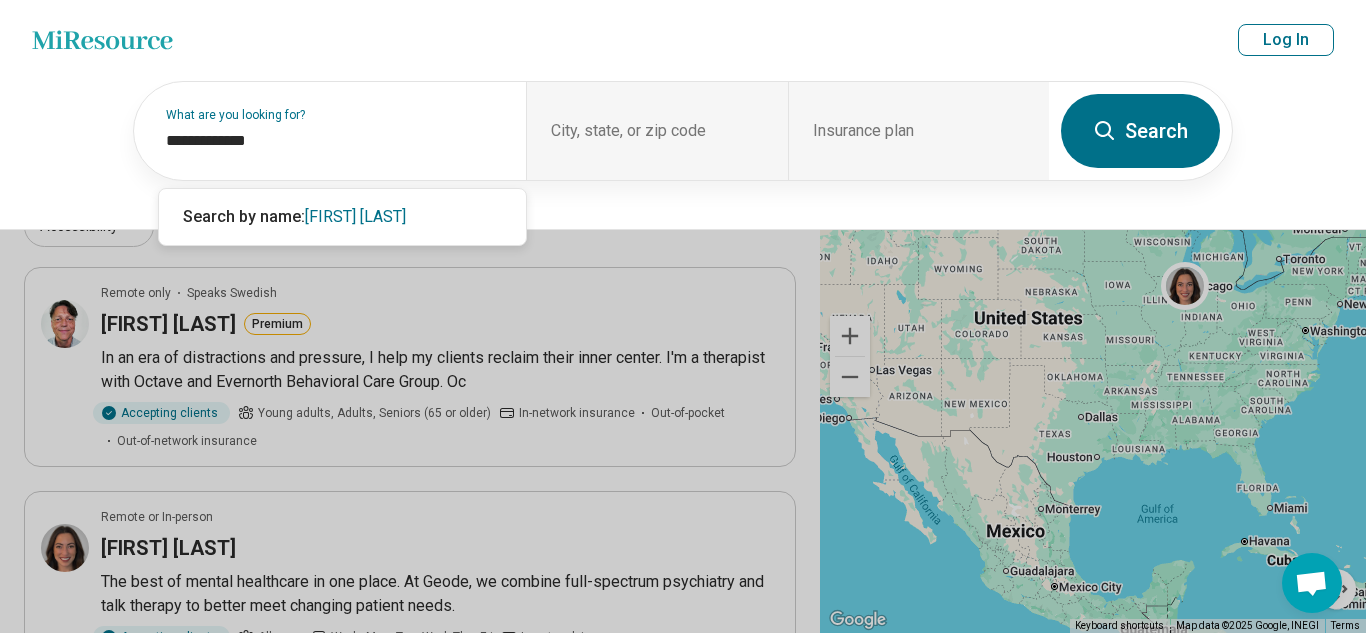 click on "Search" at bounding box center [1140, 131] 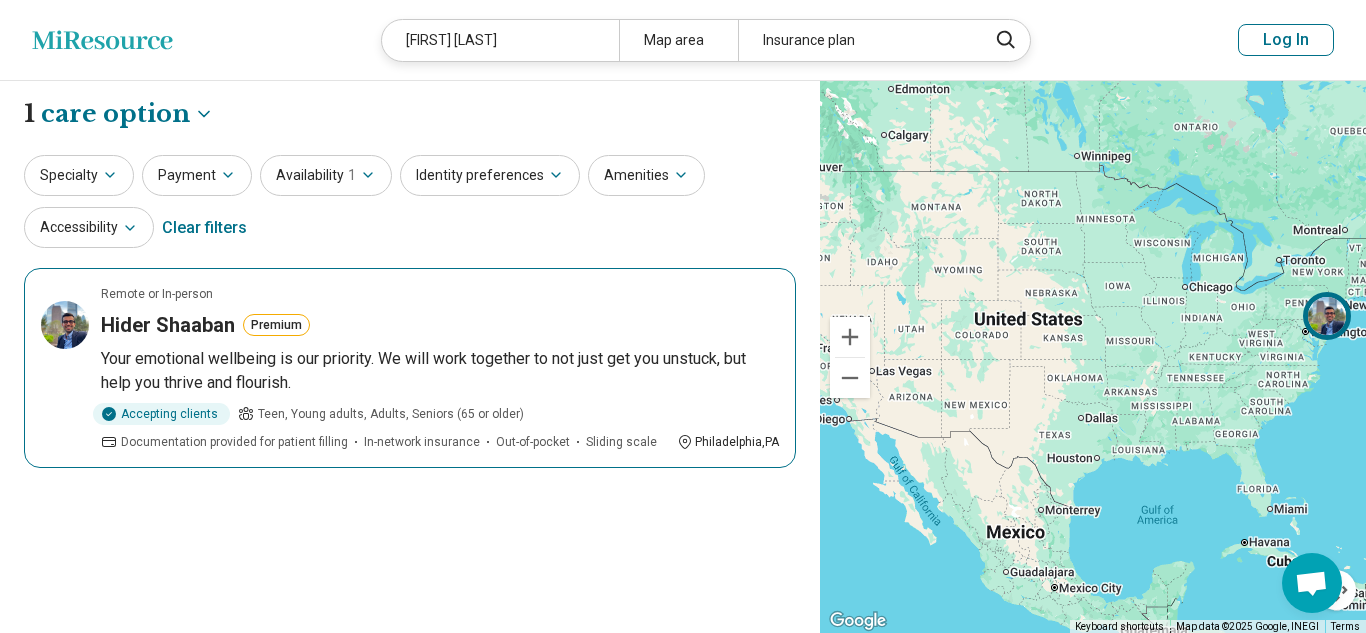 click on "Hider Shaaban" at bounding box center [168, 325] 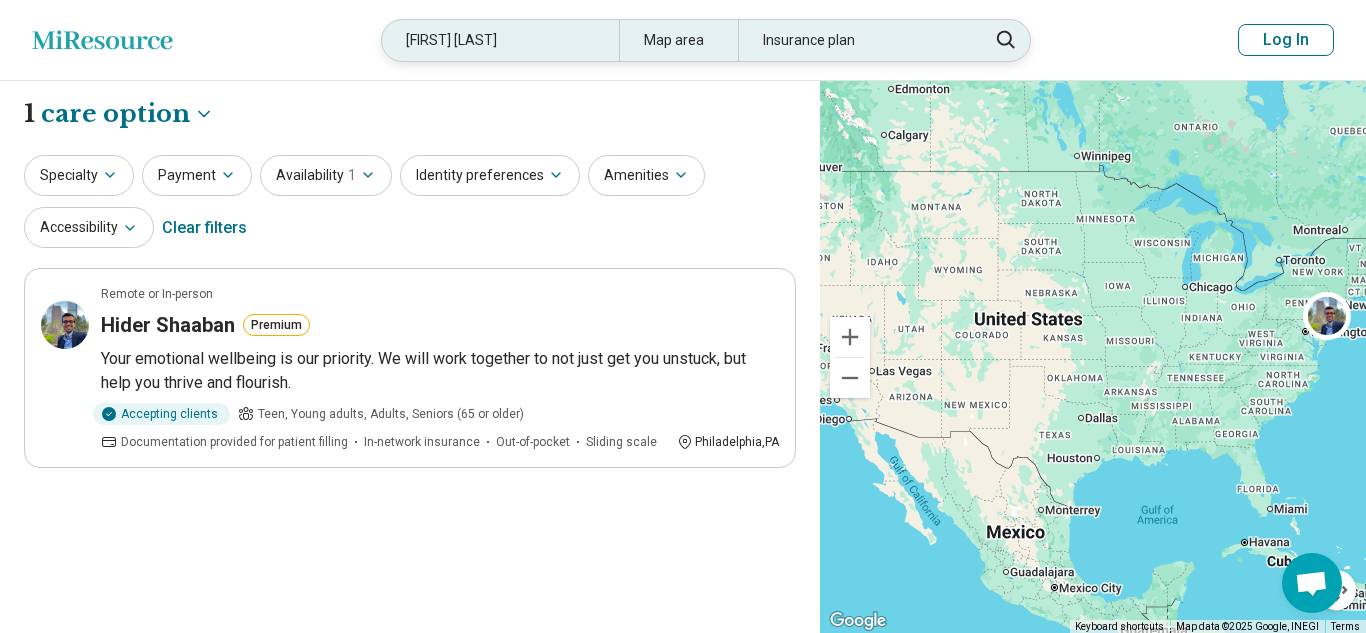 click on "hider shabaan" at bounding box center (500, 40) 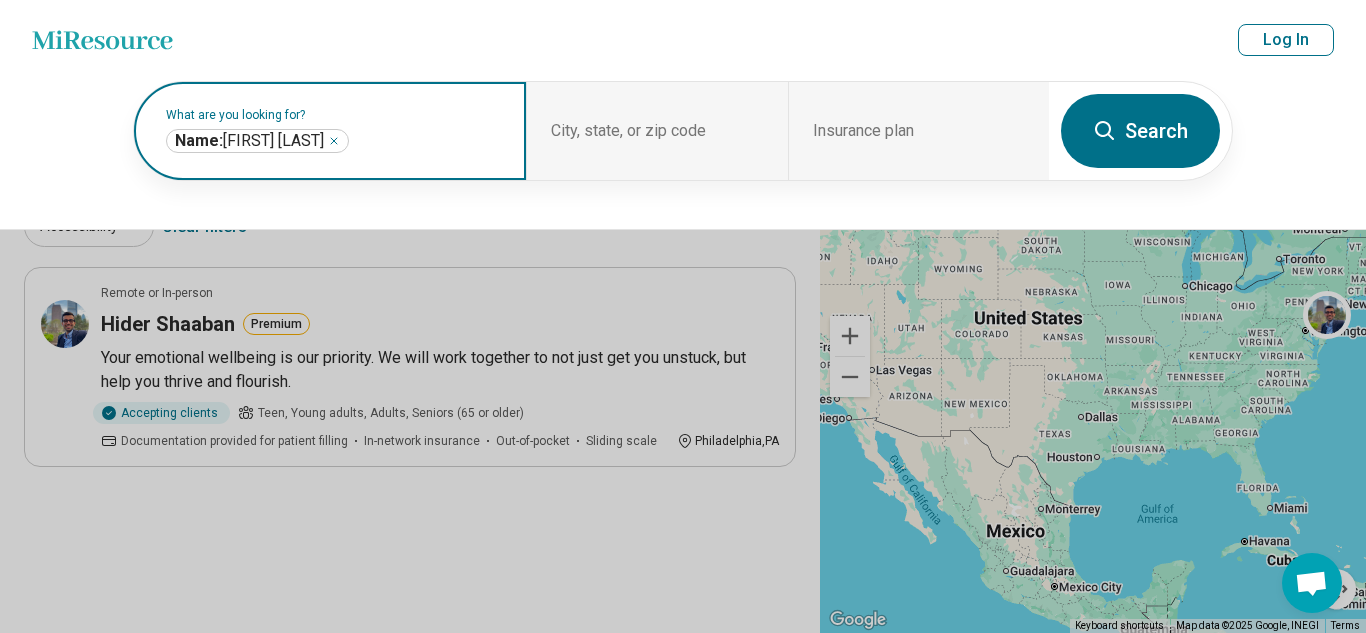 click 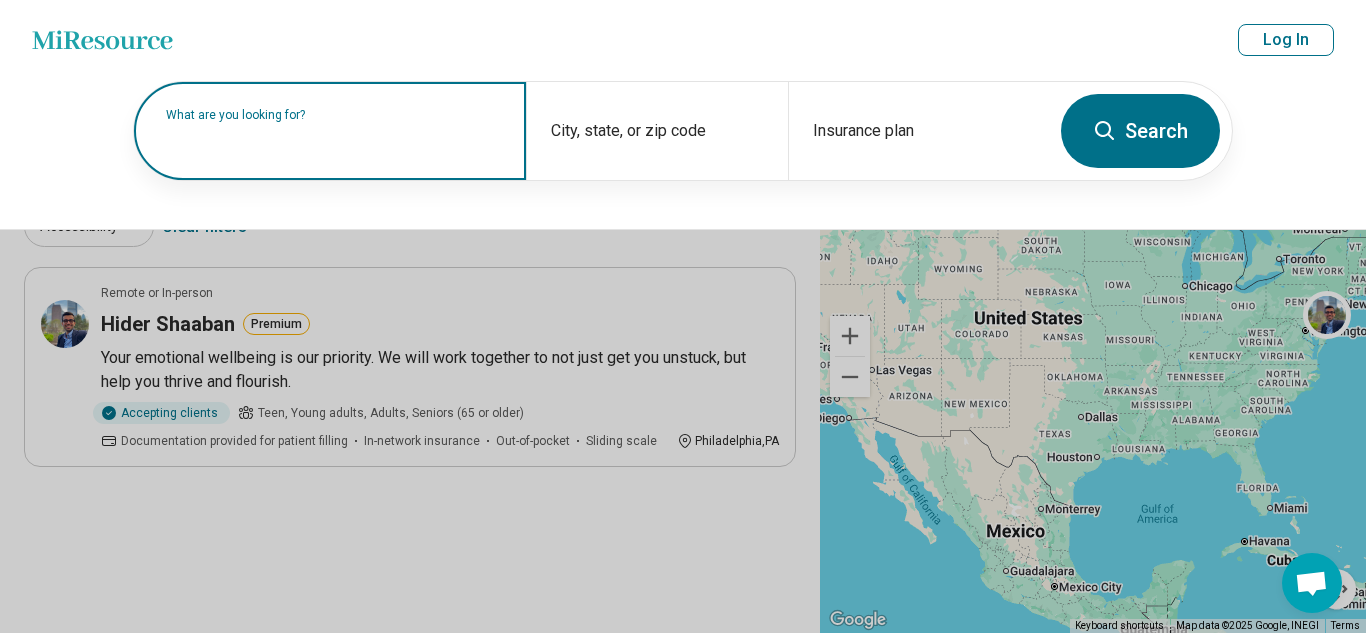 click on "What are you looking for?" at bounding box center (334, 115) 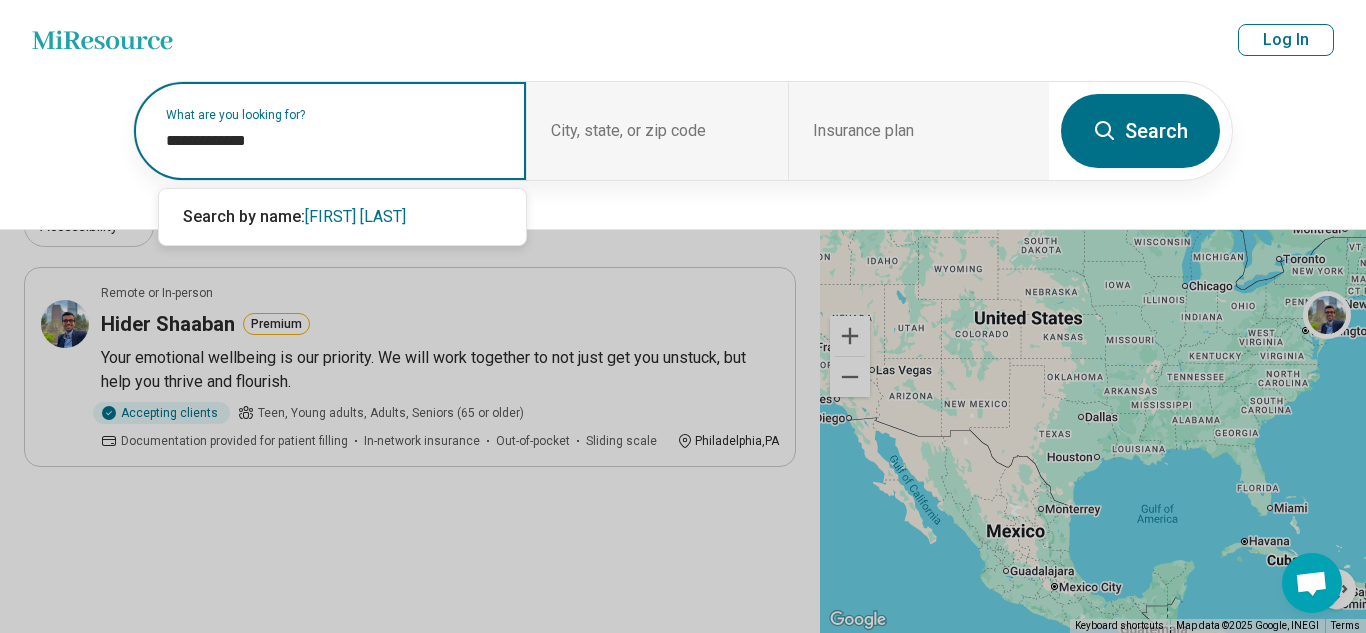 type on "**********" 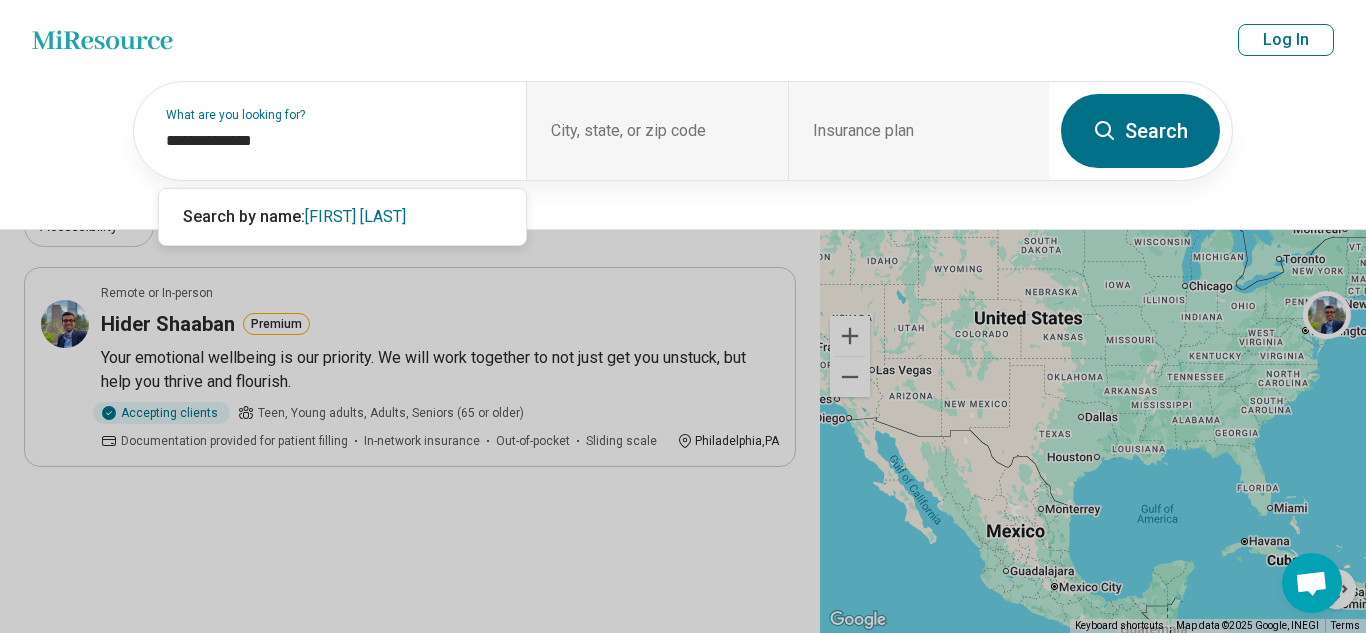 click 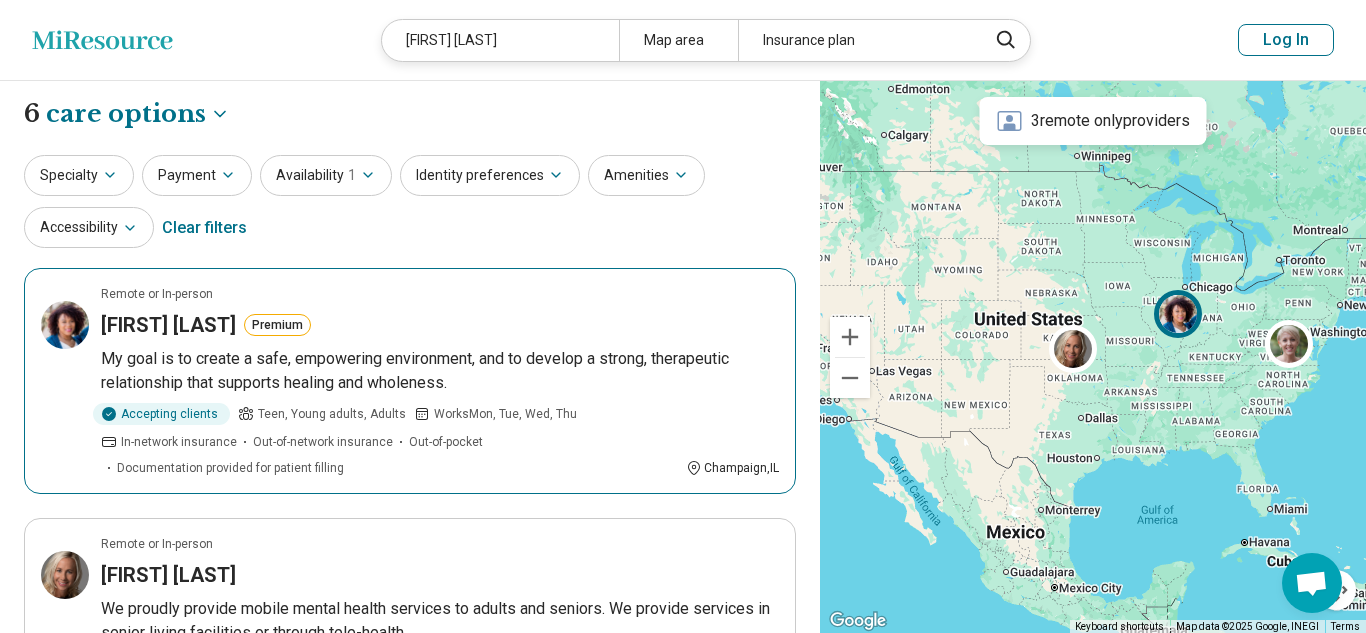 click on "My goal is to create a safe, empowering environment, and to develop a strong, therapeutic relationship that supports healing and wholeness." at bounding box center [440, 371] 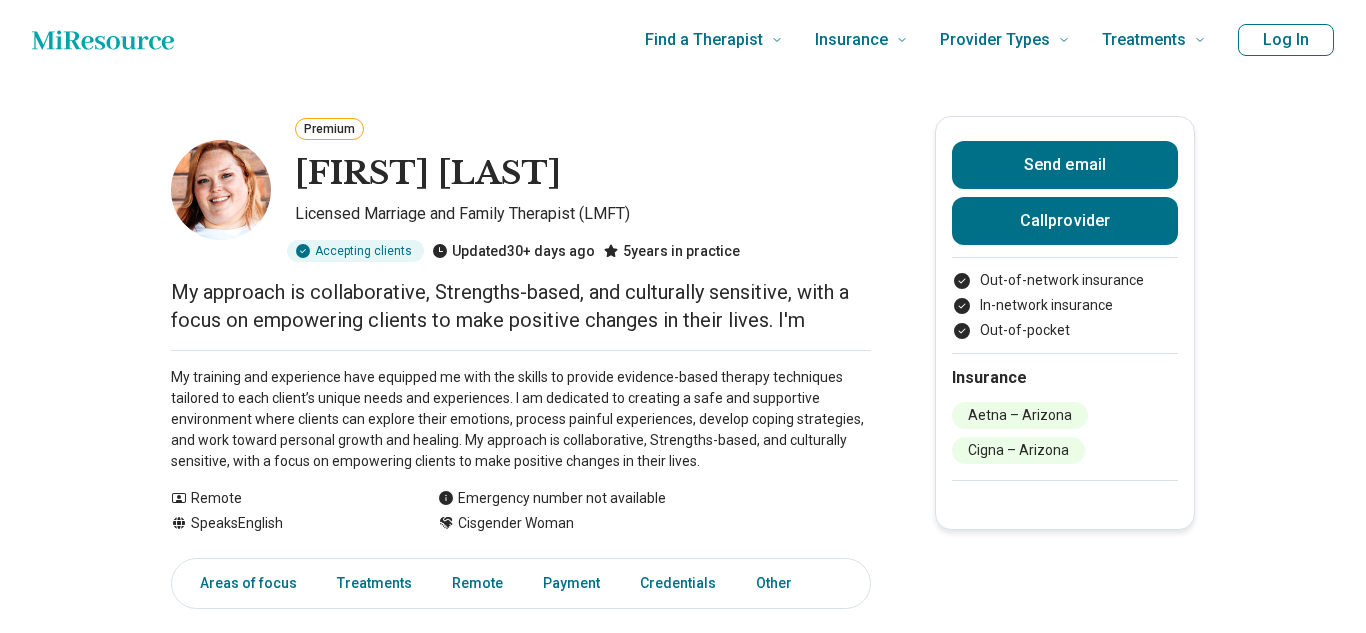 scroll, scrollTop: 0, scrollLeft: 0, axis: both 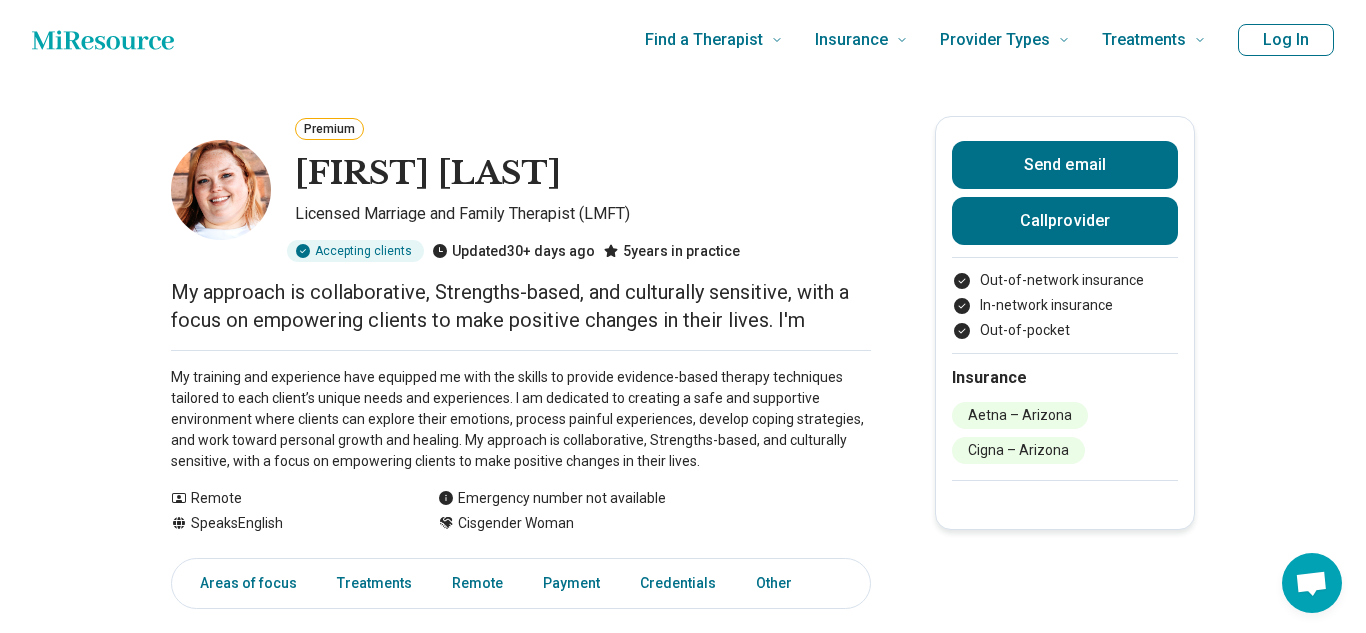click on "My approach is collaborative, Strengths-based, and culturally sensitive, with a focus on empowering clients to make positive changes in their lives.
I'm" at bounding box center (521, 306) 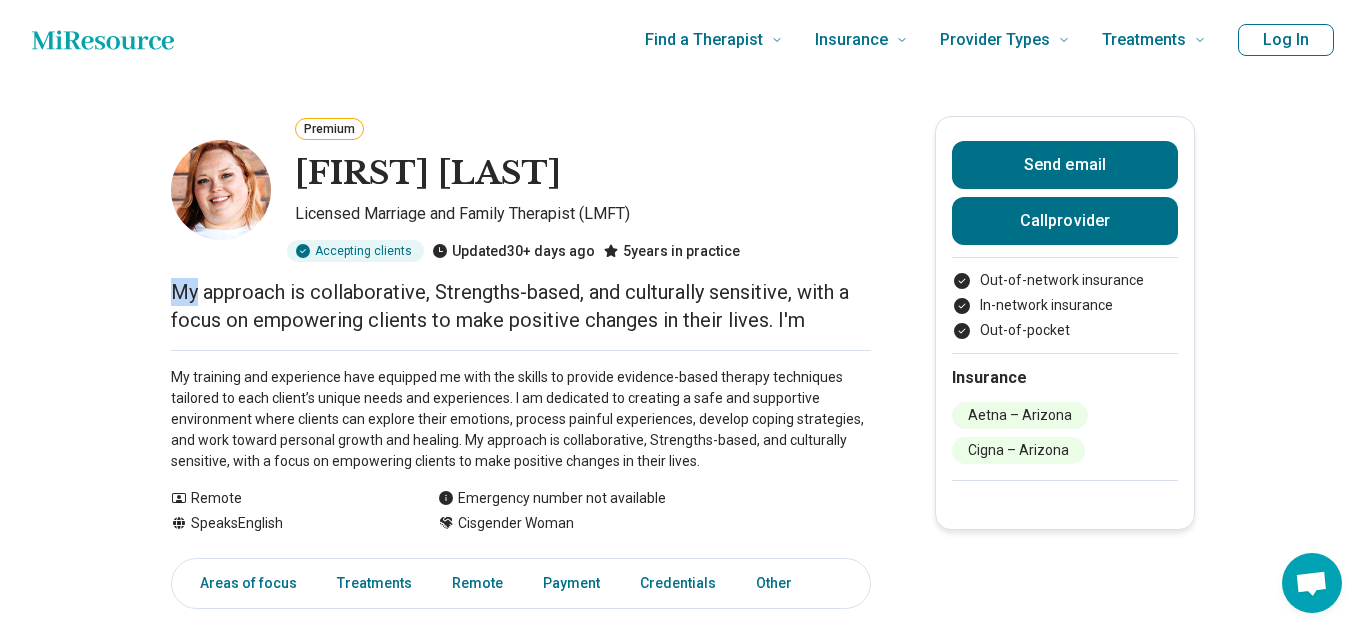 click on "My approach is collaborative, Strengths-based, and culturally sensitive, with a focus on empowering clients to make positive changes in their lives.
I'm" at bounding box center (521, 306) 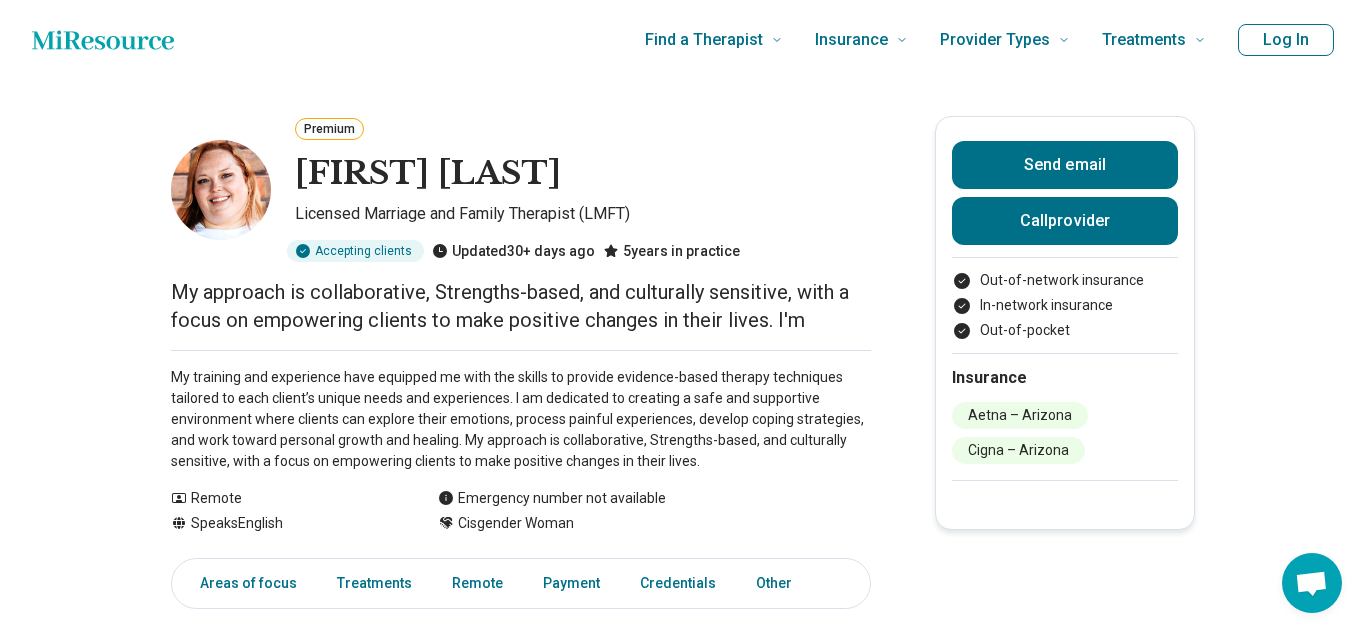 click on "My approach is collaborative, Strengths-based, and culturally sensitive, with a focus on empowering clients to make positive changes in their lives.
I'm" at bounding box center [521, 306] 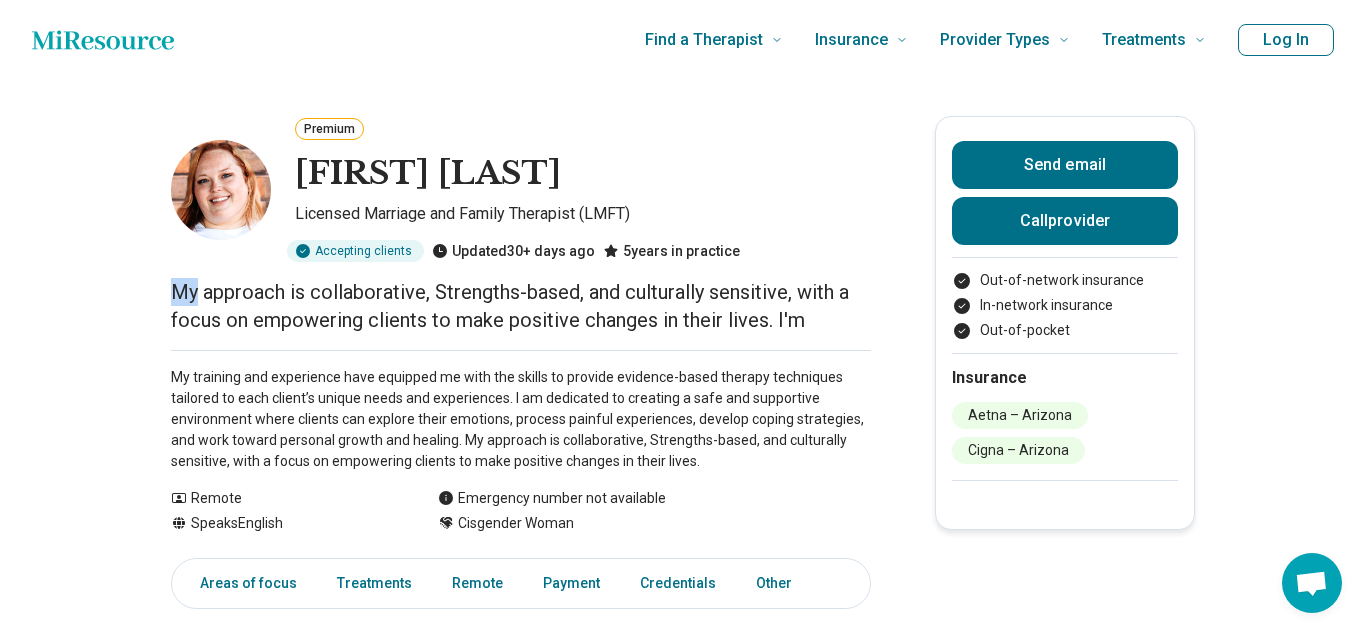 click on "My approach is collaborative, Strengths-based, and culturally sensitive, with a focus on empowering clients to make positive changes in their lives.
I'm" at bounding box center (521, 306) 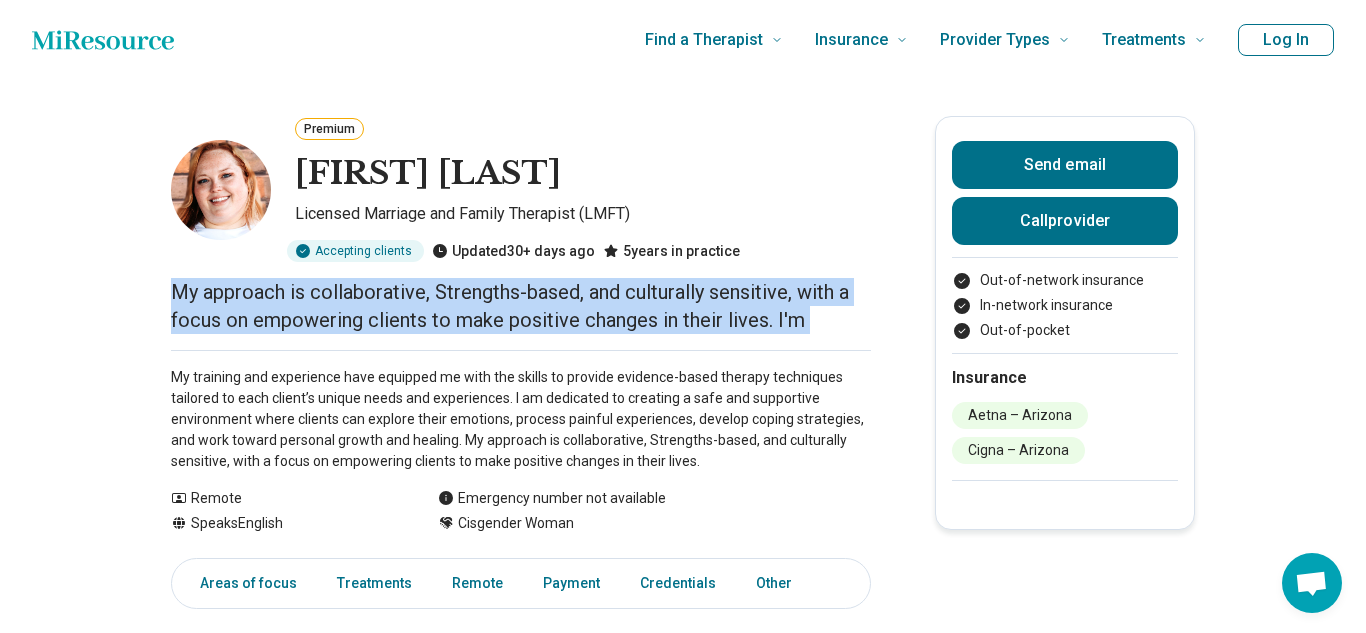 click on "My approach is collaborative, Strengths-based, and culturally sensitive, with a focus on empowering clients to make positive changes in their lives.
I'm" at bounding box center (521, 306) 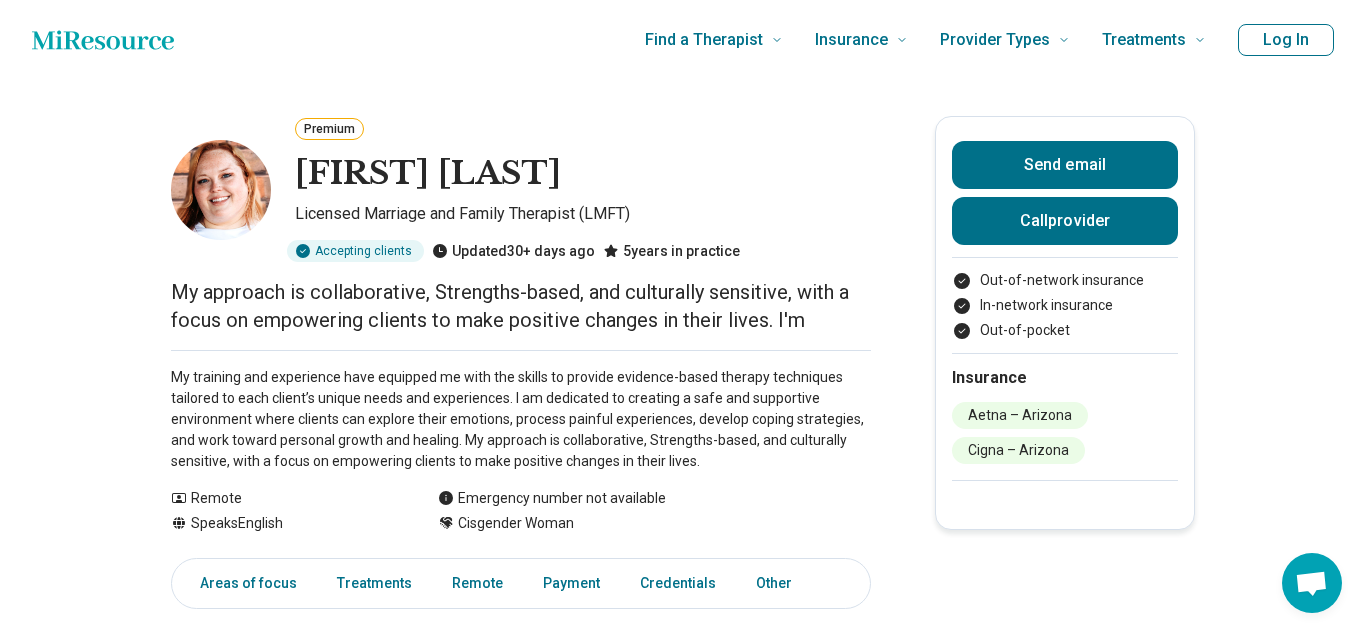 click on "My approach is collaborative, Strengths-based, and culturally sensitive, with a focus on empowering clients to make positive changes in their lives.
I'm" at bounding box center [521, 306] 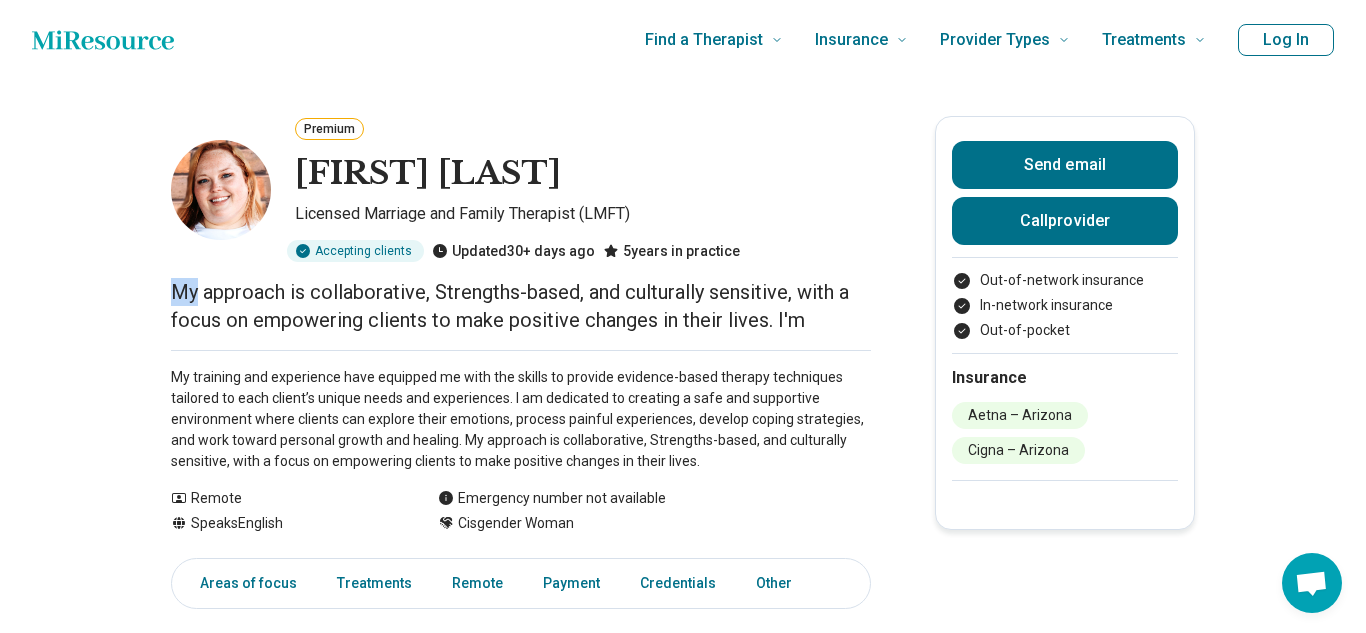 click on "My approach is collaborative, Strengths-based, and culturally sensitive, with a focus on empowering clients to make positive changes in their lives.
I'm" at bounding box center (521, 306) 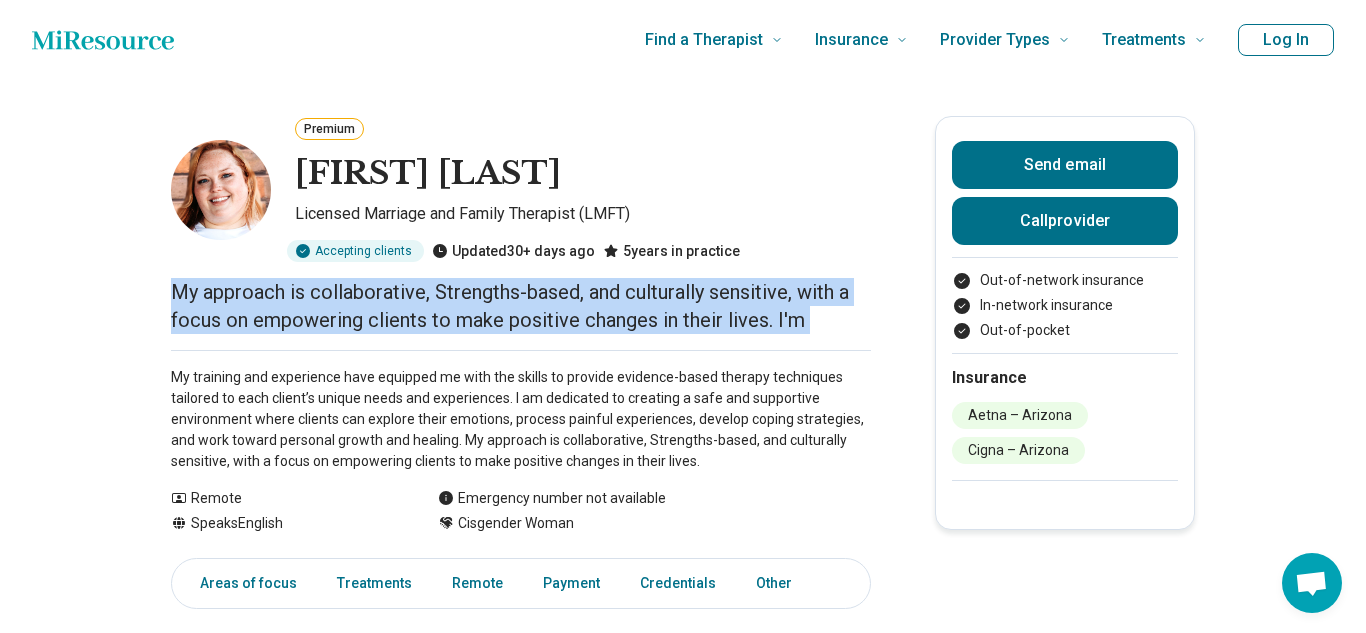 click on "My training and experience have equipped me with the skills to provide evidence-based therapy techniques tailored to each client’s unique needs and experiences. I am dedicated to creating a safe and supportive environment where clients can explore their emotions, process painful experiences, develop coping strategies, and work toward personal growth and healing. My approach is collaborative, Strengths-based, and culturally sensitive, with a focus on empowering clients to make positive changes in their lives." at bounding box center (521, 419) 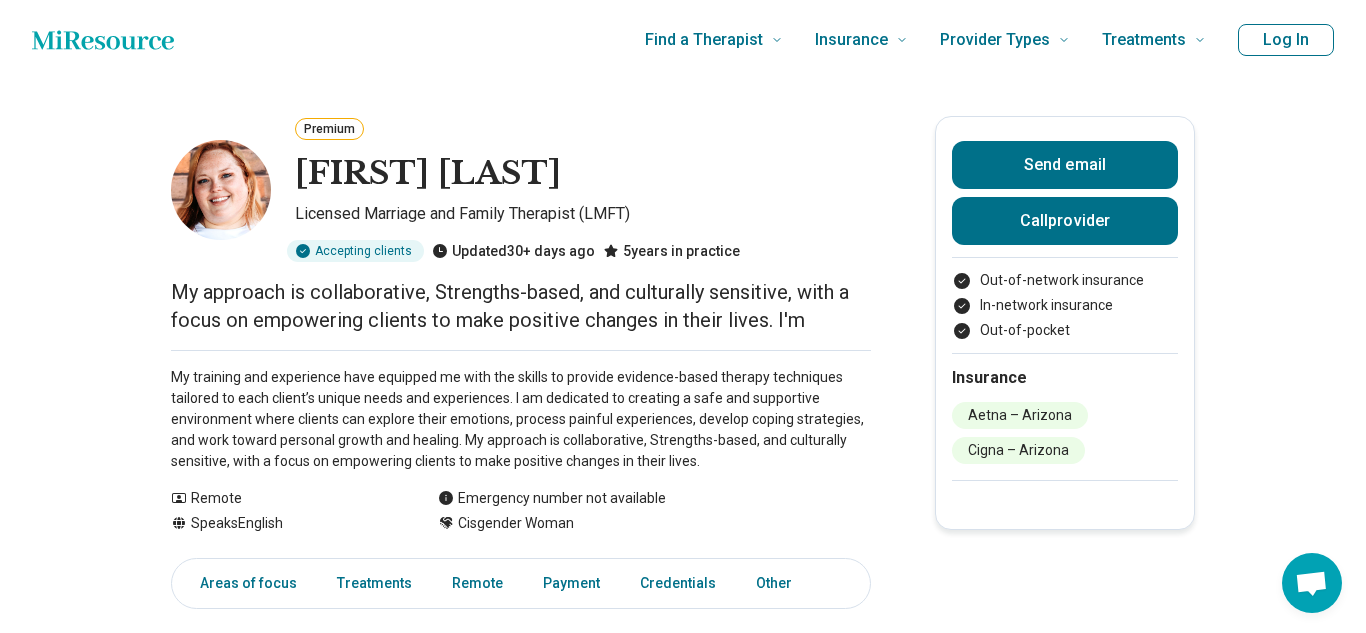 click on "My training and experience have equipped me with the skills to provide evidence-based therapy techniques tailored to each client’s unique needs and experiences. I am dedicated to creating a safe and supportive environment where clients can explore their emotions, process painful experiences, develop coping strategies, and work toward personal growth and healing. My approach is collaborative, Strengths-based, and culturally sensitive, with a focus on empowering clients to make positive changes in their lives." at bounding box center [521, 419] 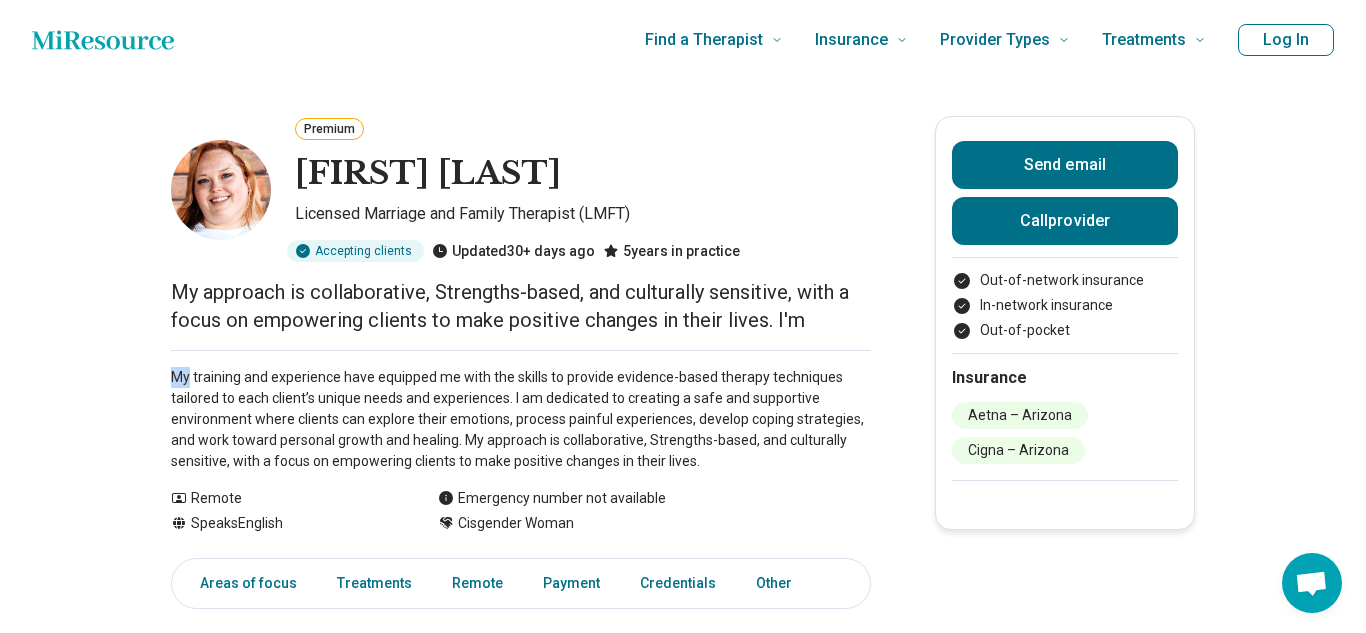 click on "My training and experience have equipped me with the skills to provide evidence-based therapy techniques tailored to each client’s unique needs and experiences. I am dedicated to creating a safe and supportive environment where clients can explore their emotions, process painful experiences, develop coping strategies, and work toward personal growth and healing. My approach is collaborative, Strengths-based, and culturally sensitive, with a focus on empowering clients to make positive changes in their lives." at bounding box center (521, 419) 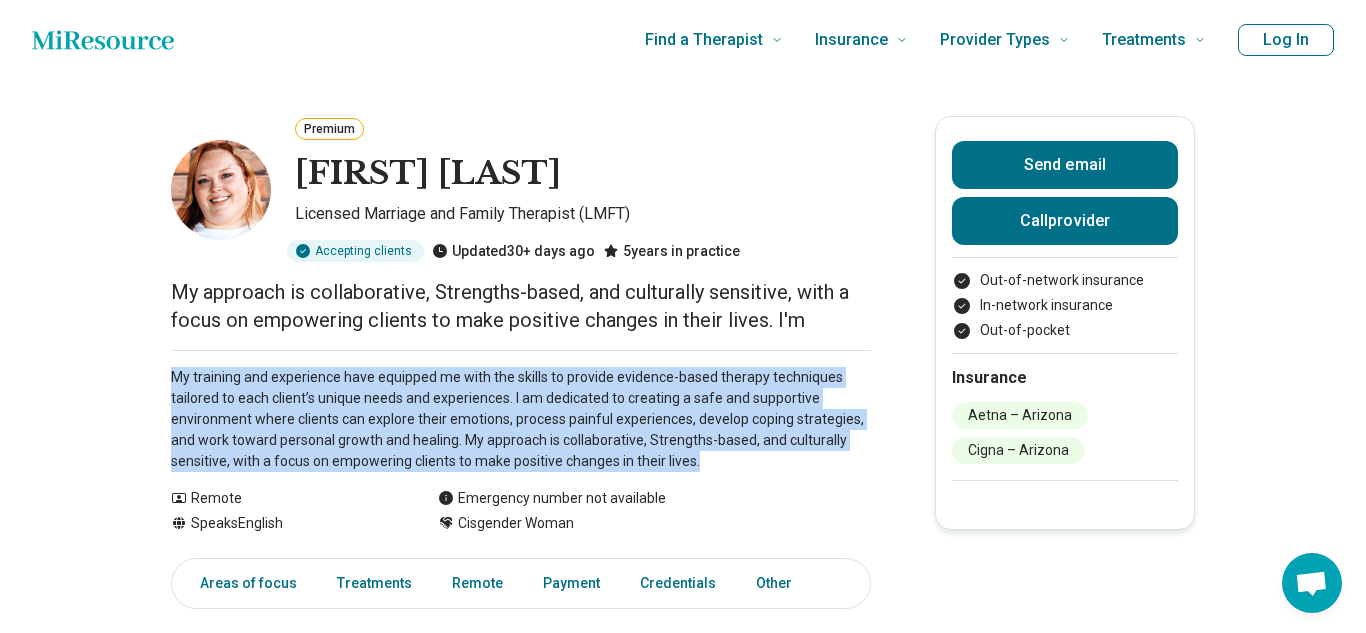 click on "My training and experience have equipped me with the skills to provide evidence-based therapy techniques tailored to each client’s unique needs and experiences. I am dedicated to creating a safe and supportive environment where clients can explore their emotions, process painful experiences, develop coping strategies, and work toward personal growth and healing. My approach is collaborative, Strengths-based, and culturally sensitive, with a focus on empowering clients to make positive changes in their lives." at bounding box center [521, 419] 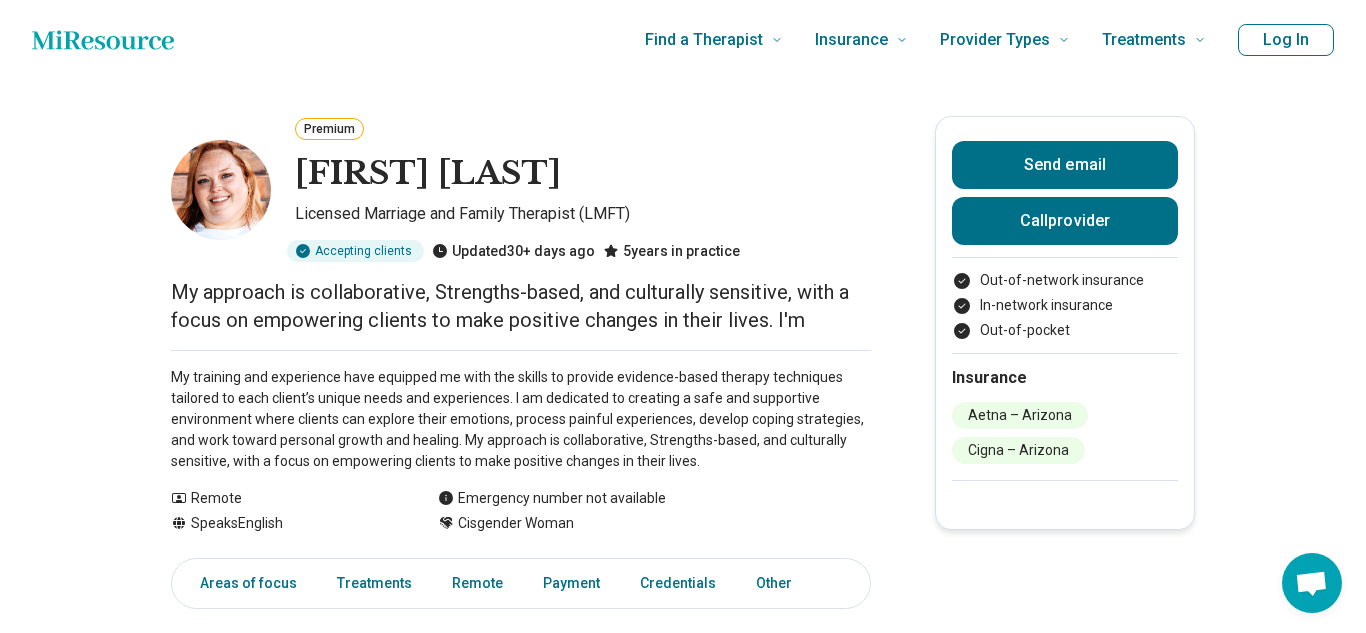 click on "My approach is collaborative, Strengths-based, and culturally sensitive, with a focus on empowering clients to make positive changes in their lives.
I'm" at bounding box center (521, 306) 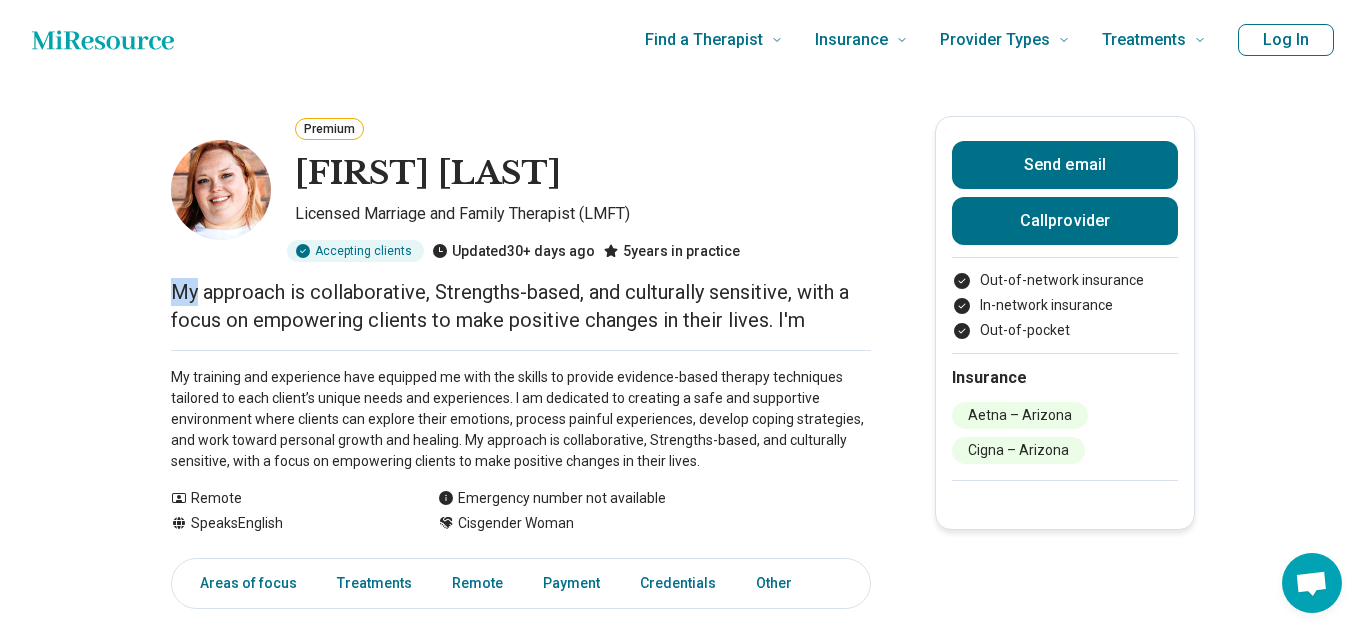 click on "My approach is collaborative, Strengths-based, and culturally sensitive, with a focus on empowering clients to make positive changes in their lives.
I'm" at bounding box center [521, 306] 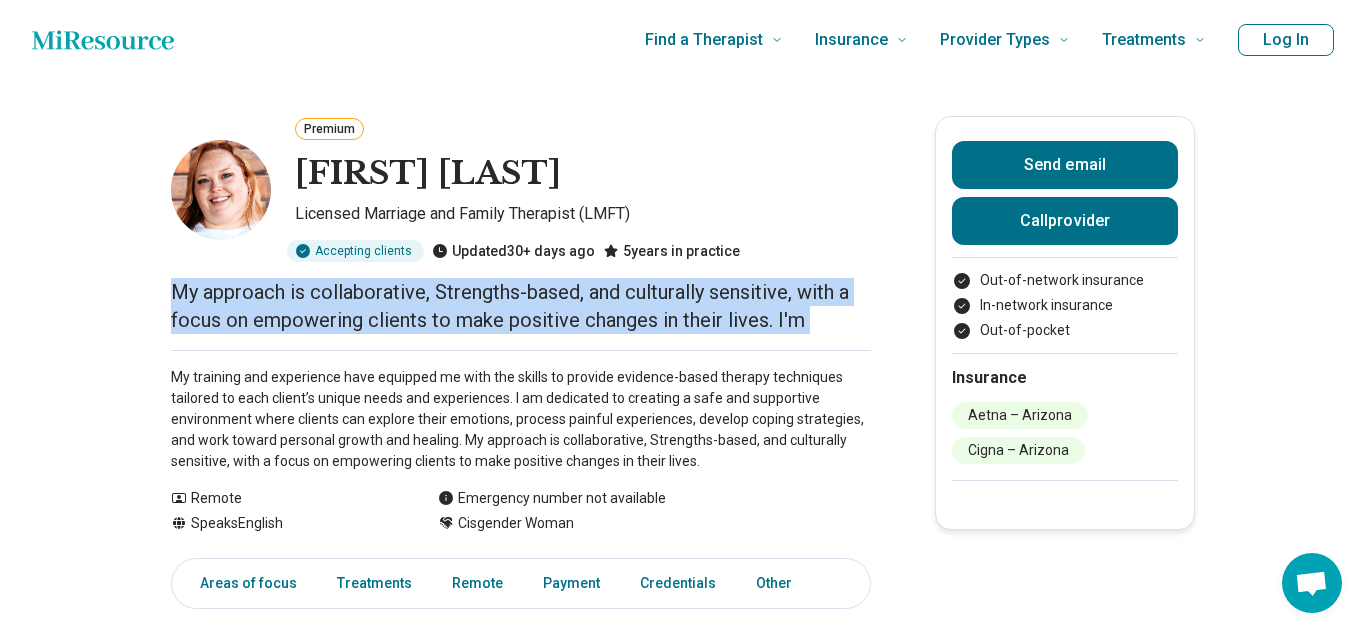 copy on "My approach is collaborative, Strengths-based, and culturally sensitive, with a focus on empowering clients to make positive changes in their lives.
I'm" 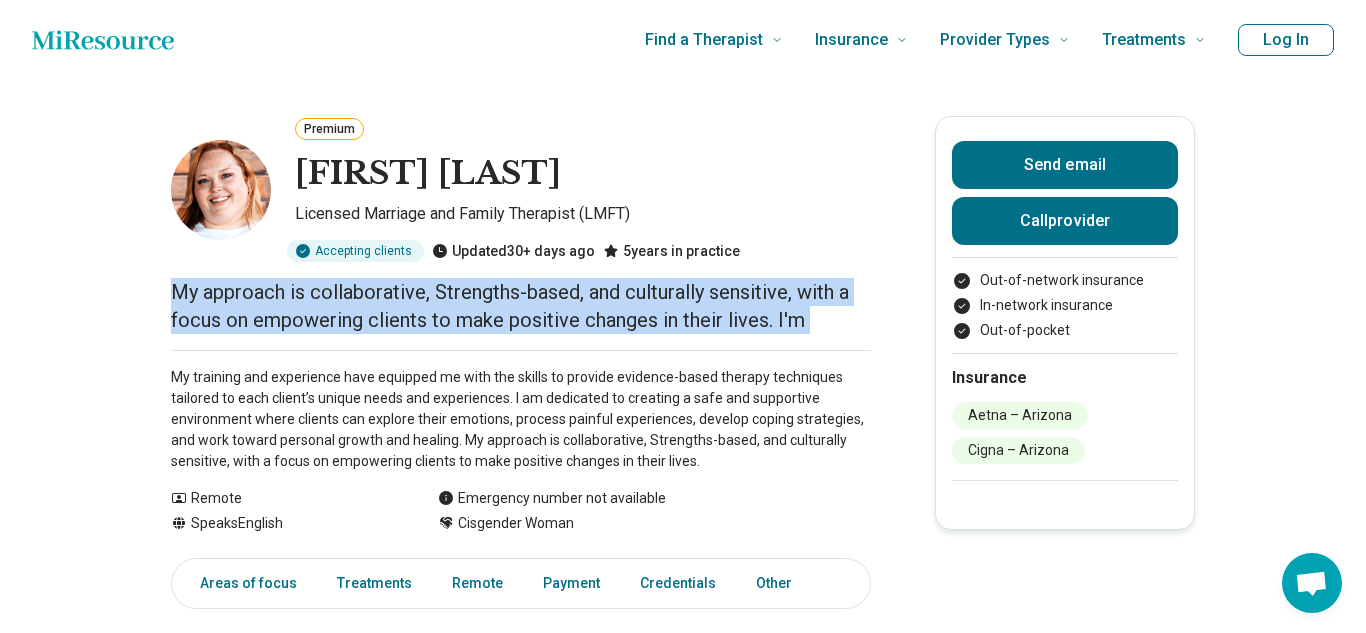 click on "My training and experience have equipped me with the skills to provide evidence-based therapy techniques tailored to each client’s unique needs and experiences. I am dedicated to creating a safe and supportive environment where clients can explore their emotions, process painful experiences, develop coping strategies, and work toward personal growth and healing. My approach is collaborative, Strengths-based, and culturally sensitive, with a focus on empowering clients to make positive changes in their lives." at bounding box center (521, 419) 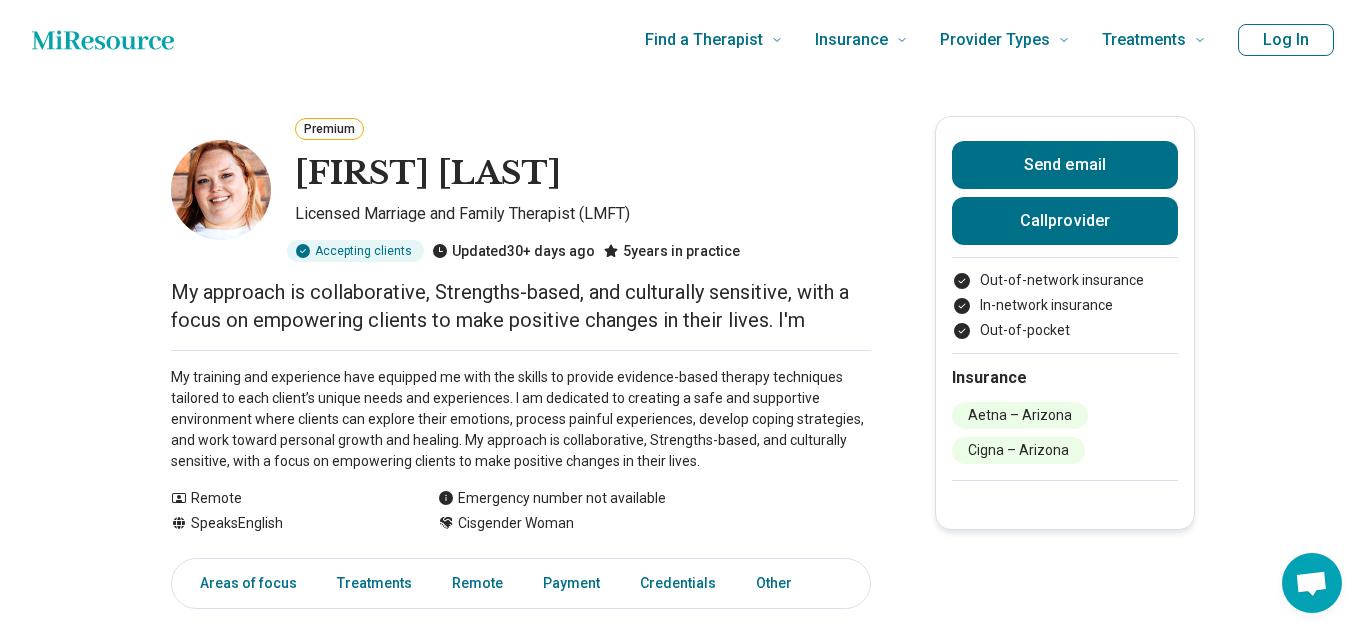 click on "My training and experience have equipped me with the skills to provide evidence-based therapy techniques tailored to each client’s unique needs and experiences. I am dedicated to creating a safe and supportive environment where clients can explore their emotions, process painful experiences, develop coping strategies, and work toward personal growth and healing. My approach is collaborative, Strengths-based, and culturally sensitive, with a focus on empowering clients to make positive changes in their lives." at bounding box center [521, 419] 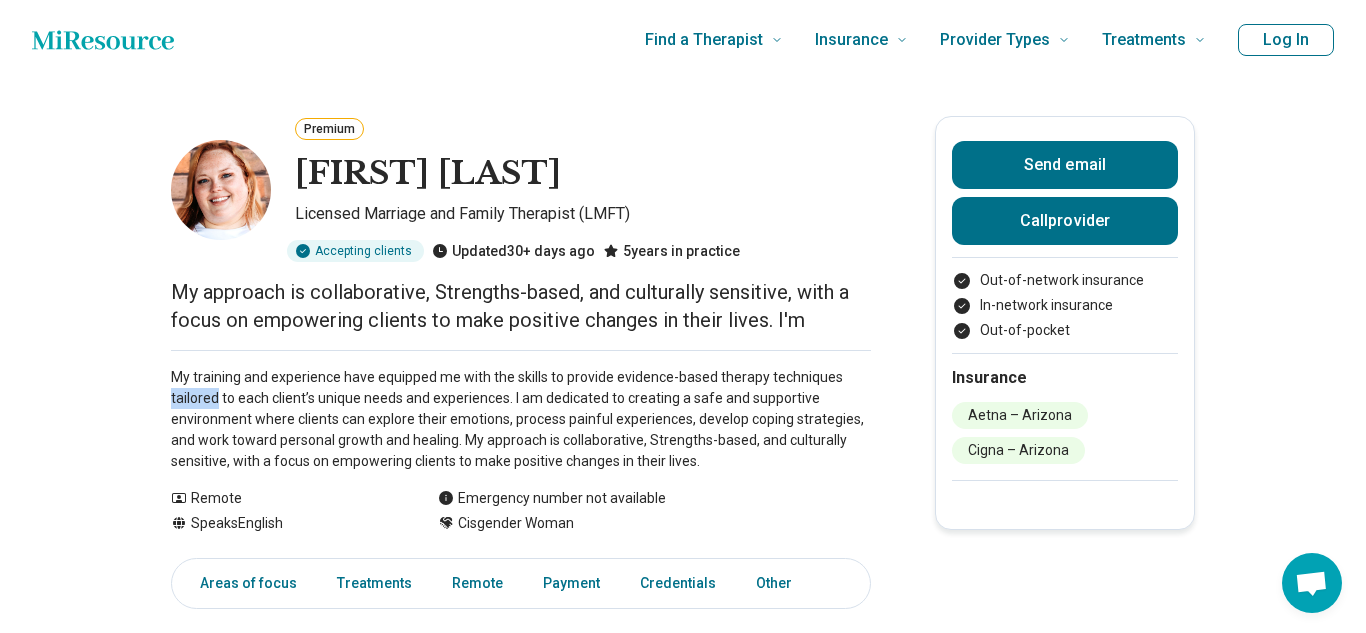 click on "My training and experience have equipped me with the skills to provide evidence-based therapy techniques tailored to each client’s unique needs and experiences. I am dedicated to creating a safe and supportive environment where clients can explore their emotions, process painful experiences, develop coping strategies, and work toward personal growth and healing. My approach is collaborative, Strengths-based, and culturally sensitive, with a focus on empowering clients to make positive changes in their lives." at bounding box center [521, 419] 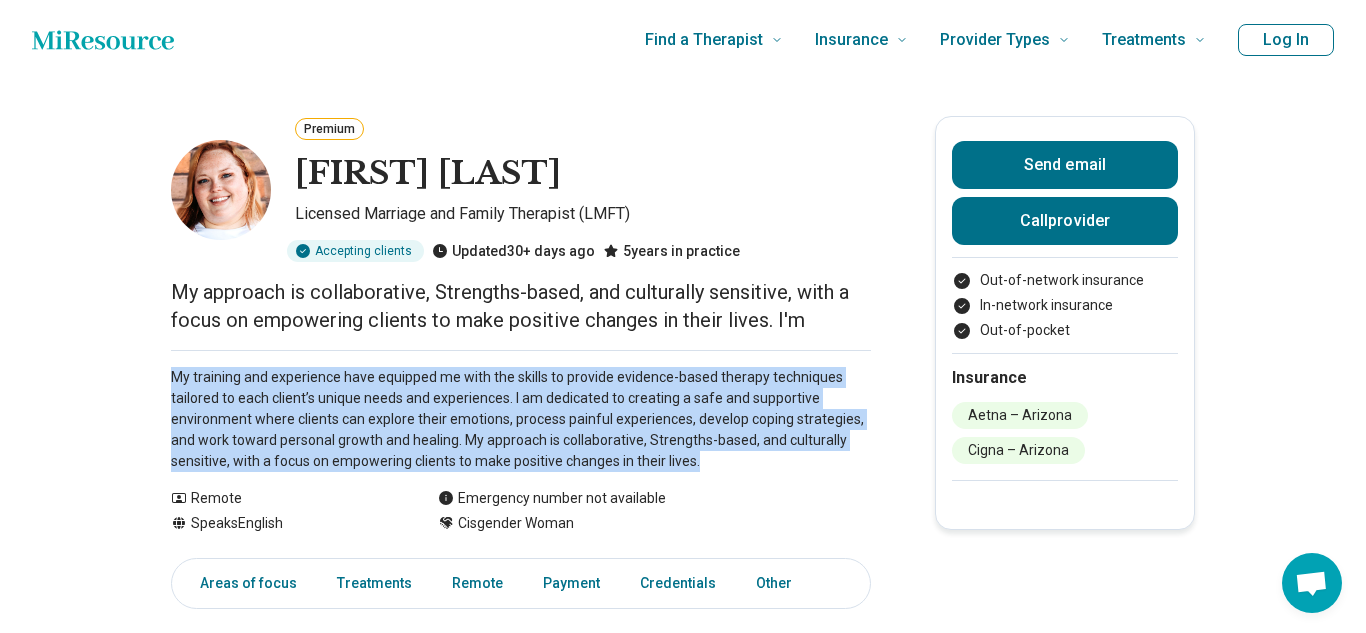 copy on "My training and experience have equipped me with the skills to provide evidence-based therapy techniques tailored to each client’s unique needs and experiences. I am dedicated to creating a safe and supportive environment where clients can explore their emotions, process painful experiences, develop coping strategies, and work toward personal growth and healing. My approach is collaborative, Strengths-based, and culturally sensitive, with a focus on empowering clients to make positive changes in their lives. Show all" 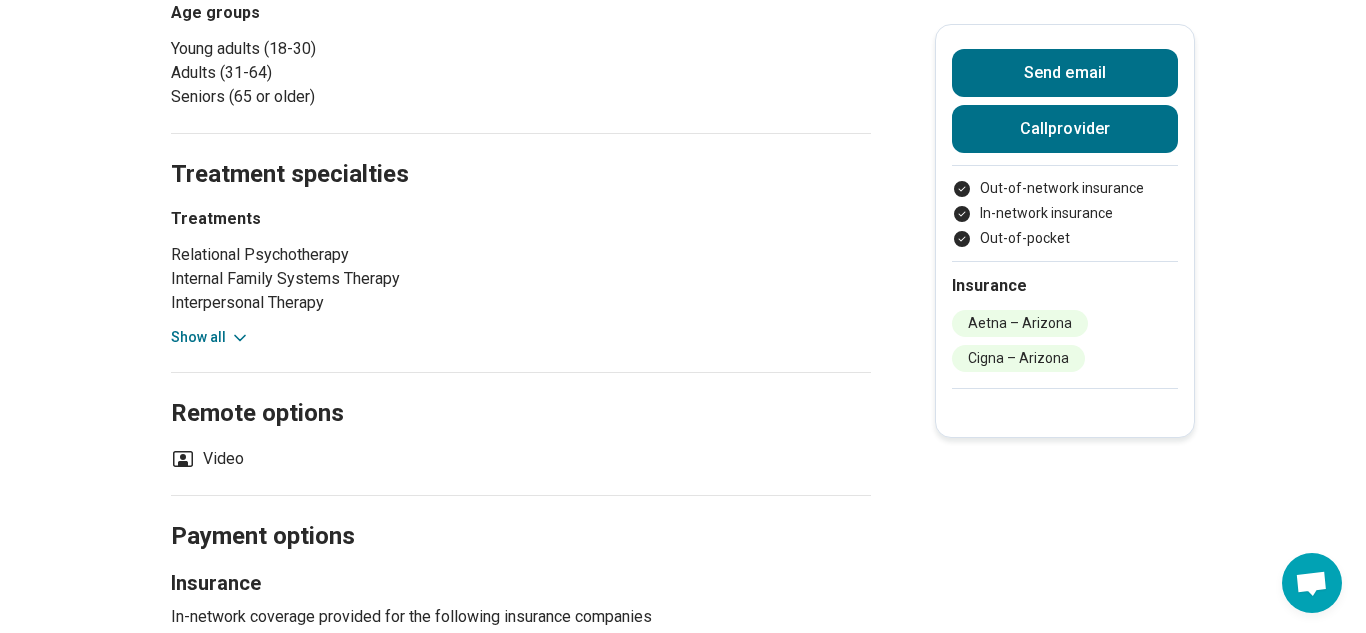 scroll, scrollTop: 835, scrollLeft: 0, axis: vertical 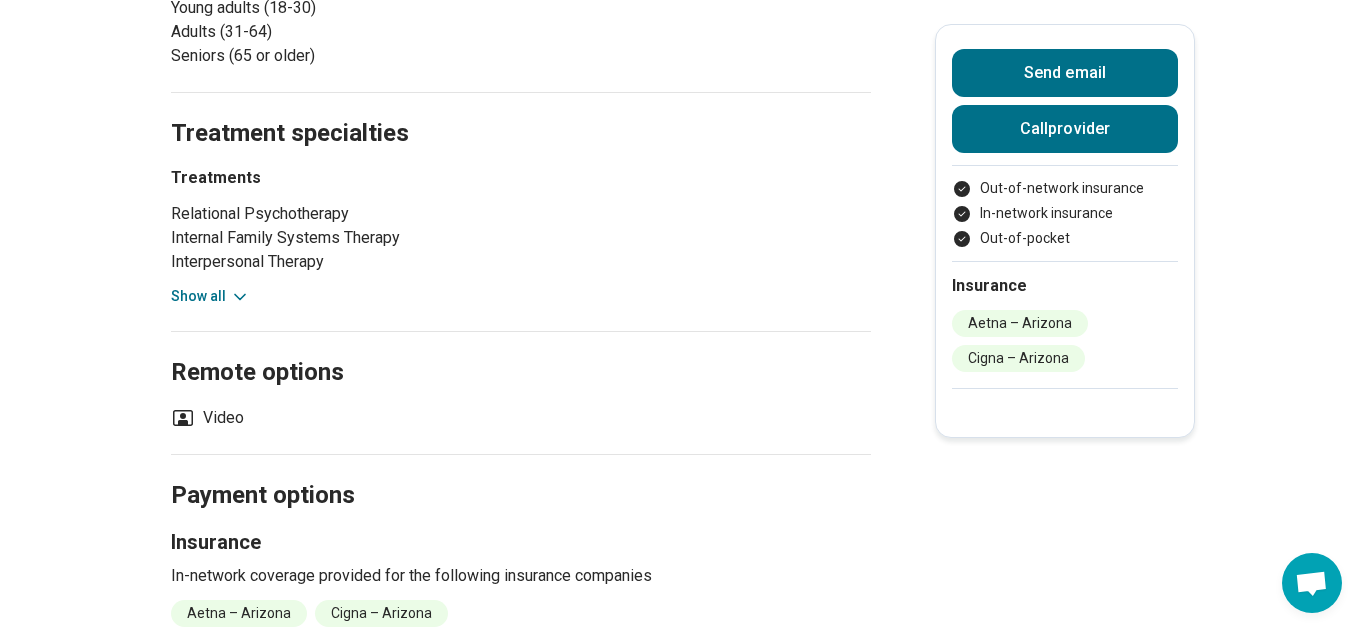 click 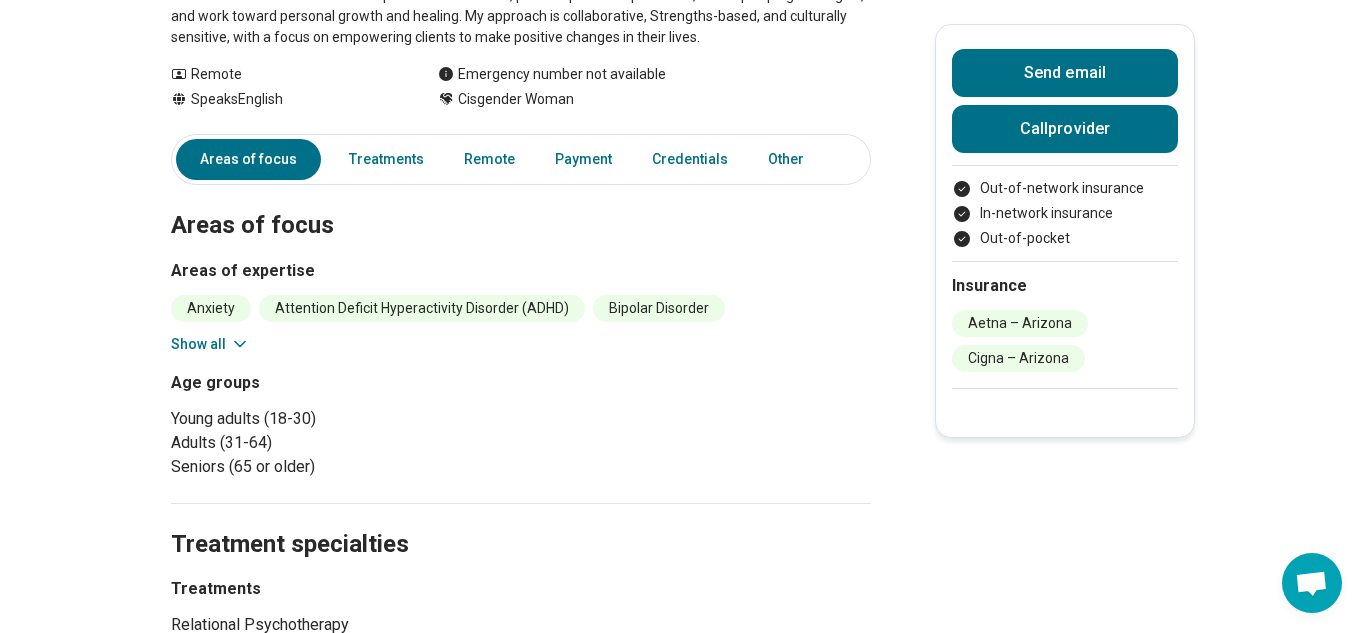scroll, scrollTop: 423, scrollLeft: 0, axis: vertical 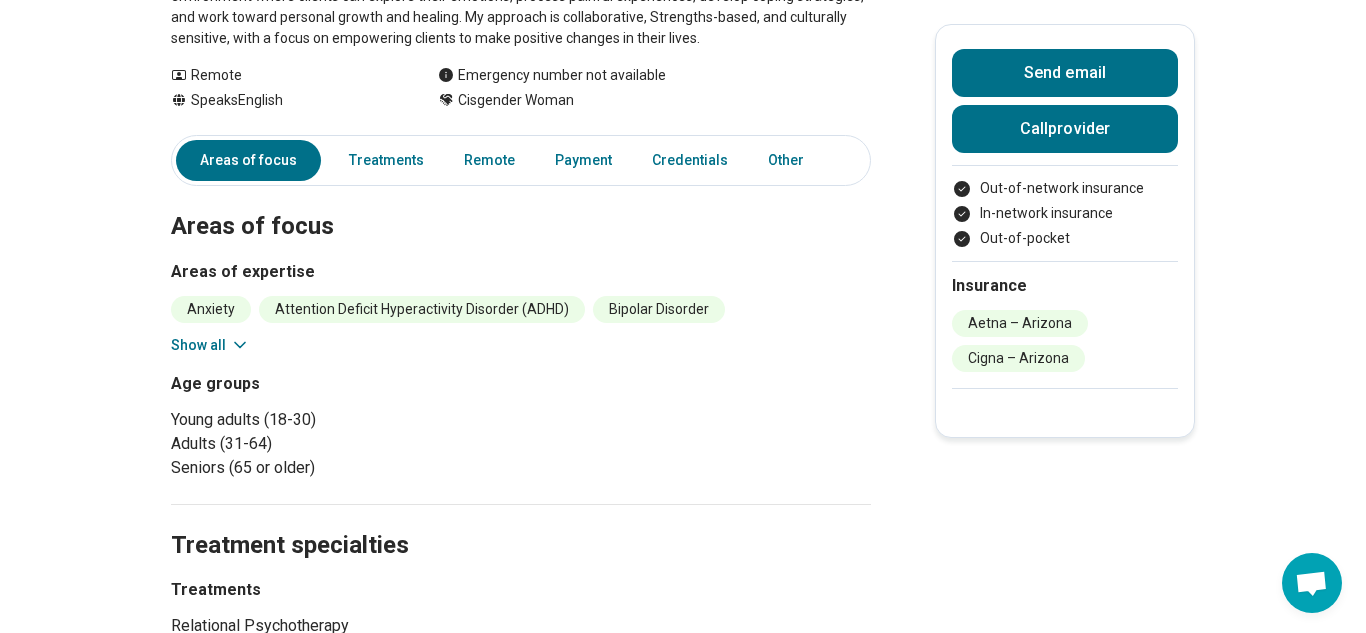 click 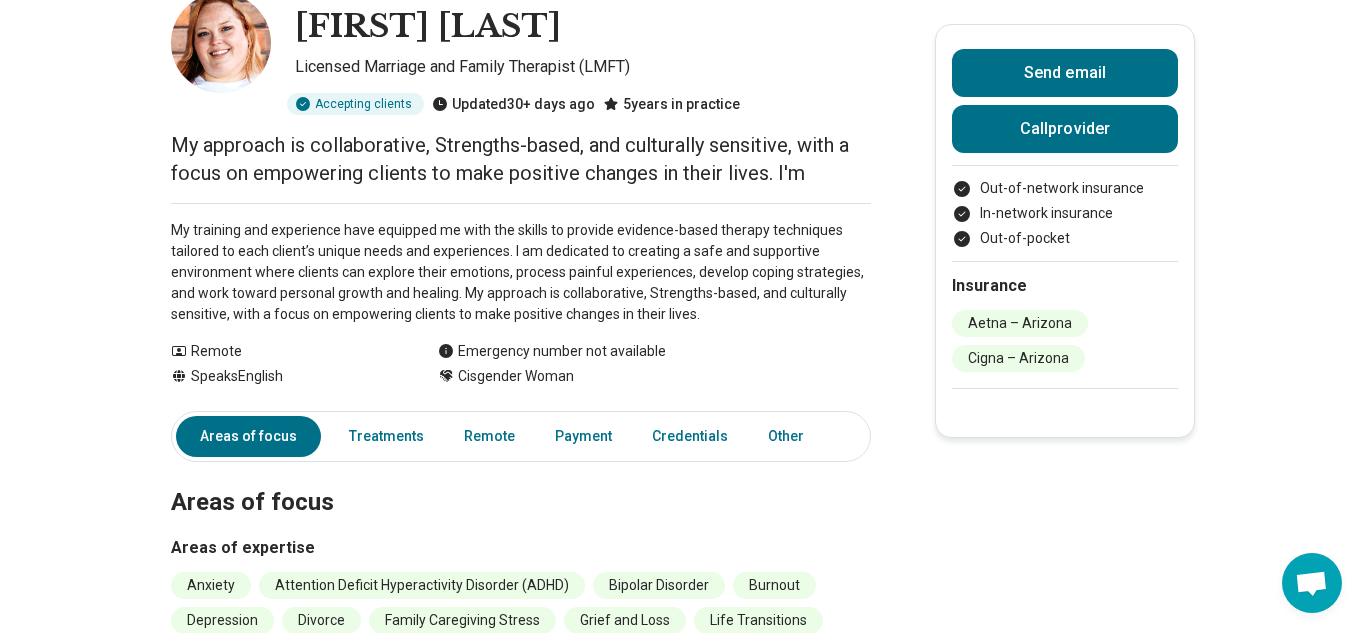 scroll, scrollTop: 128, scrollLeft: 0, axis: vertical 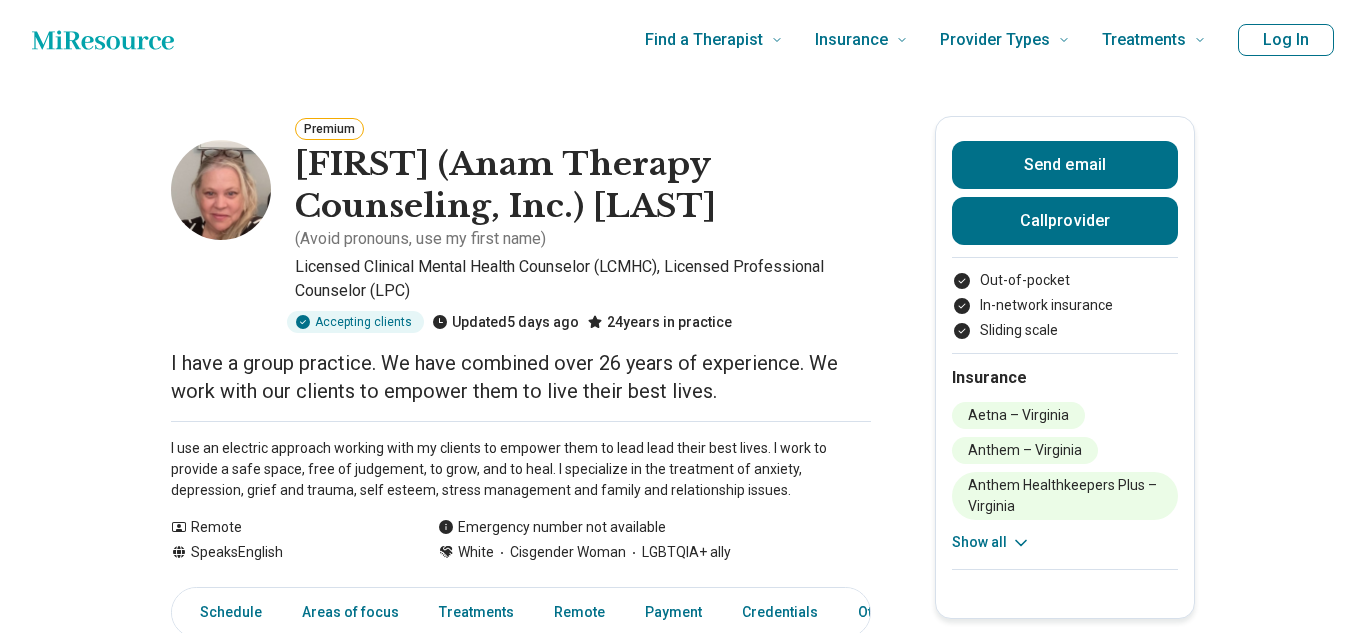 click on "I have a group practice. We have combined over 26 years of experience. We work with our clients to  empower them to live their best lives." at bounding box center [521, 377] 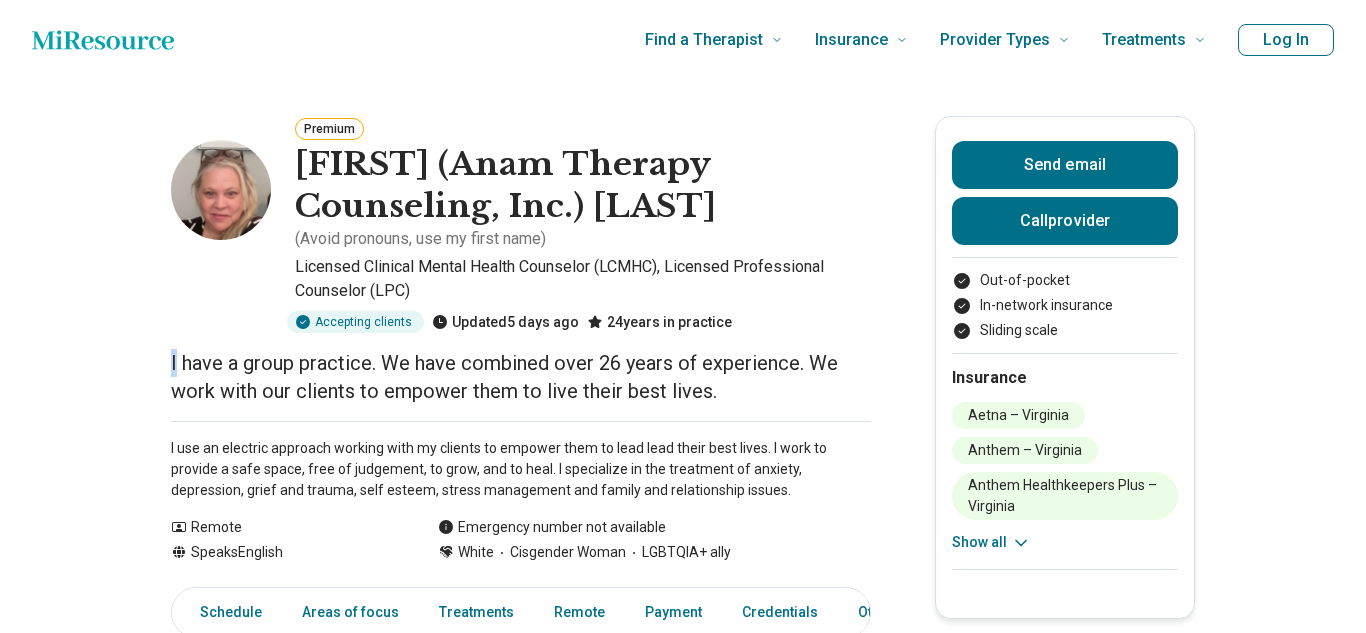 click on "I have a group practice. We have combined over 26 years of experience. We work with our clients to  empower them to live their best lives." at bounding box center (521, 377) 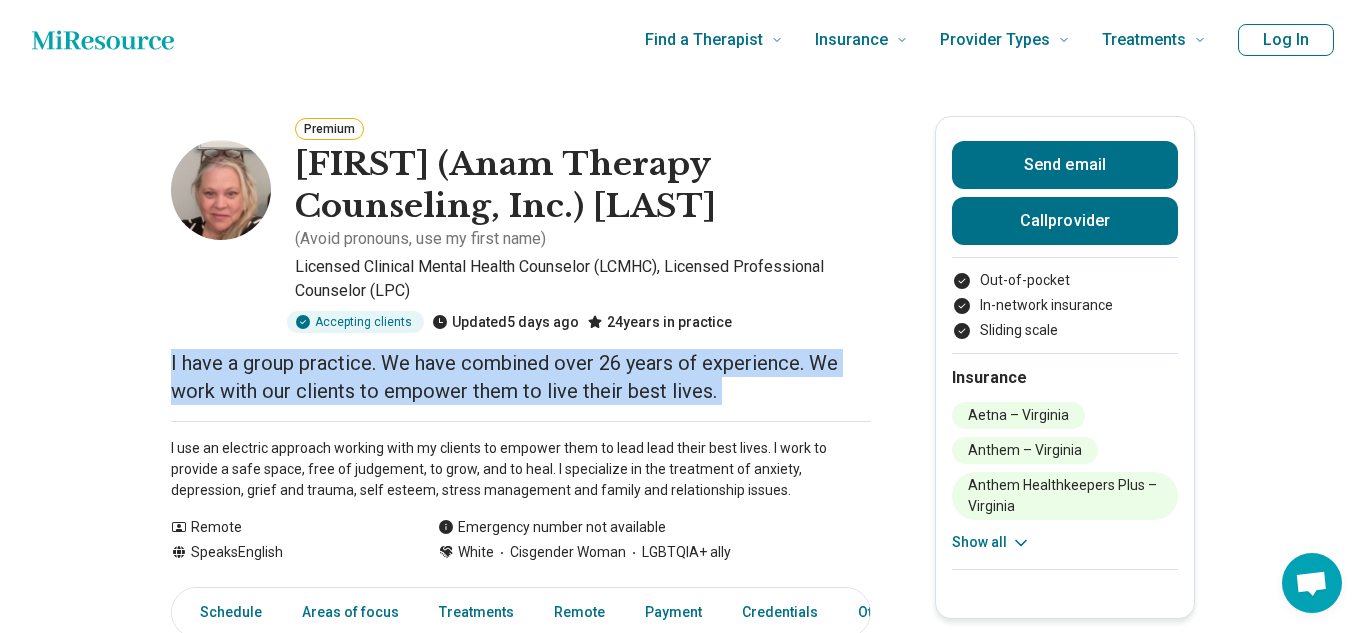 copy on "I have a group practice. We have combined over 26 years of experience. We work with our clients to  empower them to live their best lives." 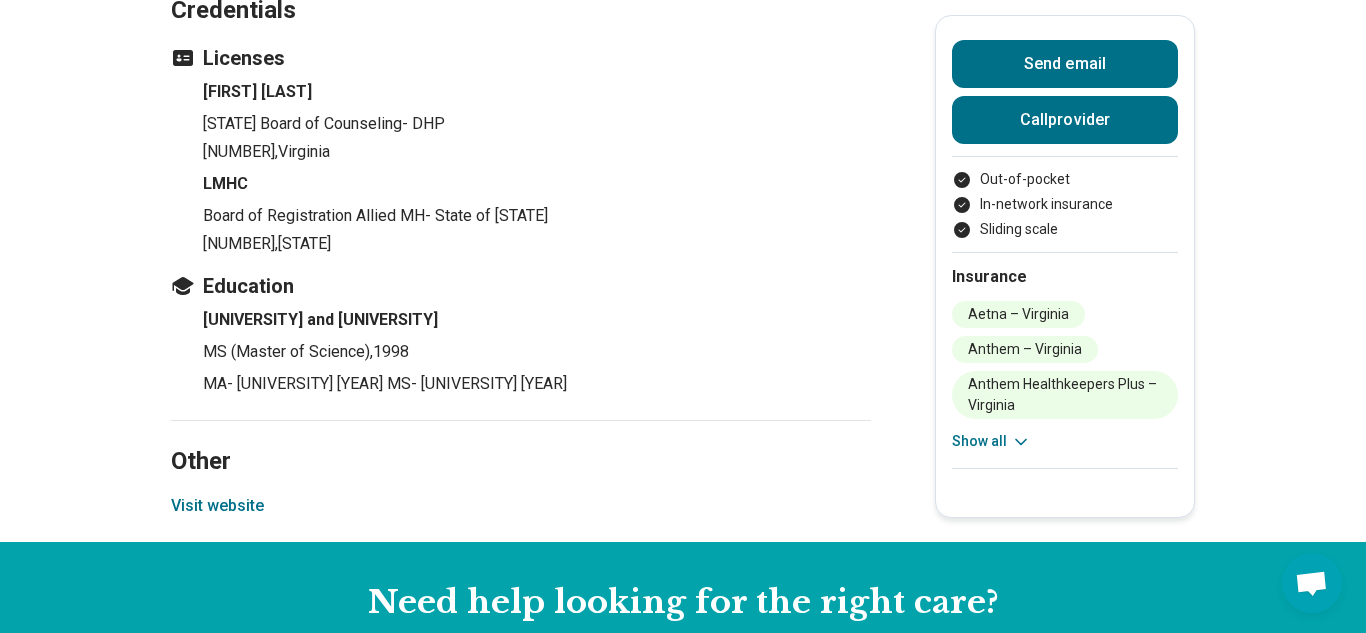 scroll, scrollTop: 2098, scrollLeft: 0, axis: vertical 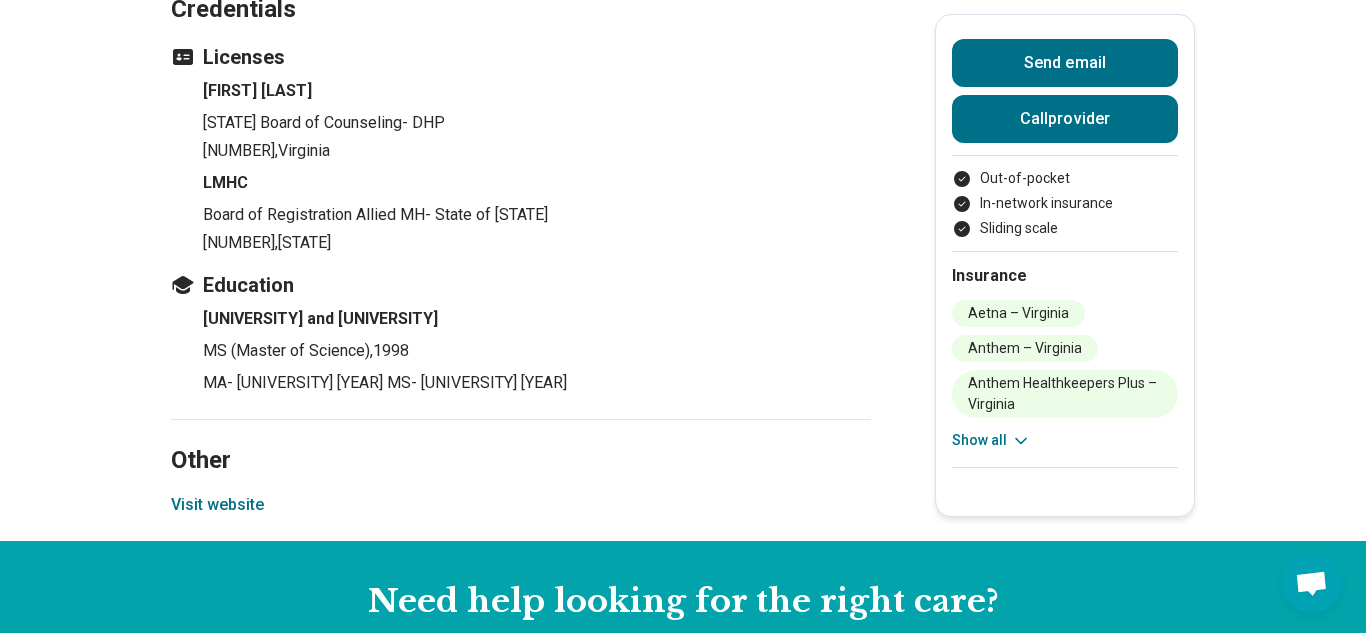 click on "Visit website" at bounding box center [217, 505] 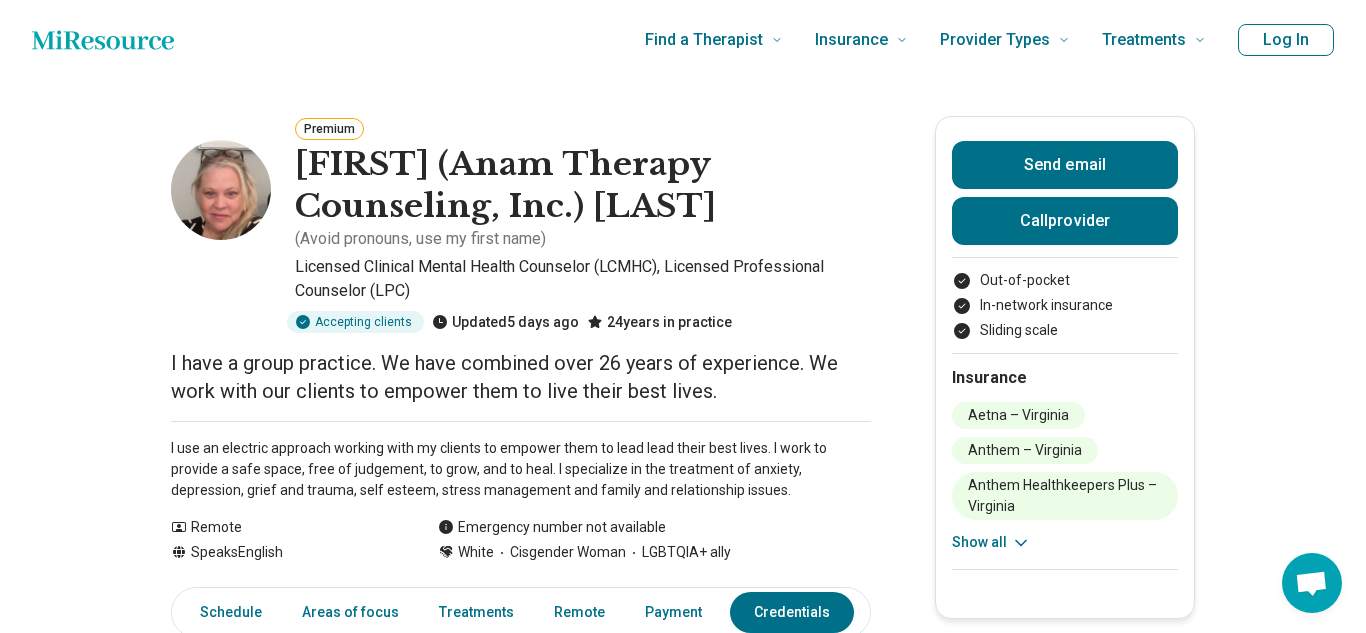 click on "I use an electric approach working with my clients to empower them to lead lead their best lives. I work to provide a safe space, free of judgement, to grow, and to heal. I specialize in the treatment of anxiety, depression, grief and trauma, self esteem, stress management and family and relationship issues." at bounding box center (521, 469) 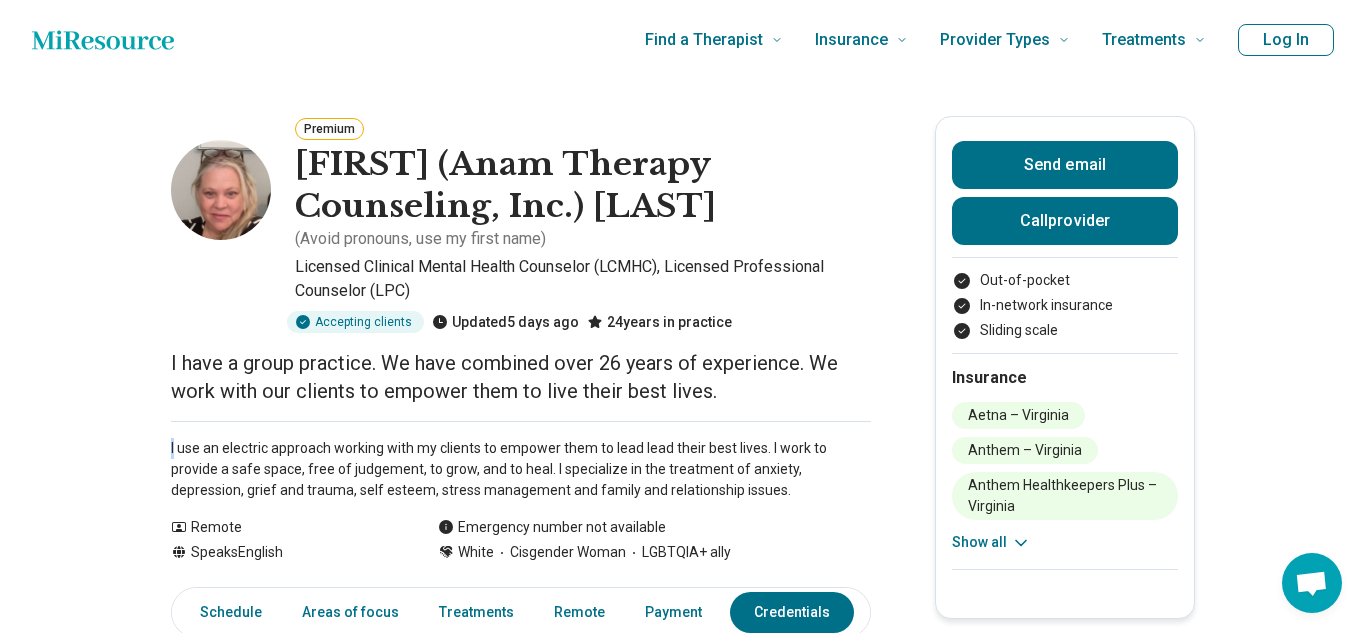click on "I use an electric approach working with my clients to empower them to lead lead their best lives. I work to provide a safe space, free of judgement, to grow, and to heal. I specialize in the treatment of anxiety, depression, grief and trauma, self esteem, stress management and family and relationship issues." at bounding box center (521, 469) 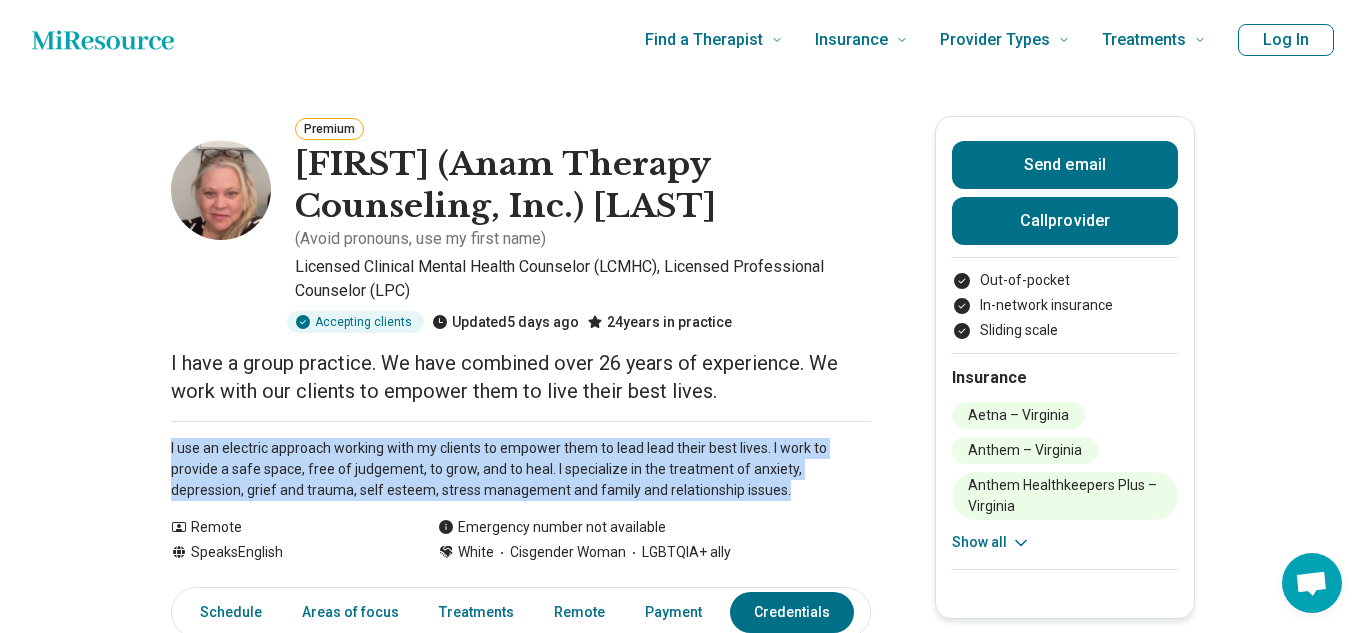copy on "I use an electric approach working with my clients to empower them to lead lead their best lives. I work to provide a safe space, free of judgement, to grow, and to heal. I specialize in the treatment of anxiety, depression, grief and trauma, self esteem, stress management and family and relationship issues. Show all" 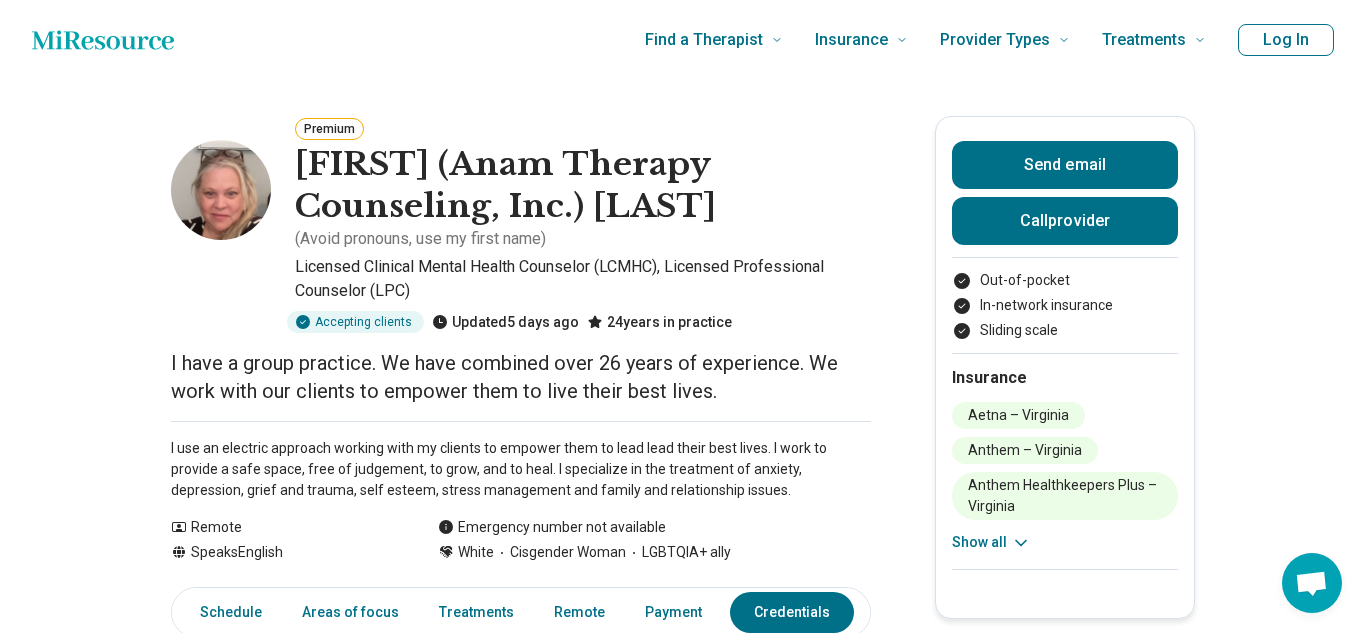 click on "I have a group practice. We have combined over 26 years of experience. We work with our clients to  empower them to live their best lives." at bounding box center (521, 377) 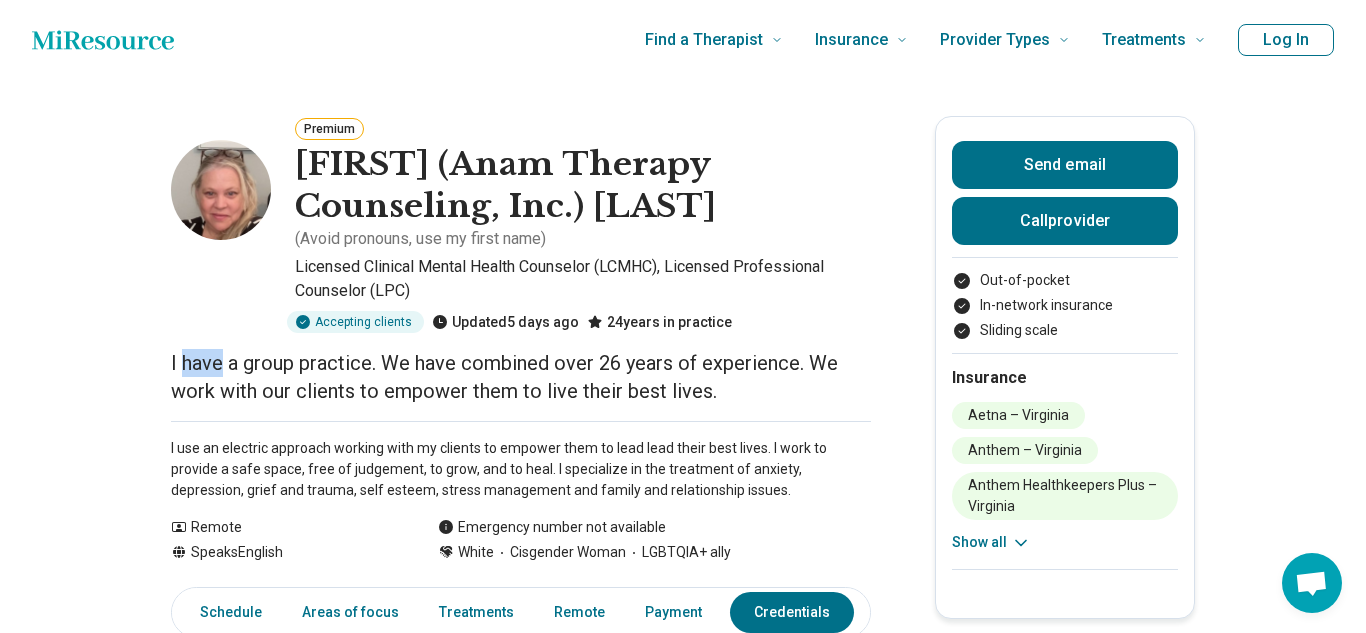 click on "I have a group practice. We have combined over 26 years of experience. We work with our clients to  empower them to live their best lives." at bounding box center (521, 377) 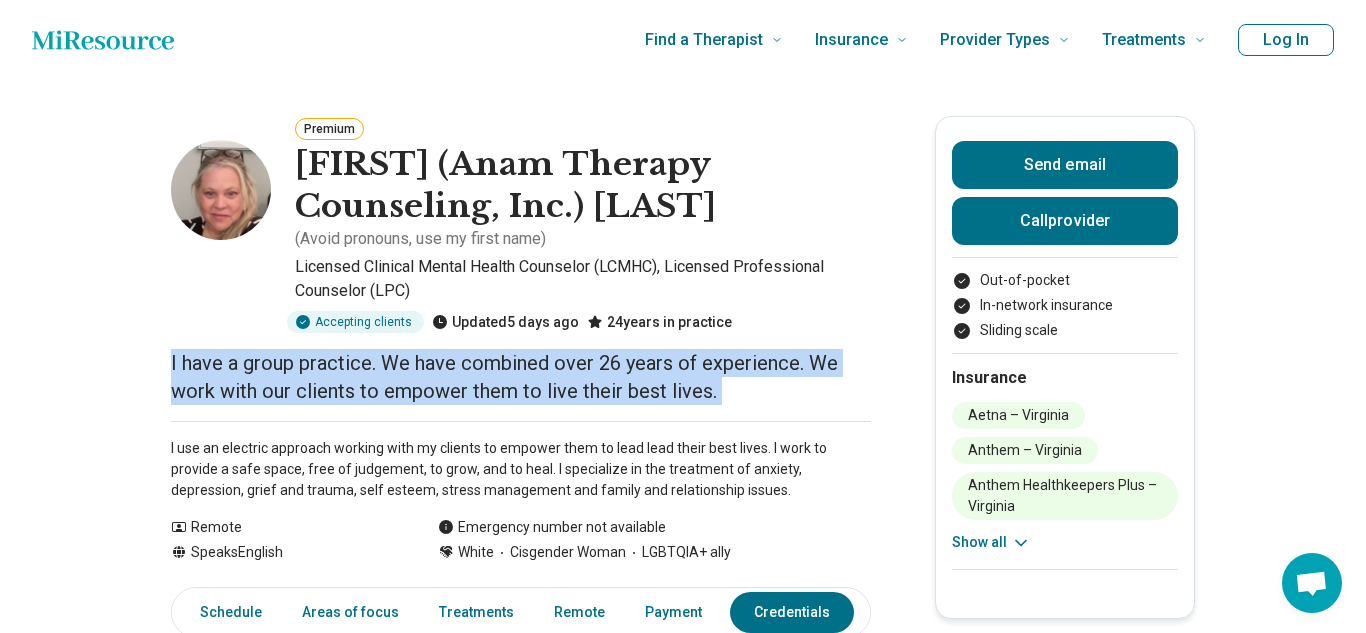 copy on "I have a group practice. We have combined over 26 years of experience. We work with our clients to  empower them to live their best lives." 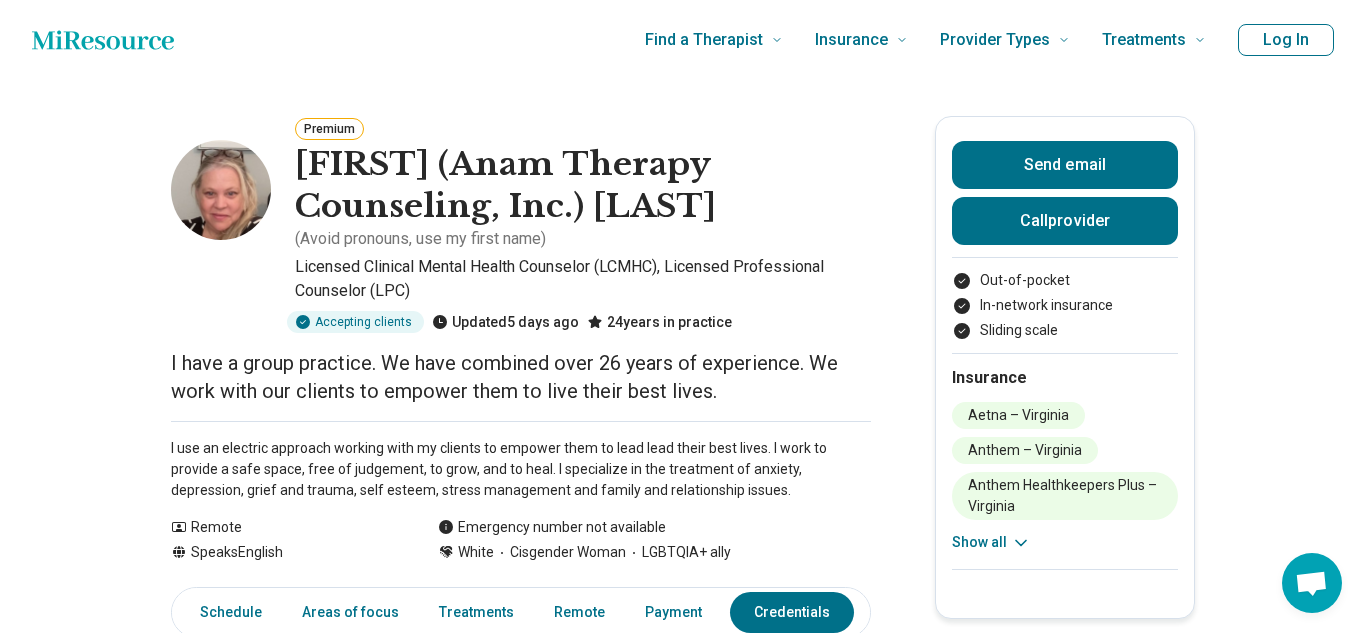 click on "I use an electric approach working with my clients to empower them to lead lead their best lives. I work to provide a safe space, free of judgement, to grow, and to heal. I specialize in the treatment of anxiety, depression, grief and trauma, self esteem, stress management and family and relationship issues." at bounding box center (521, 469) 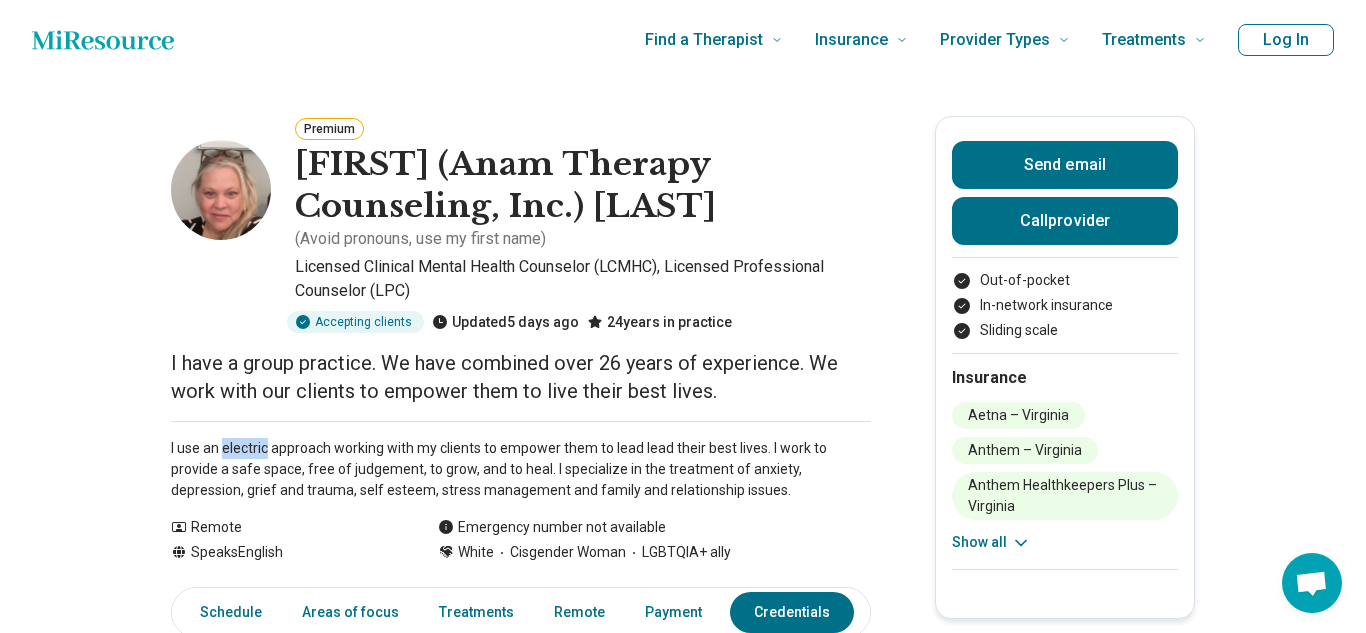 click on "I use an electric approach working with my clients to empower them to lead lead their best lives. I work to provide a safe space, free of judgement, to grow, and to heal. I specialize in the treatment of anxiety, depression, grief and trauma, self esteem, stress management and family and relationship issues." at bounding box center (521, 469) 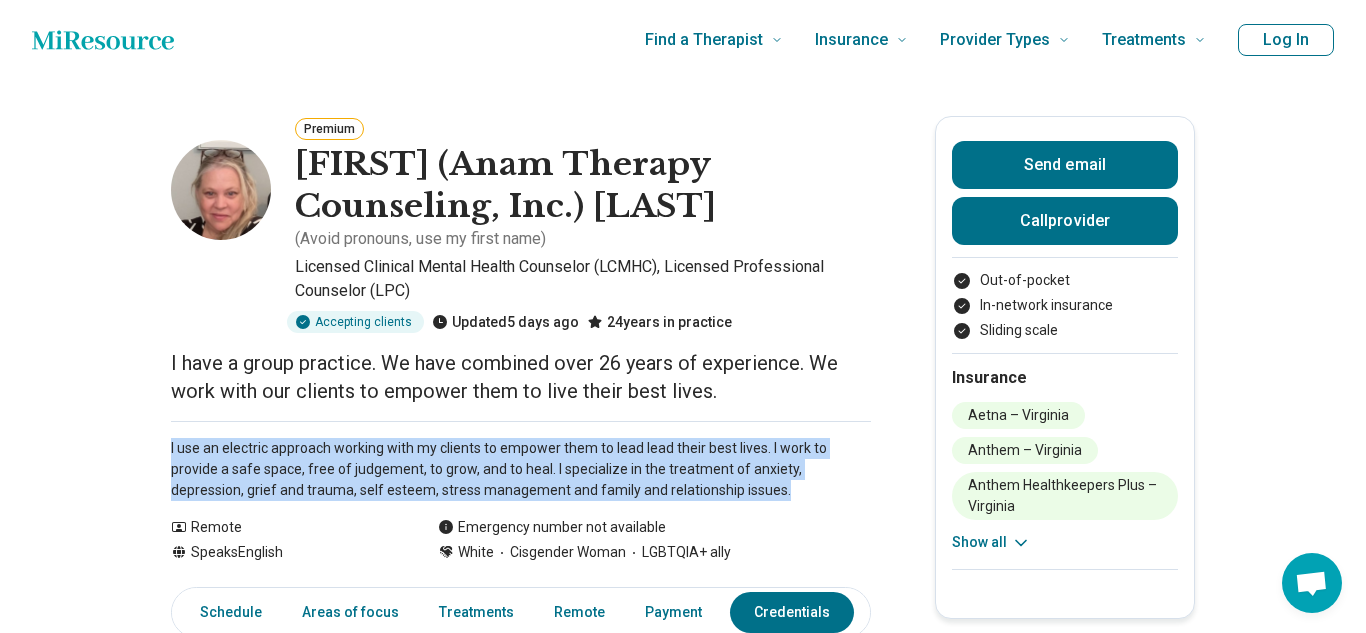 copy on "I use an electric approach working with my clients to empower them to lead lead their best lives. I work to provide a safe space, free of judgement, to grow, and to heal. I specialize in the treatment of anxiety, depression, grief and trauma, self esteem, stress management and family and relationship issues. Show all" 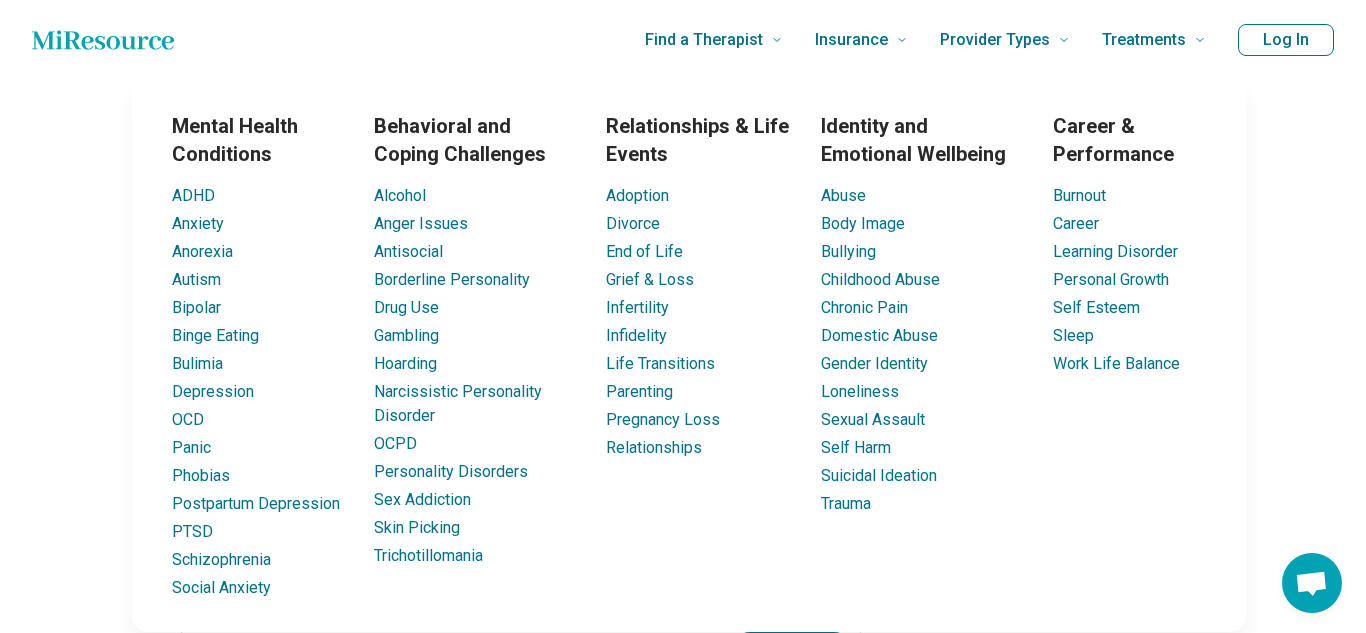 click on "Premium Heather (Anam Therapy Counseling, Inc.) Whitney ( Avoid pronouns, use my first name ) Licensed Clinical Mental Health Counselor (LCMHC), Licensed Professional Counselor (LPC) Accepting clients Updated  5 days ago 24  years in practice I have a group practice. We have combined over 26 years of experience. We work with our clients to  empower them to live their best lives. I use an electric approach working with my clients to empower them to lead lead their best lives. I work to provide a safe space, free of judgement, to grow, and to heal. I specialize in the treatment of anxiety, depression, grief and trauma, self esteem, stress management and family and relationship issues. Show all Remote Speaks  English Emergency number not available White Cisgender Woman LGBTQIA+ ally Send email Call  provider Out-of-pocket In-network insurance Sliding scale Insurance Aetna – Virginia Anthem – Virginia Anthem Healthkeepers Plus – Virginia Blue Cross Blue Shield – Virginia CareFirst – Virginia Show all" at bounding box center [683, 1359] 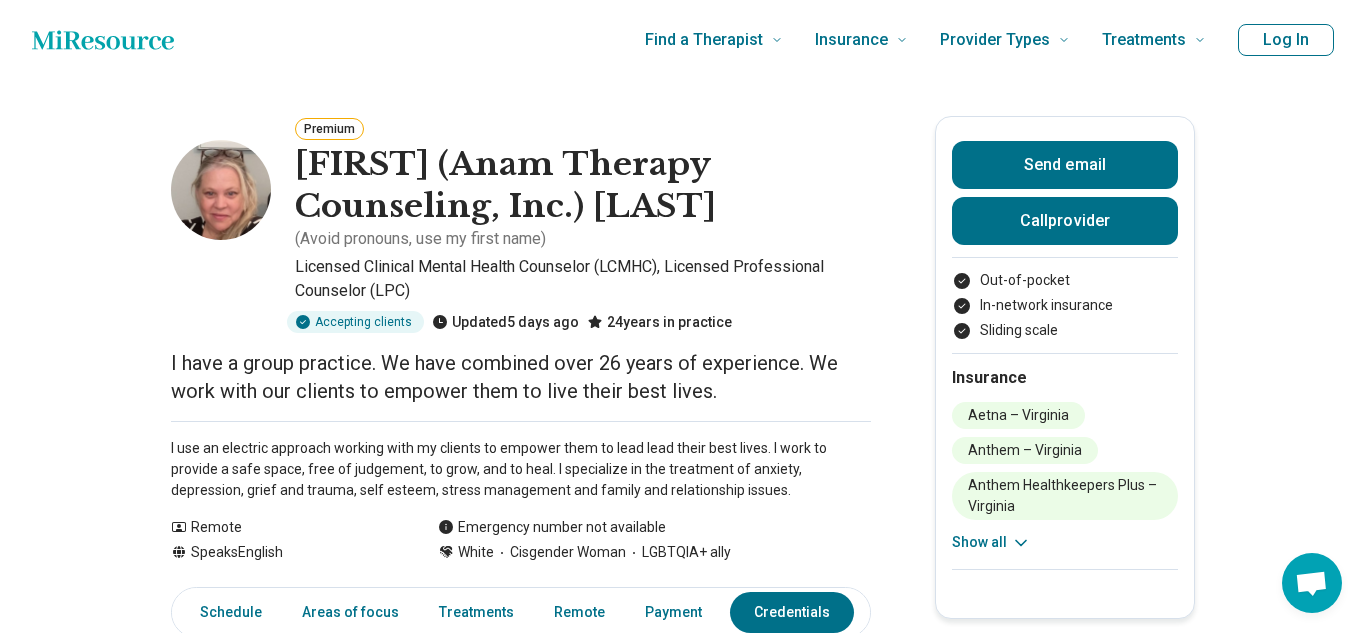 click on "Show all" at bounding box center [991, 542] 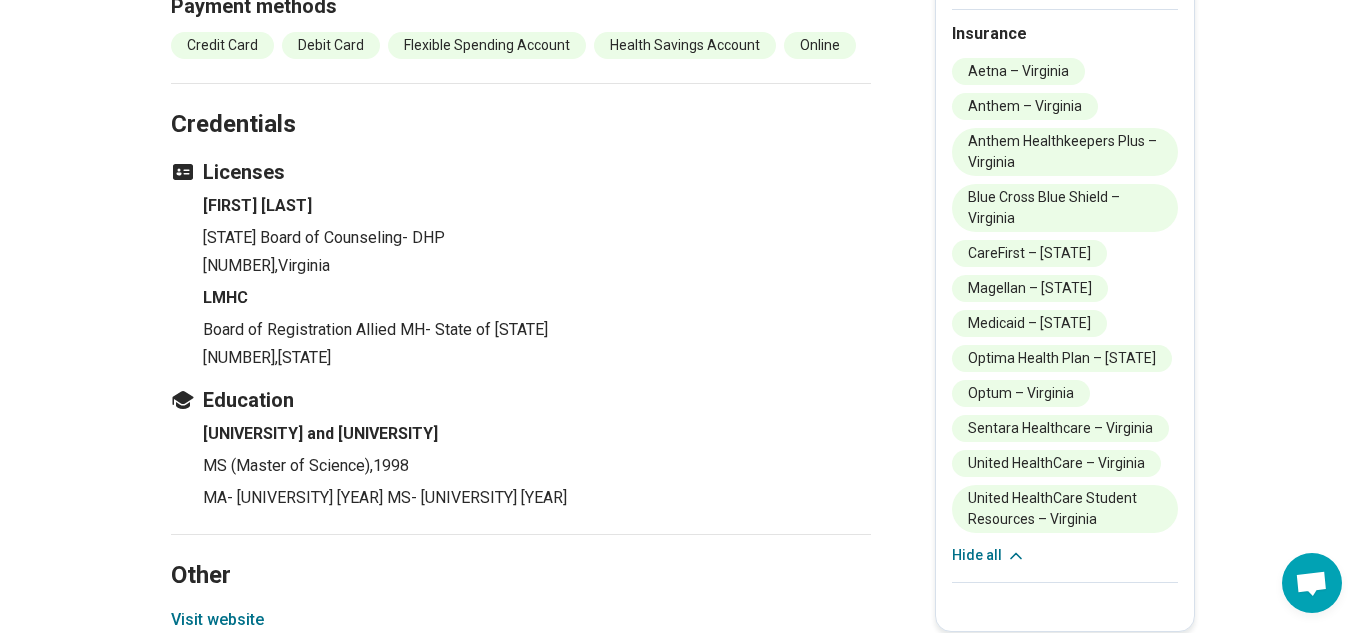 scroll, scrollTop: 0, scrollLeft: 0, axis: both 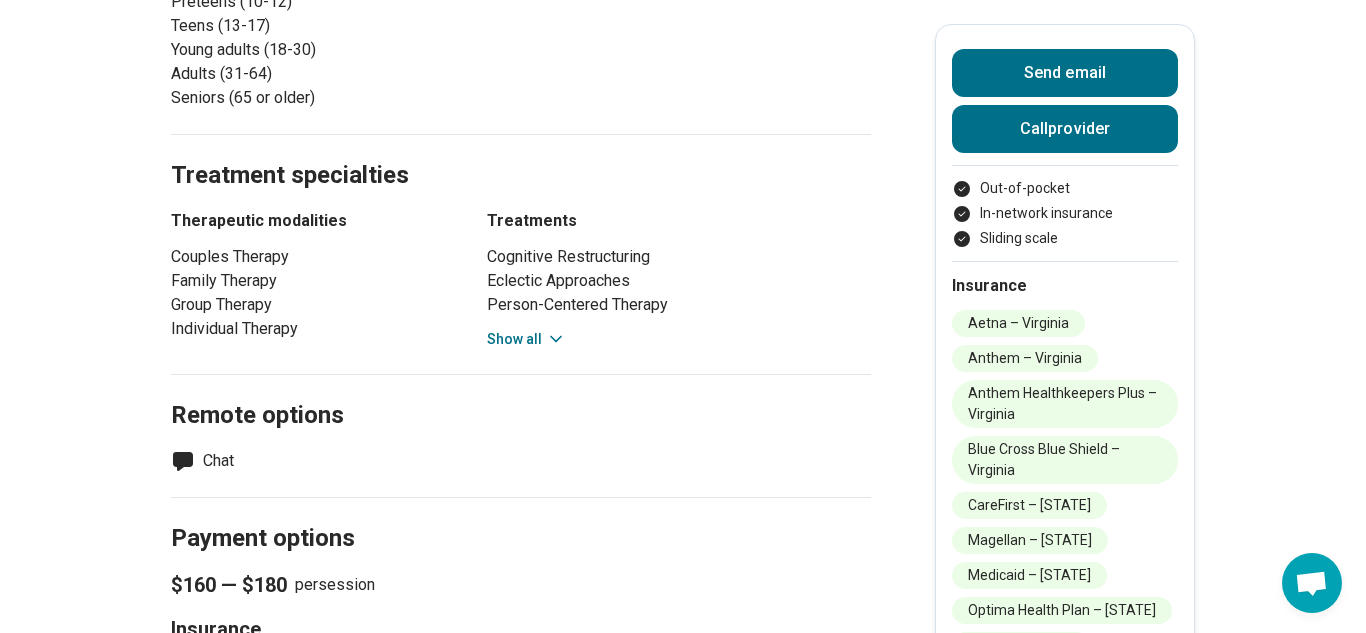 click on "Show all" at bounding box center (526, 339) 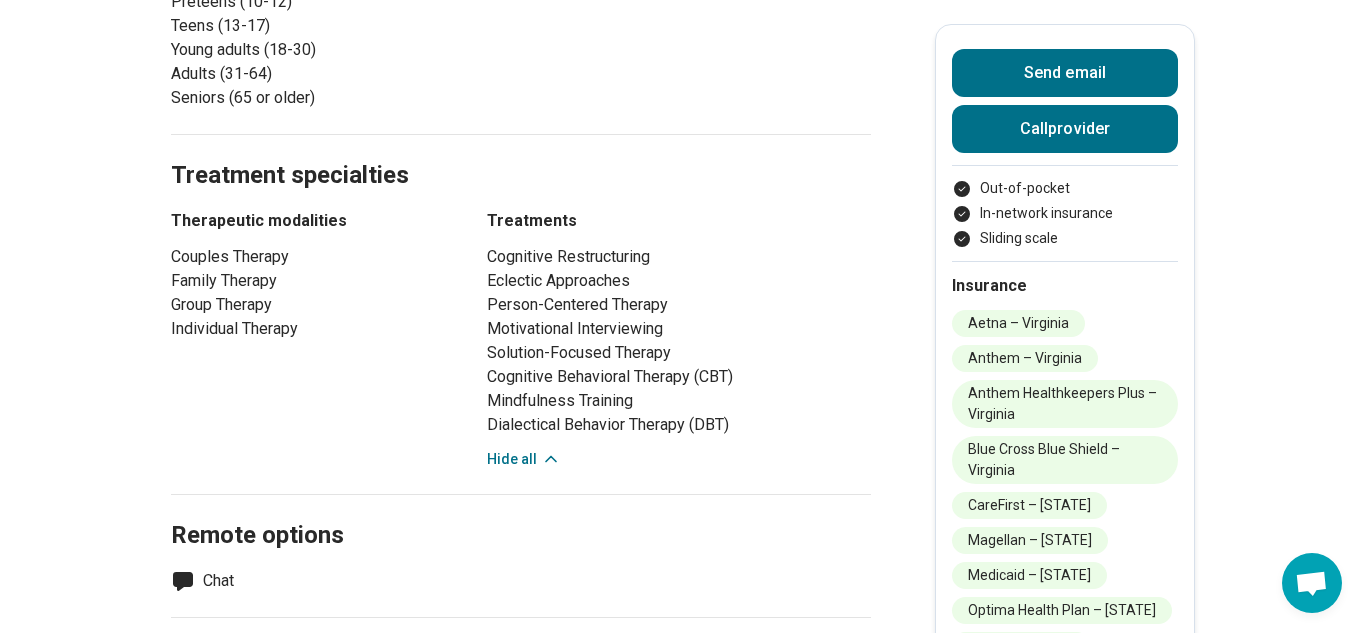 scroll, scrollTop: 964, scrollLeft: 0, axis: vertical 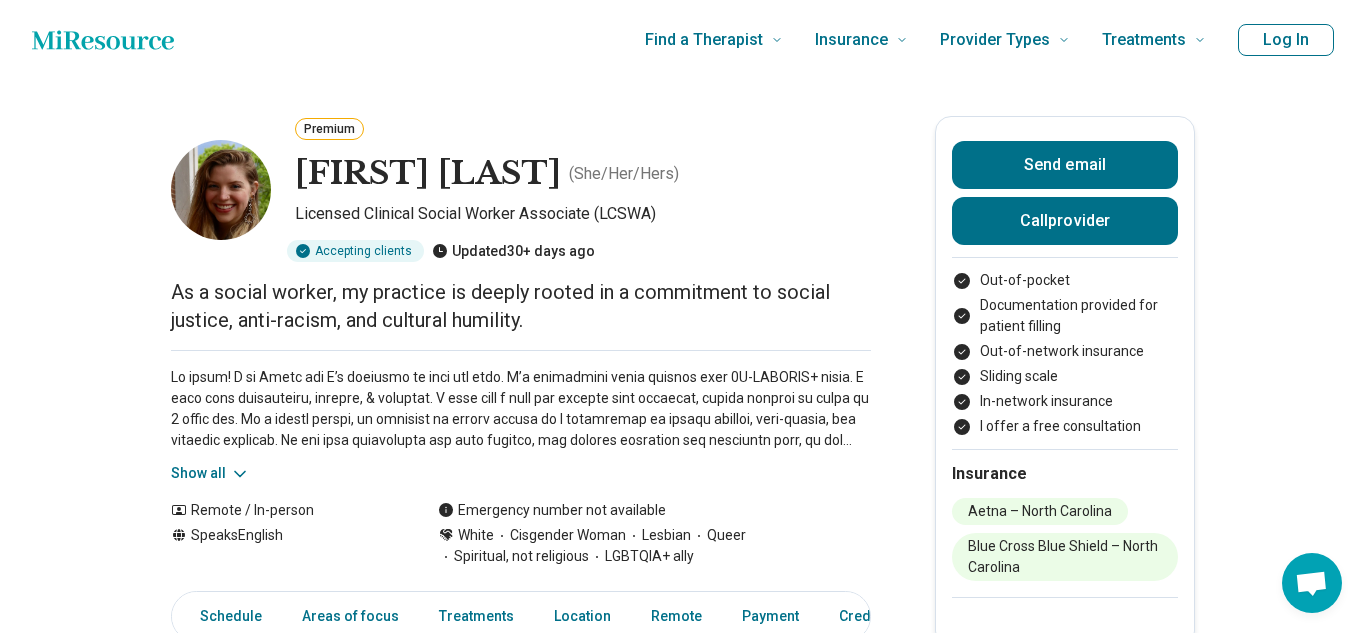 click on "As a social worker, my practice is deeply rooted in a commitment to social justice, anti-racism, and cultural humility." at bounding box center [521, 306] 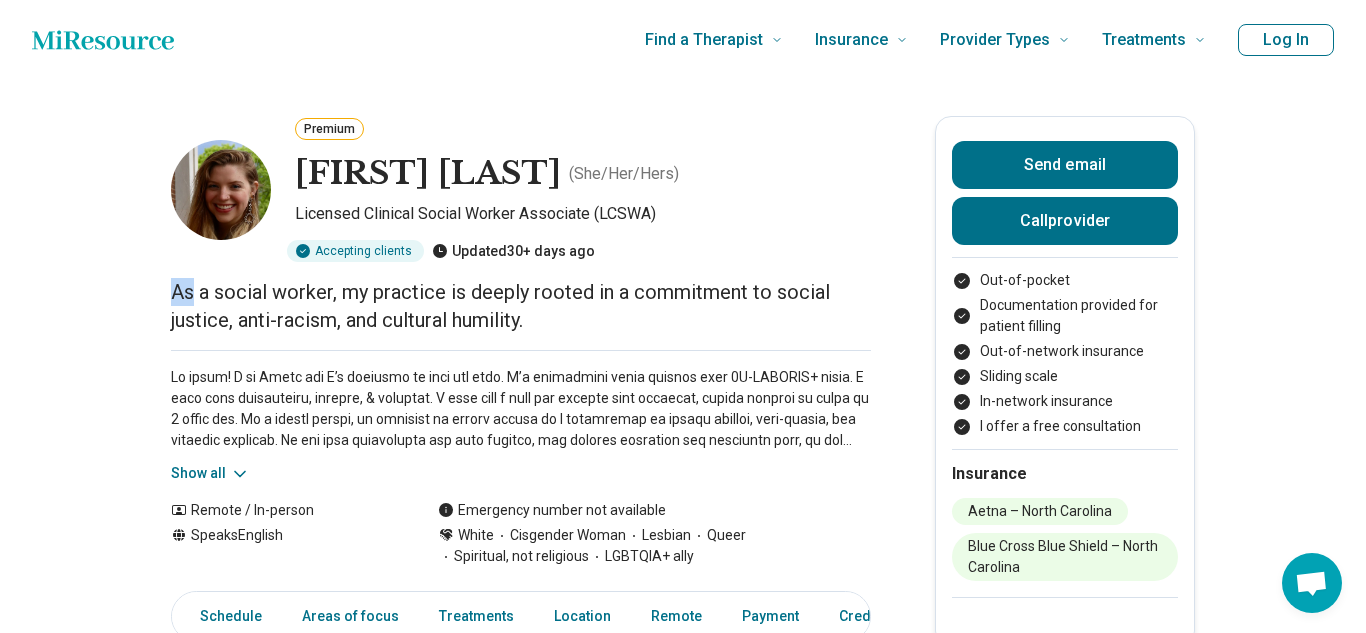 click on "As a social worker, my practice is deeply rooted in a commitment to social justice, anti-racism, and cultural humility." at bounding box center (521, 306) 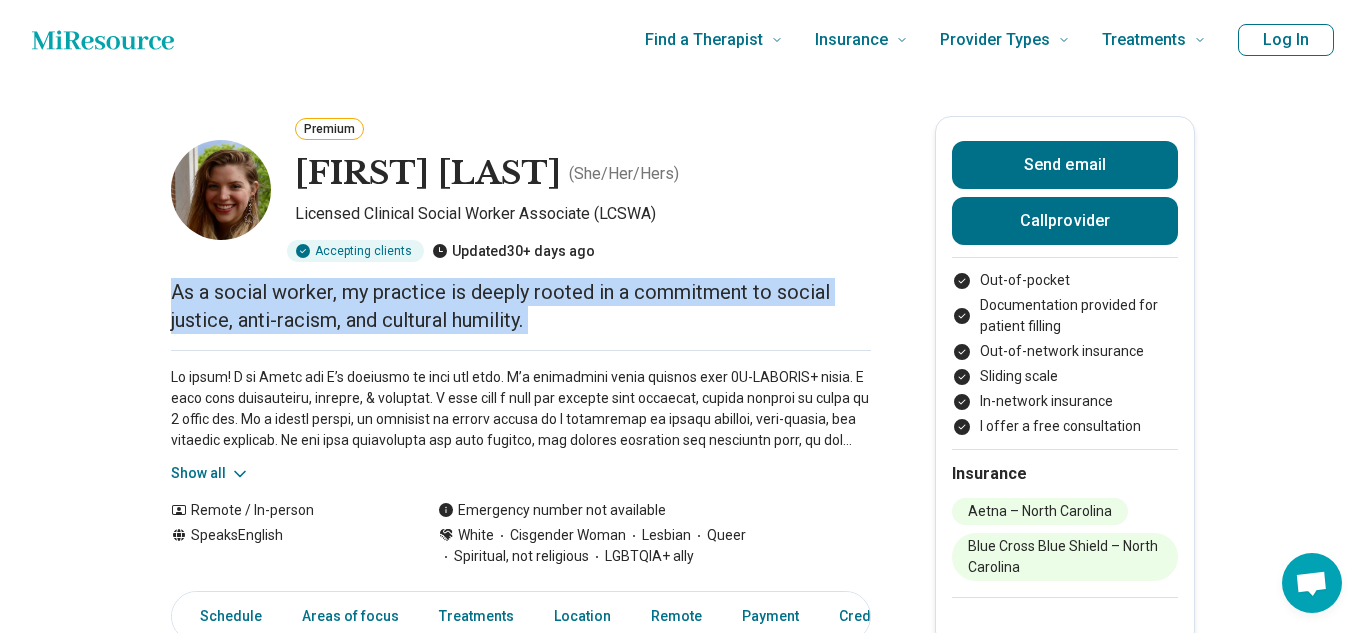 copy on "As a social worker, my practice is deeply rooted in a commitment to social justice, anti-racism, and cultural humility." 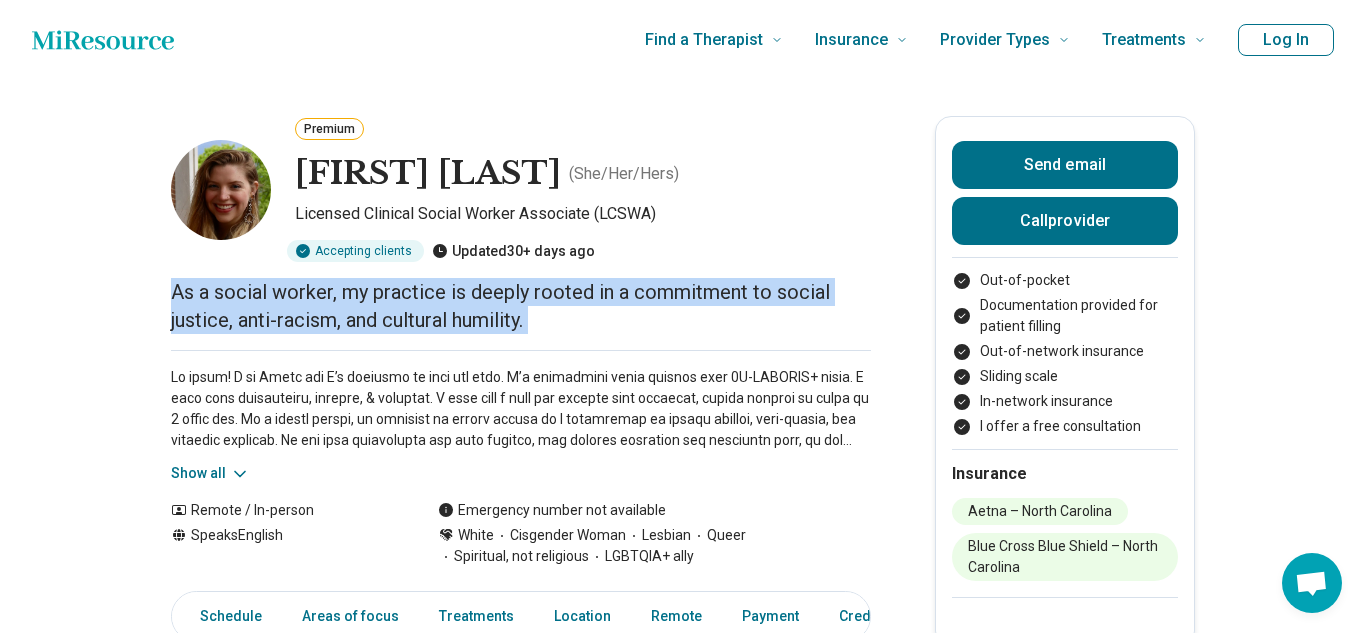click at bounding box center (521, 409) 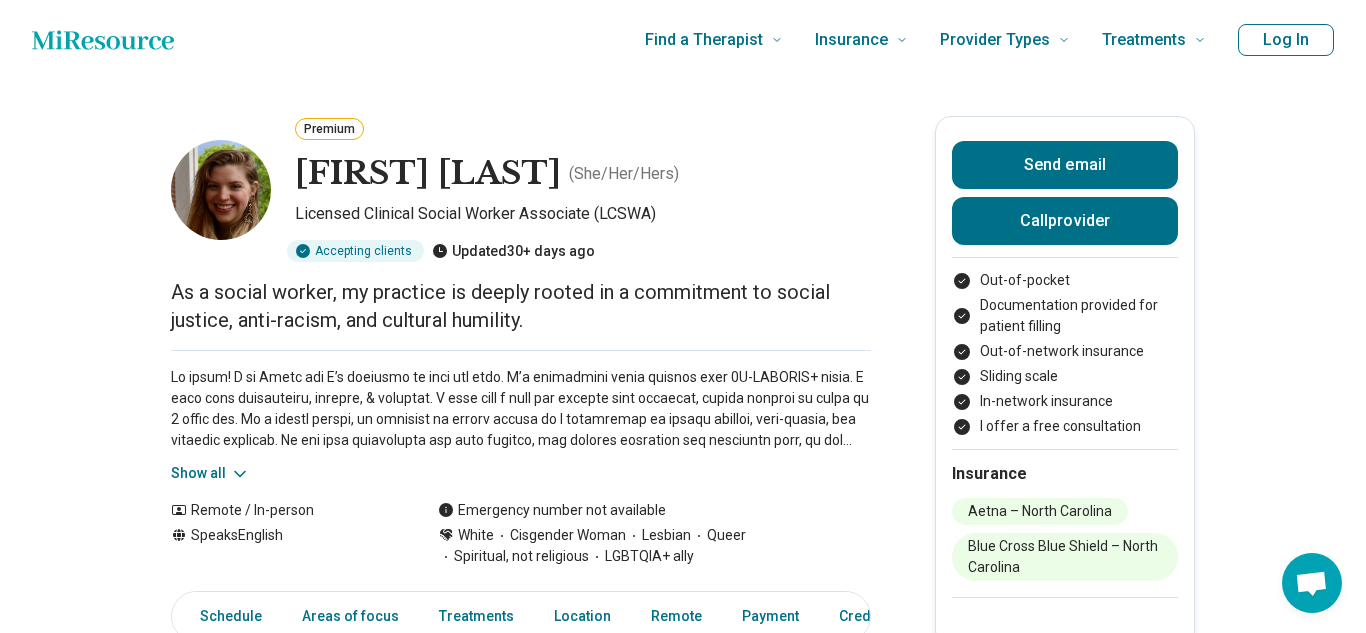 click on "Show all" at bounding box center [210, 473] 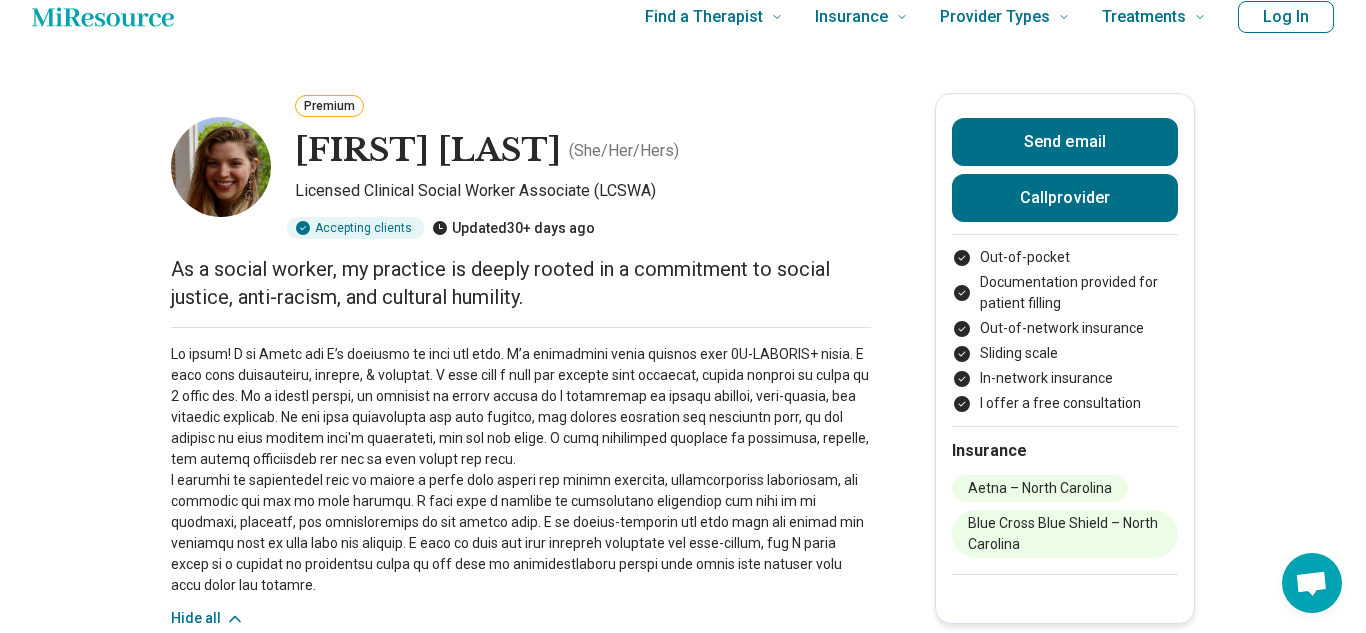 scroll, scrollTop: 30, scrollLeft: 0, axis: vertical 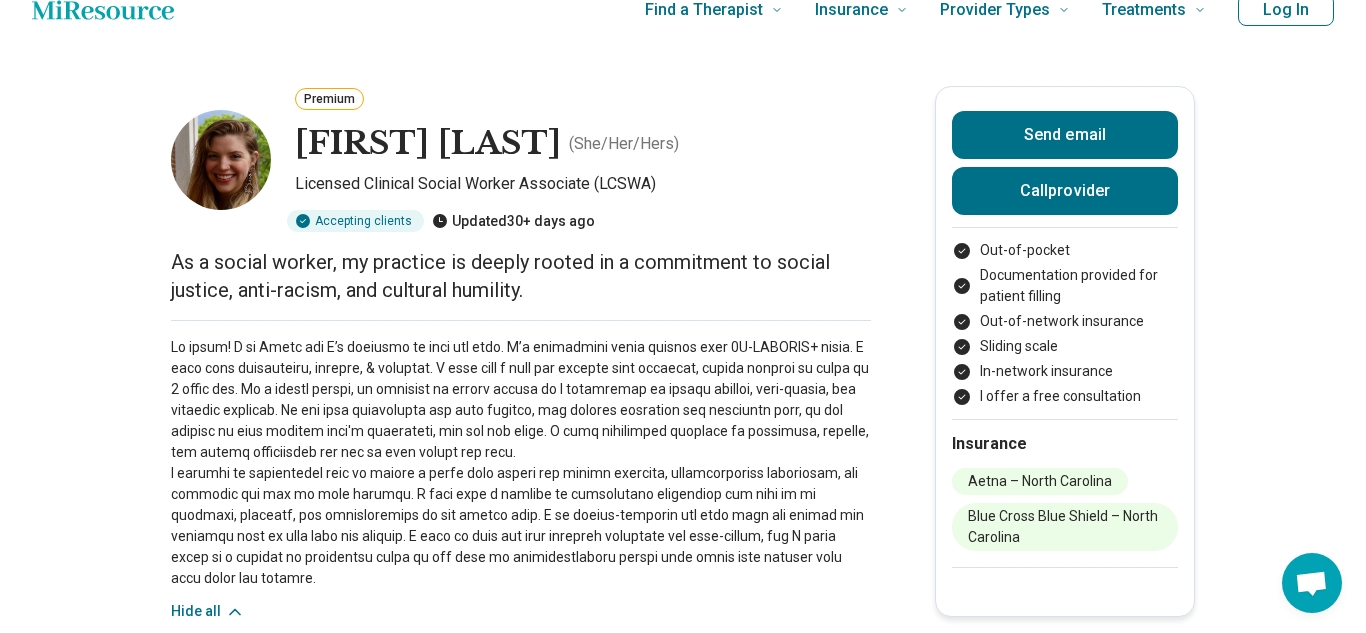click at bounding box center [521, 463] 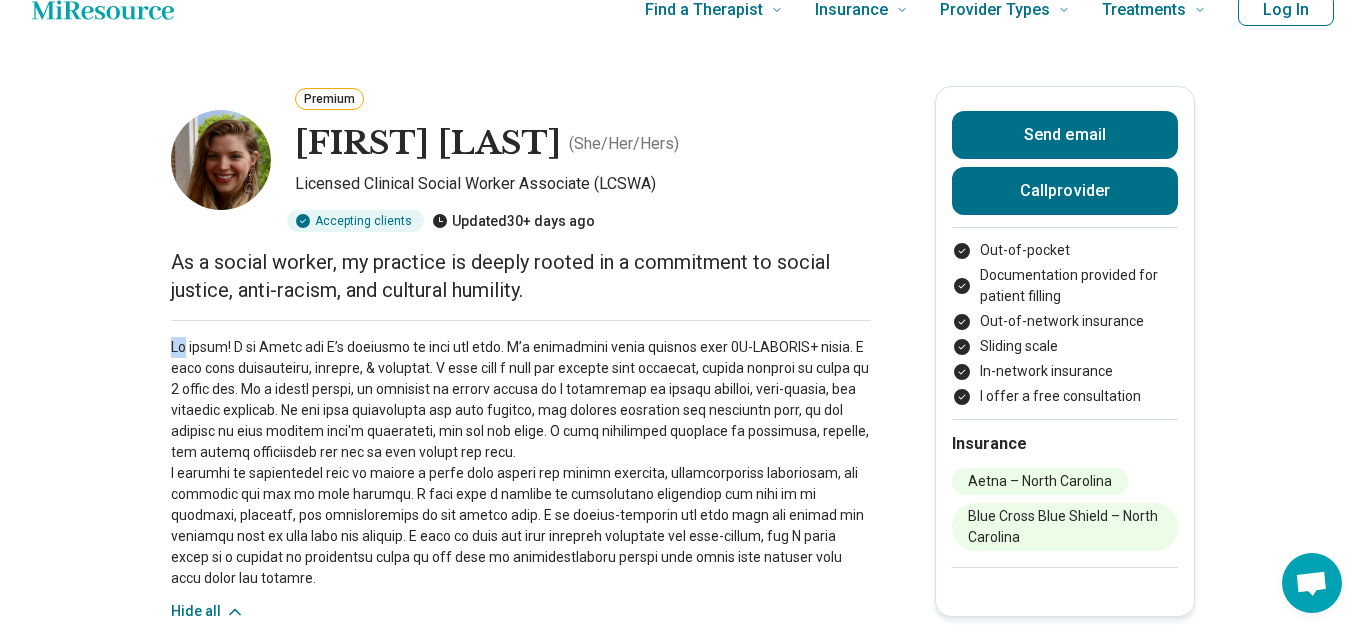 click at bounding box center [521, 463] 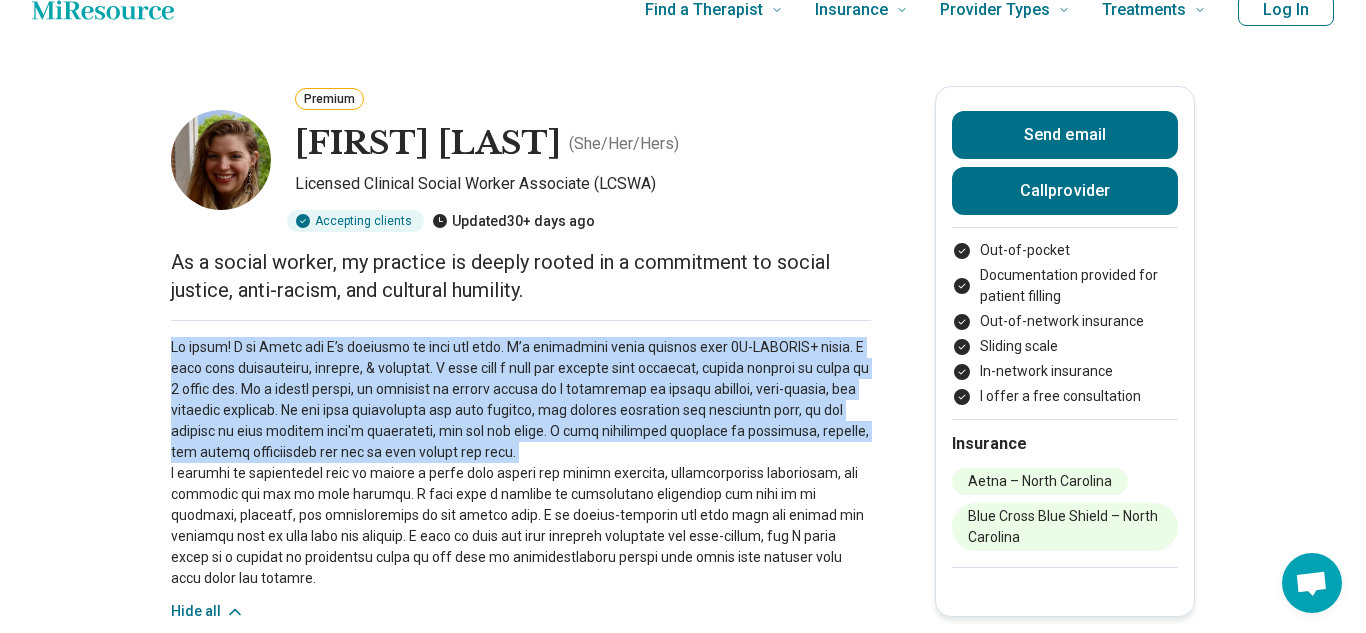 click on "Premium Heidi Soto Holgate ( She/Her/Hers ) Licensed Clinical Social Worker Associate (LCSWA) Accepting clients Updated  30+ days ago As a social worker, my practice is deeply rooted in a commitment to social justice, anti-racism, and cultural humility. Hide all Remote / In-person Speaks  English Emergency number not available White Cisgender Woman Lesbian Queer Spiritual, not religious LGBTQIA+ ally Send email Call  provider Out-of-pocket Documentation provided for patient filling Out-of-network insurance Sliding scale In-network insurance I offer a free consultation Insurance Aetna – North Carolina Blue Cross Blue Shield – North Carolina Schedule Areas of focus Treatments Location Remote Payment Credentials Other Practice hours  (EDT) Sun closed Mon 11:00 am  –   7:00 pm Tue 10:00 am  –   6:00 pm Wed 9:00 am  –   5:00 pm Thu 9:00 am  –   5:00 pm Fri 9:00 am  –   5:00 pm Sat closed Accepts new patients after hospitalization for Severe emotional stress or trauma Manic episodes Eating disorders" at bounding box center (683, 1687) 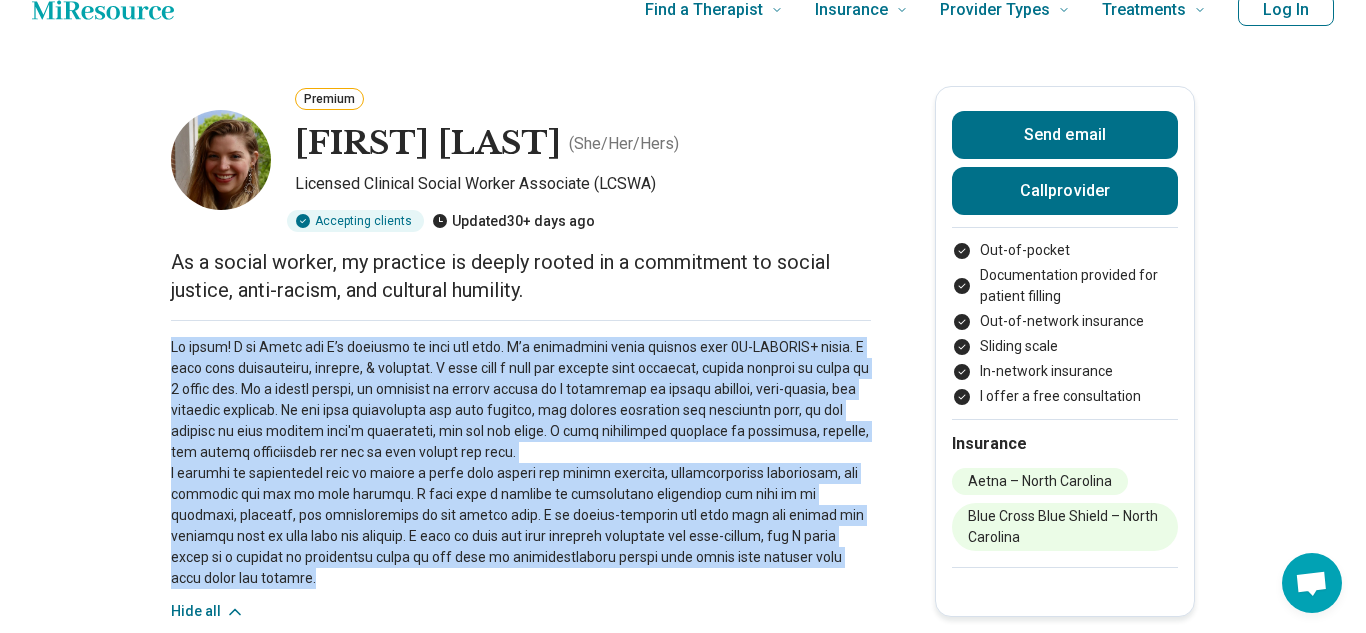 drag, startPoint x: 170, startPoint y: 345, endPoint x: 845, endPoint y: 557, distance: 707.50903 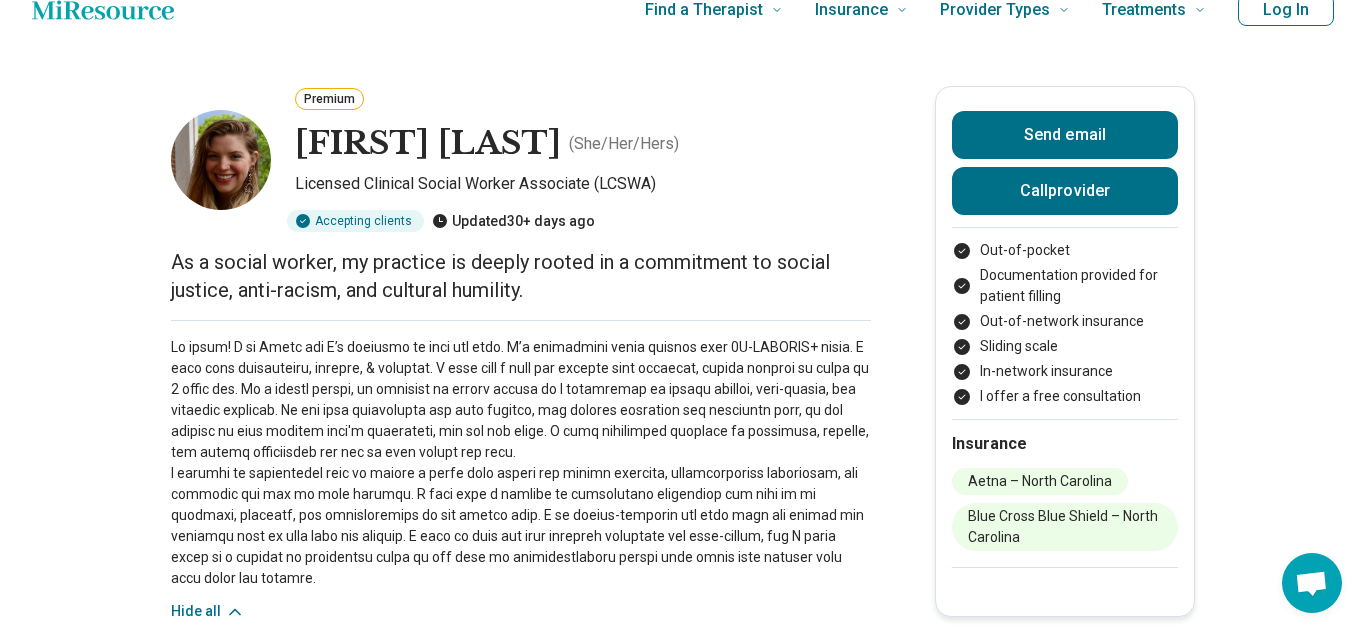 click on "As a social worker, my practice is deeply rooted in a commitment to social justice, anti-racism, and cultural humility." at bounding box center [521, 276] 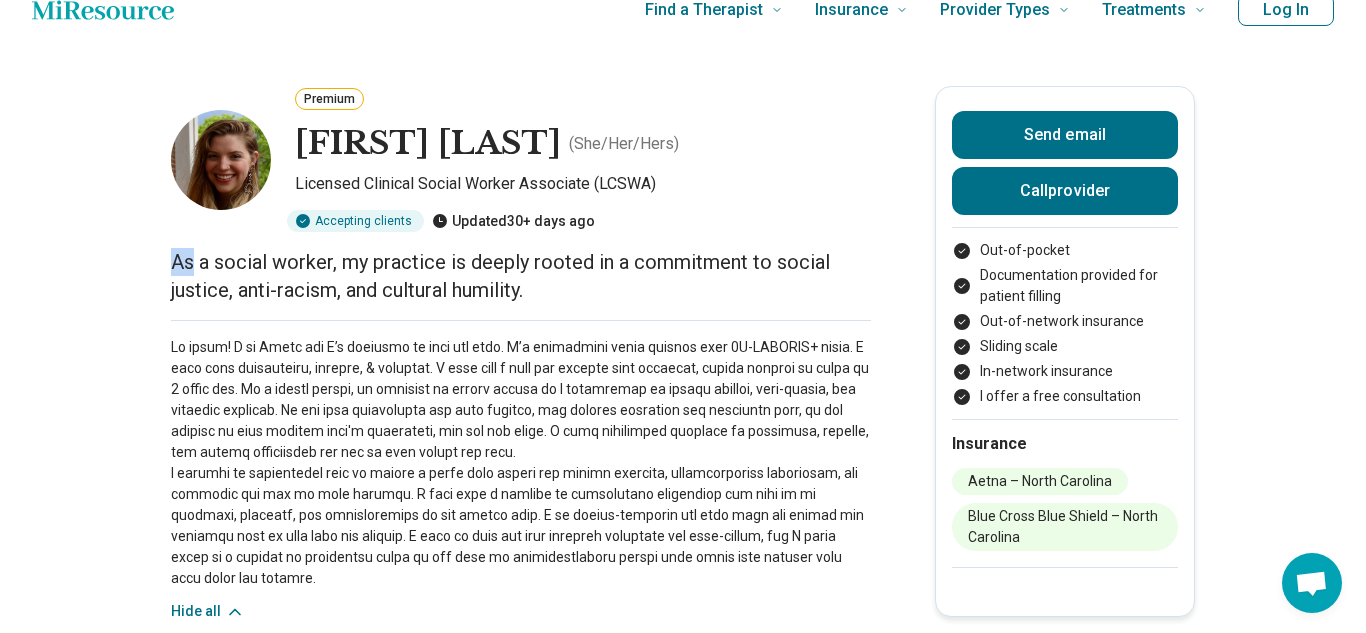 click on "As a social worker, my practice is deeply rooted in a commitment to social justice, anti-racism, and cultural humility." at bounding box center (521, 276) 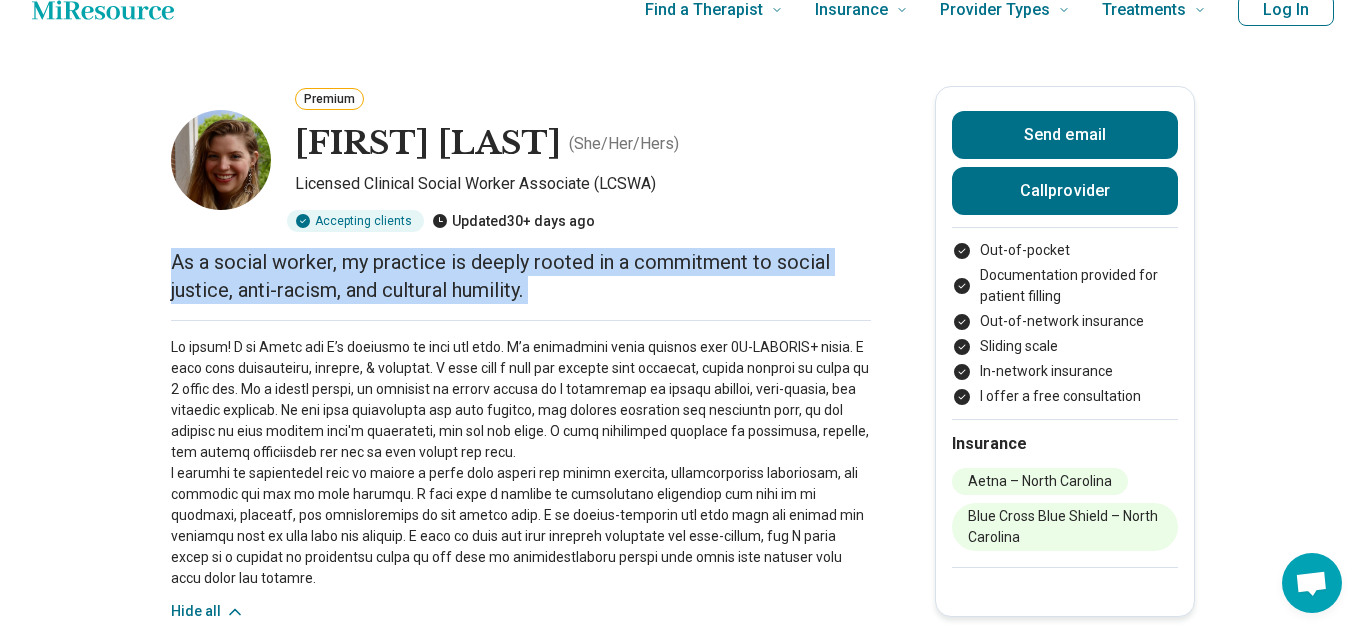 copy on "As a social worker, my practice is deeply rooted in a commitment to social justice, anti-racism, and cultural humility." 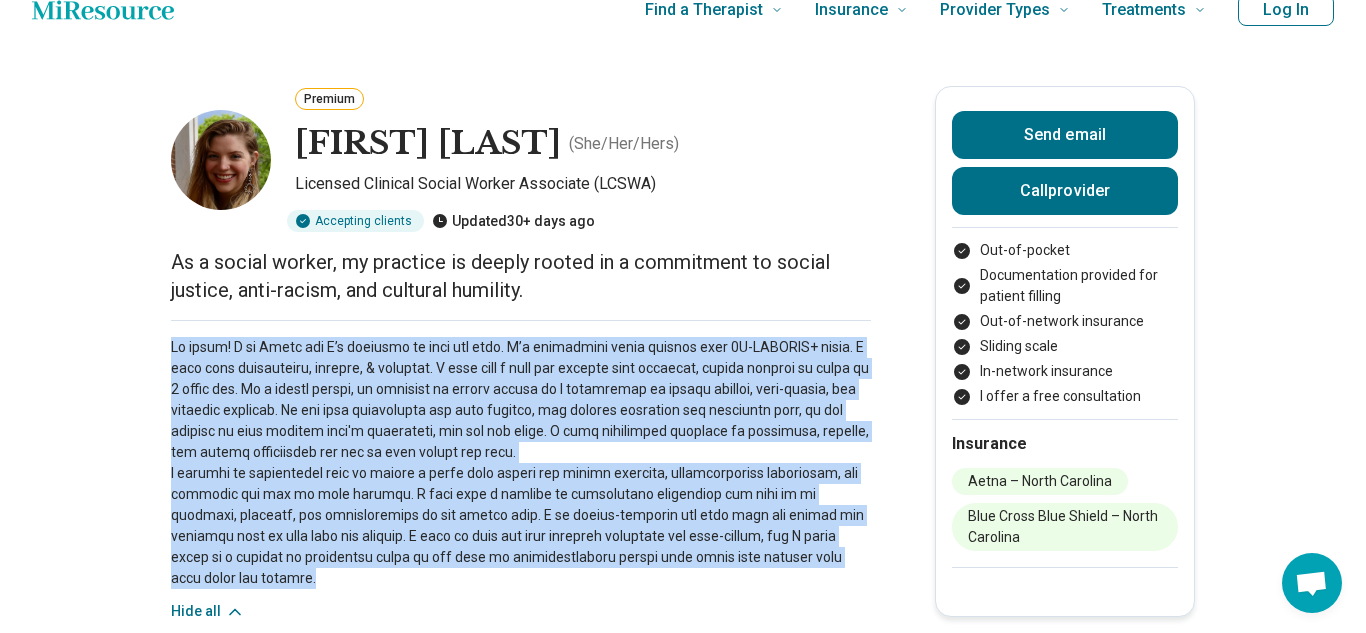 drag, startPoint x: 173, startPoint y: 347, endPoint x: 862, endPoint y: 568, distance: 723.57587 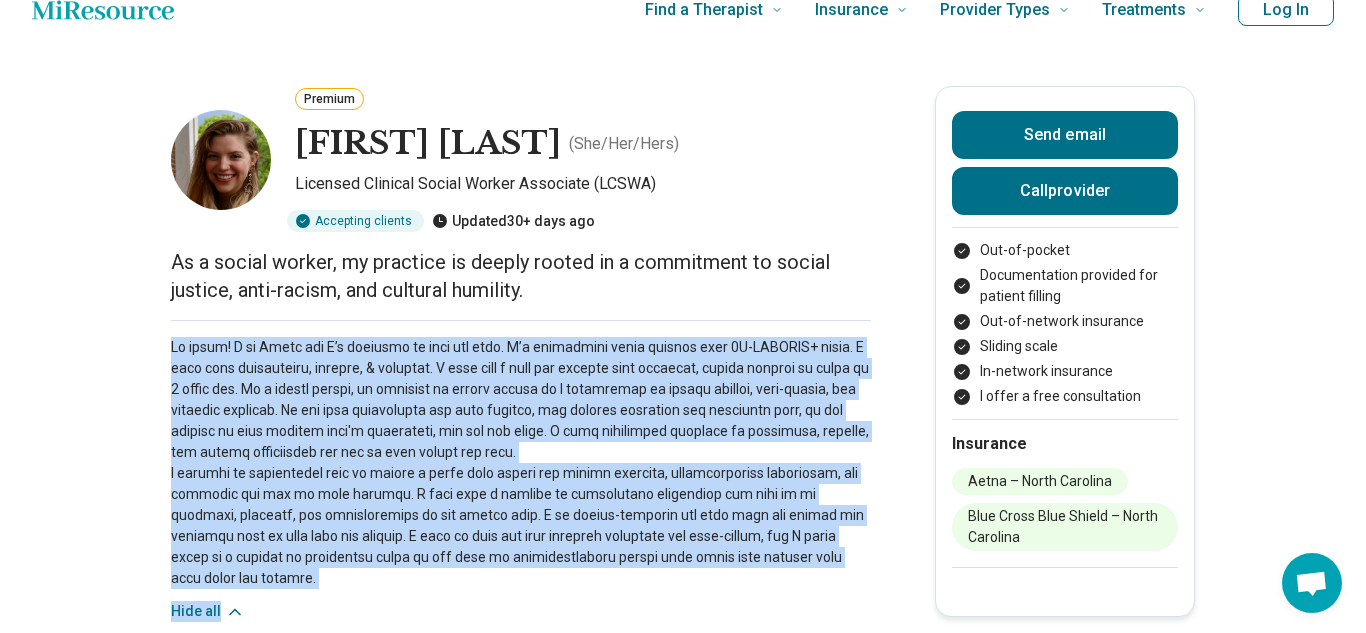copy on "Hi there! I am Heidi and I’m grateful to have you here. I’m passionate about working with 2S-LGBTQIA+ folks. I work with individuals, couples, & families. I also have a love for working with children, seeing clients as young as 4 years old. As a social worker, my practice is deeply rooted in a commitment to social justice, anti-racism, and cultural humility. If you have experienced big life changes, are wanting affirming and inclusive care, or are seeking to work through life's challenges, you are not alone. I will prioritize creating an inclusive, relaxed, and casual environment for you to feel worthy and seen.
I  promise to continually work to create a space that honors our shared humanity, intersectional identities, and wherever you are in your journey. I draw from a variety of therapeutic frameworks and seek to be flexible, creative, and collaborative in our shared work. I am person-centered and will view you within the holistic lens of your life and systems. I like to keep our time together whimsical ..." 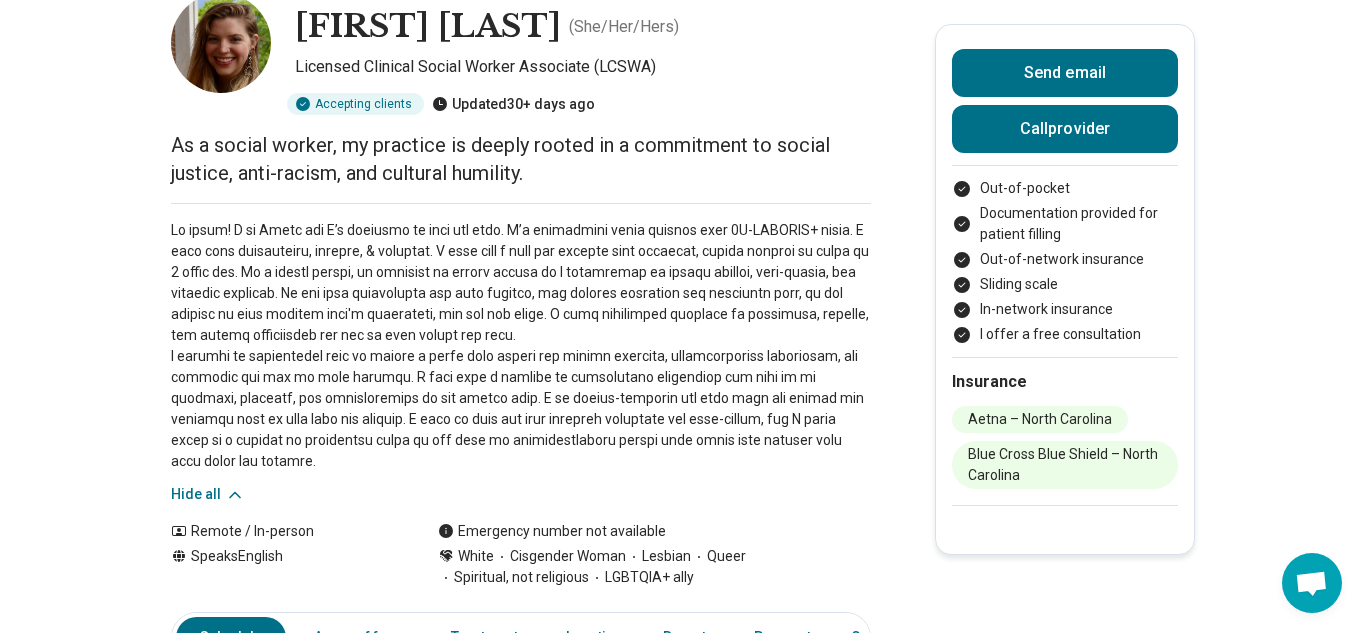 scroll, scrollTop: 144, scrollLeft: 0, axis: vertical 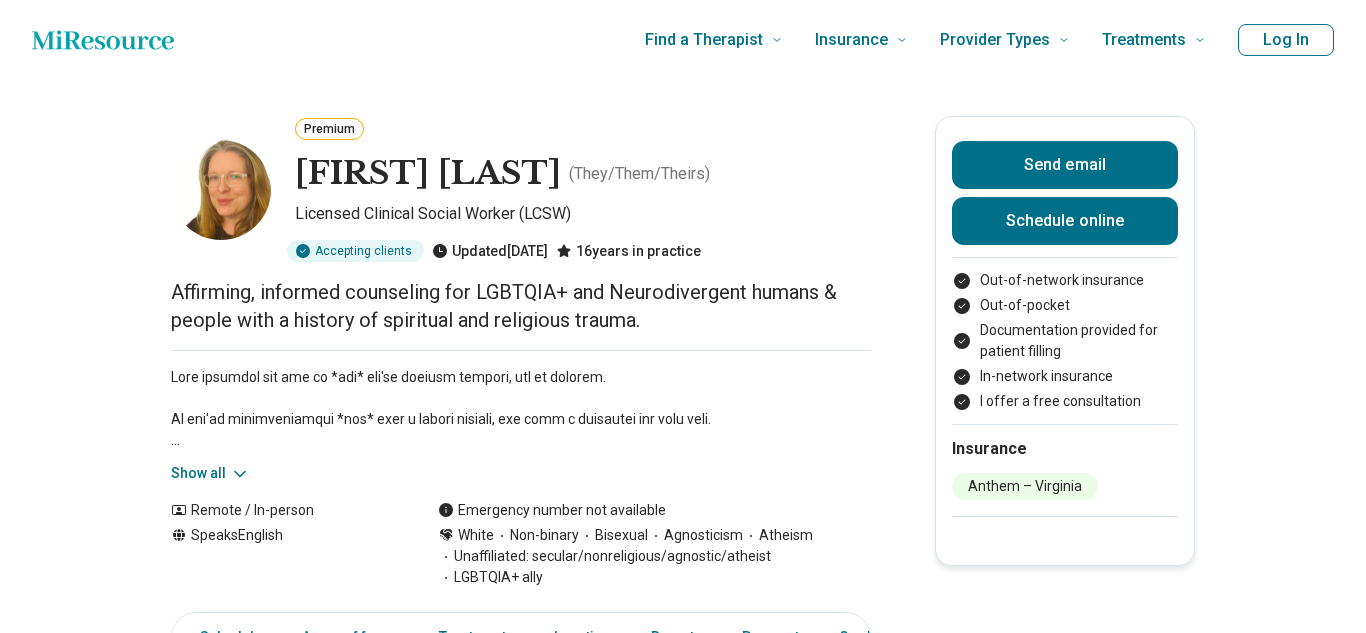 click on "[FIRST] [LAST]" at bounding box center [428, 174] 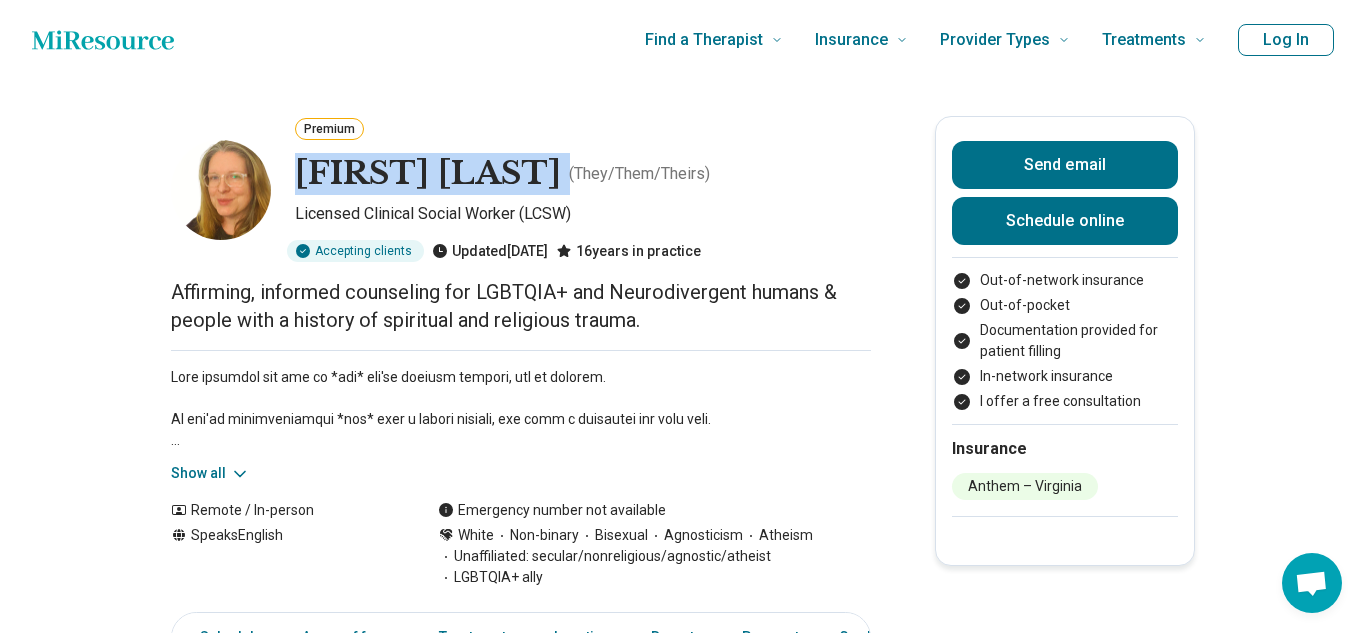 click on "Affirming, informed counseling for LGBTQIA+ and Neurodivergent humans & people with a history of spiritual and religious trauma." at bounding box center (521, 306) 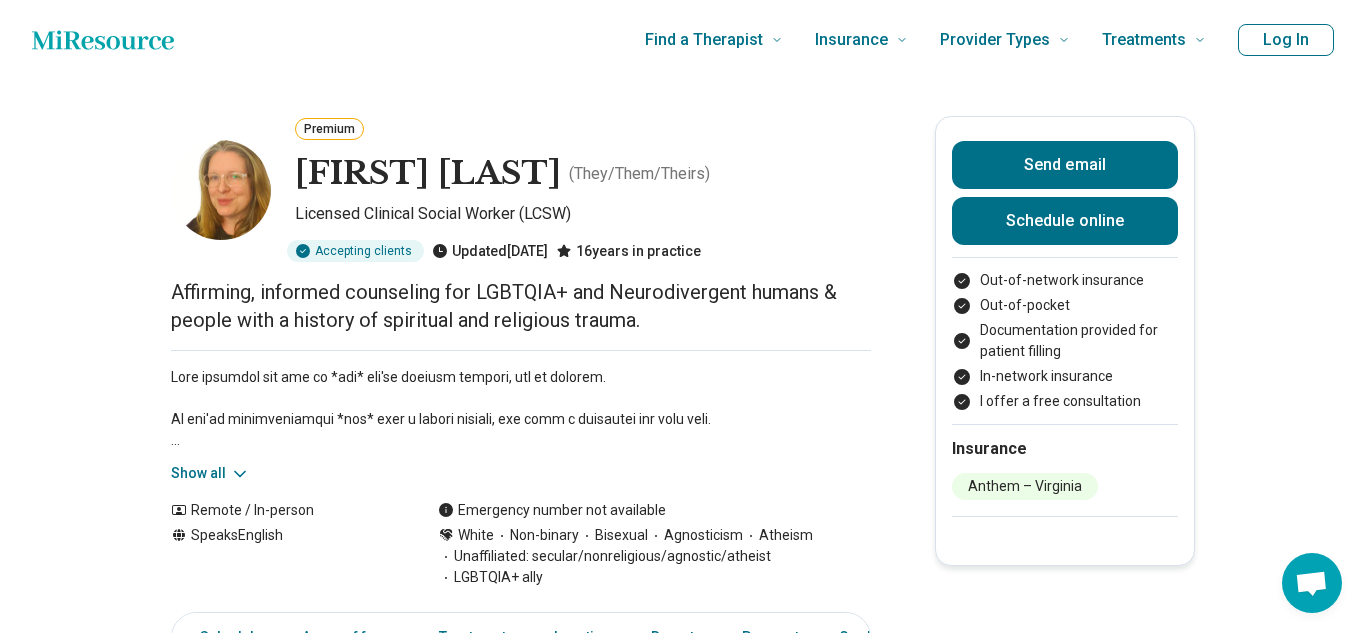 click on "Affirming, informed counseling for LGBTQIA+ and Neurodivergent humans & people with a history of spiritual and religious trauma." at bounding box center [521, 306] 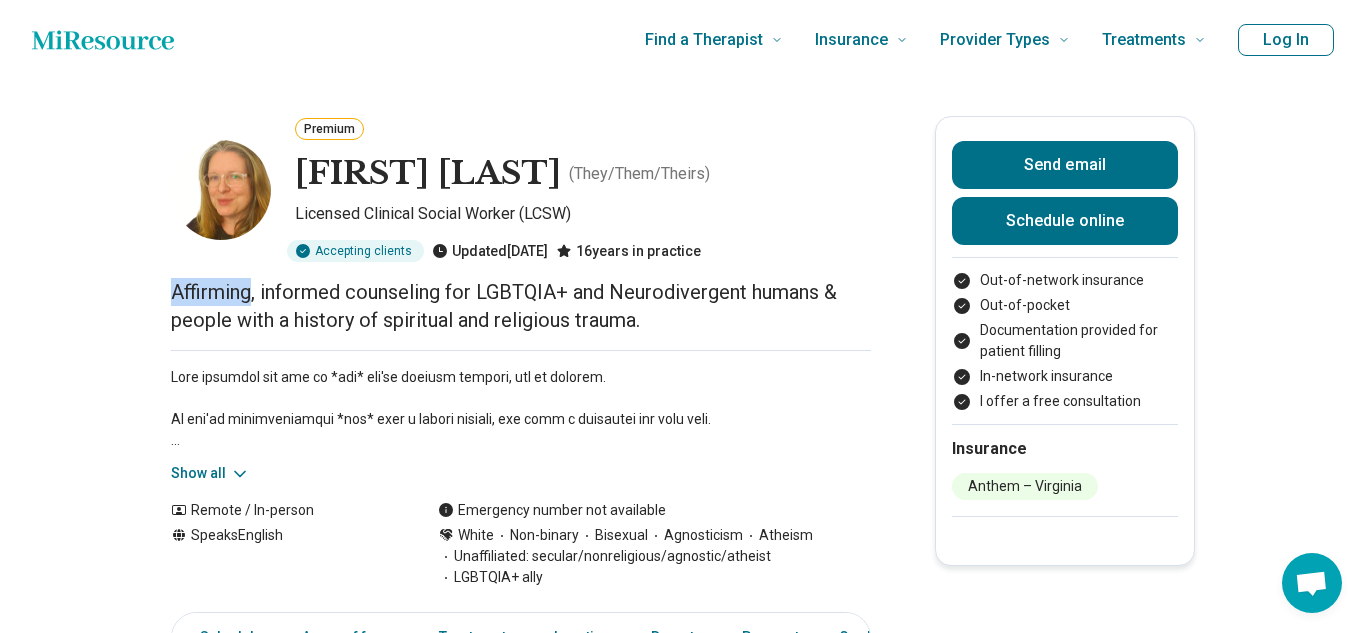 click on "Affirming, informed counseling for LGBTQIA+ and Neurodivergent humans & people with a history of spiritual and religious trauma." at bounding box center (521, 306) 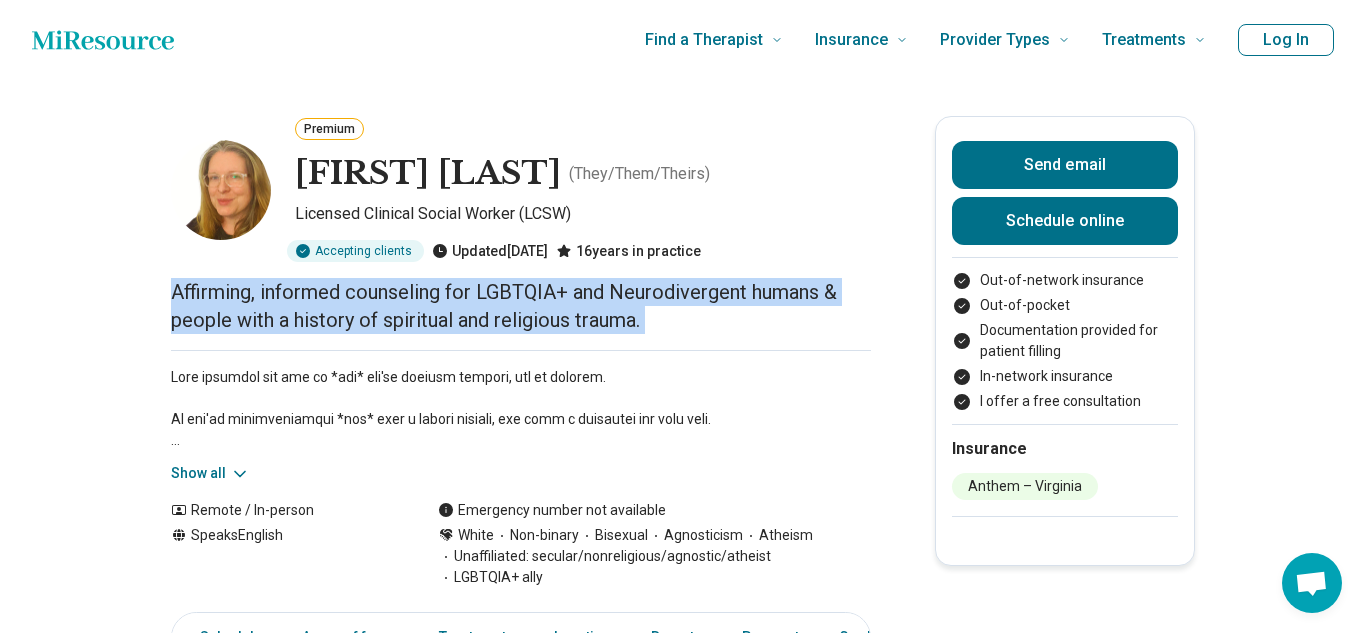 copy on "Affirming, informed counseling for LGBTQIA+ and Neurodivergent humans & people with a history of spiritual and religious trauma." 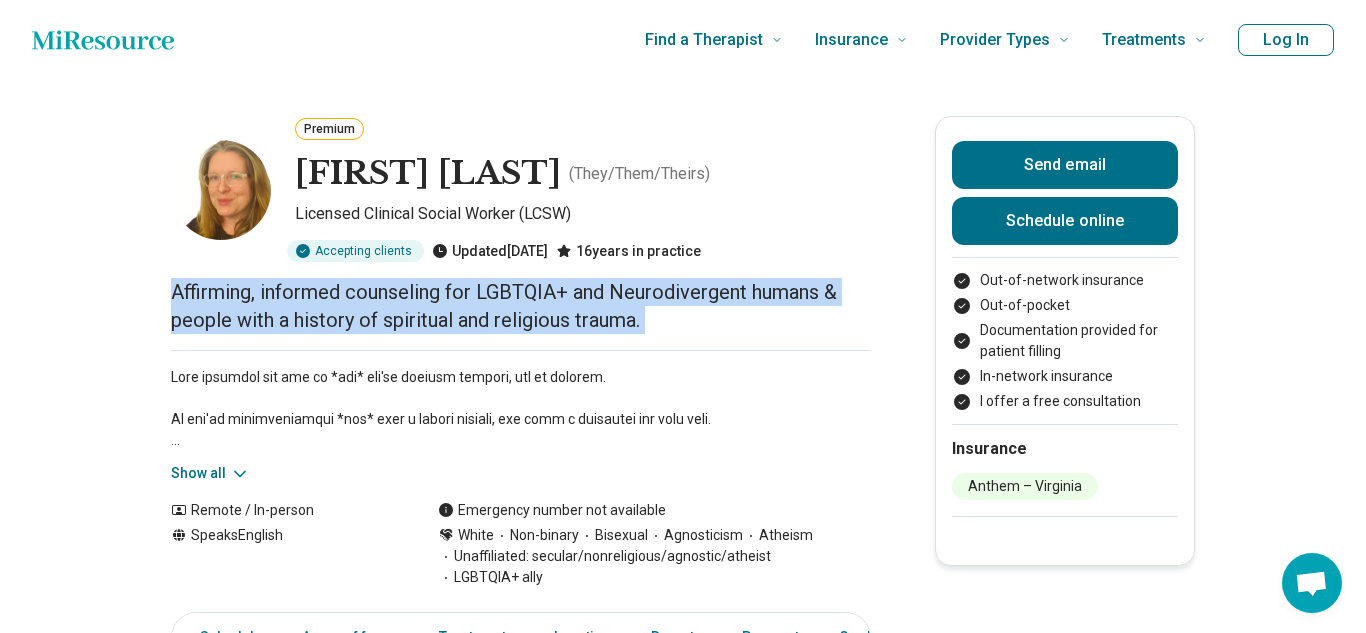 click on "Affirming, informed counseling for LGBTQIA+ and Neurodivergent humans & people with a history of spiritual and religious trauma." at bounding box center [521, 306] 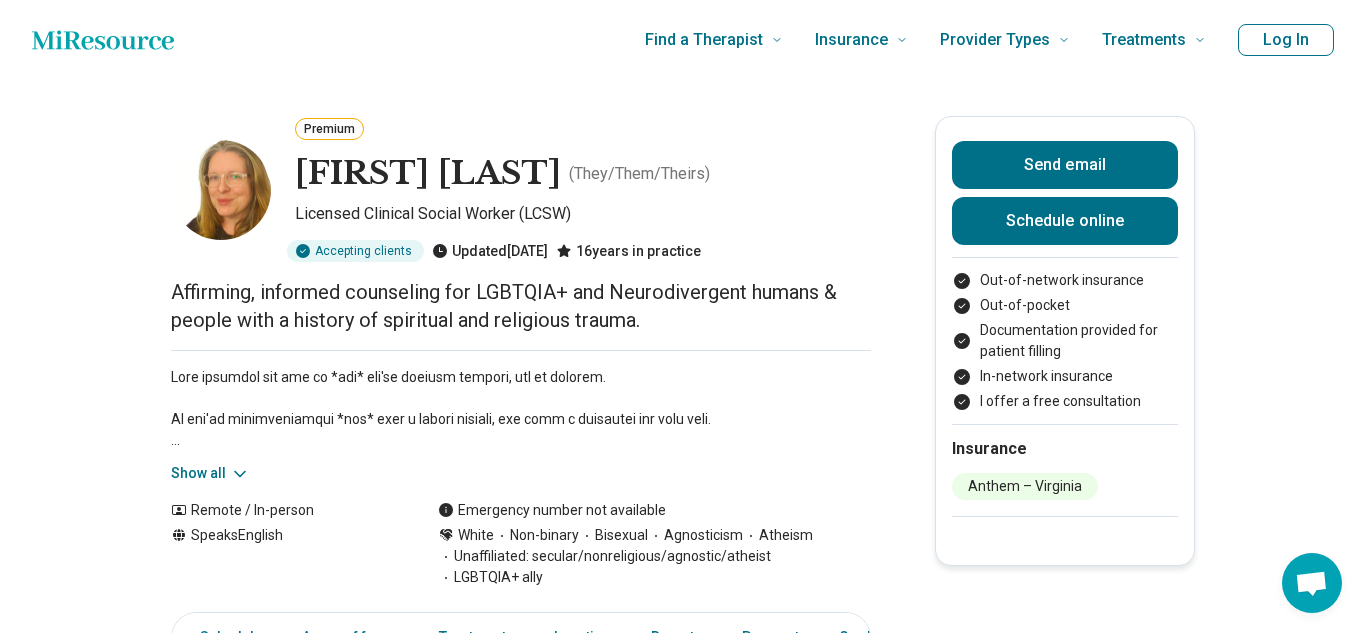 click 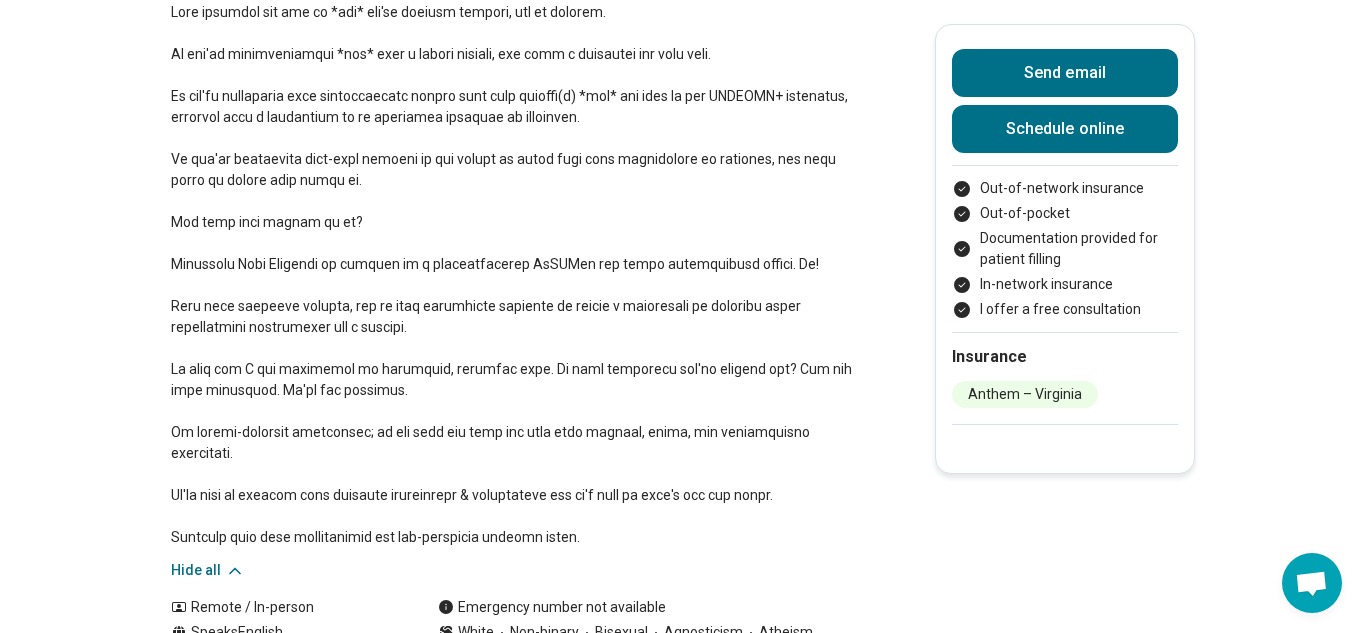 scroll, scrollTop: 416, scrollLeft: 0, axis: vertical 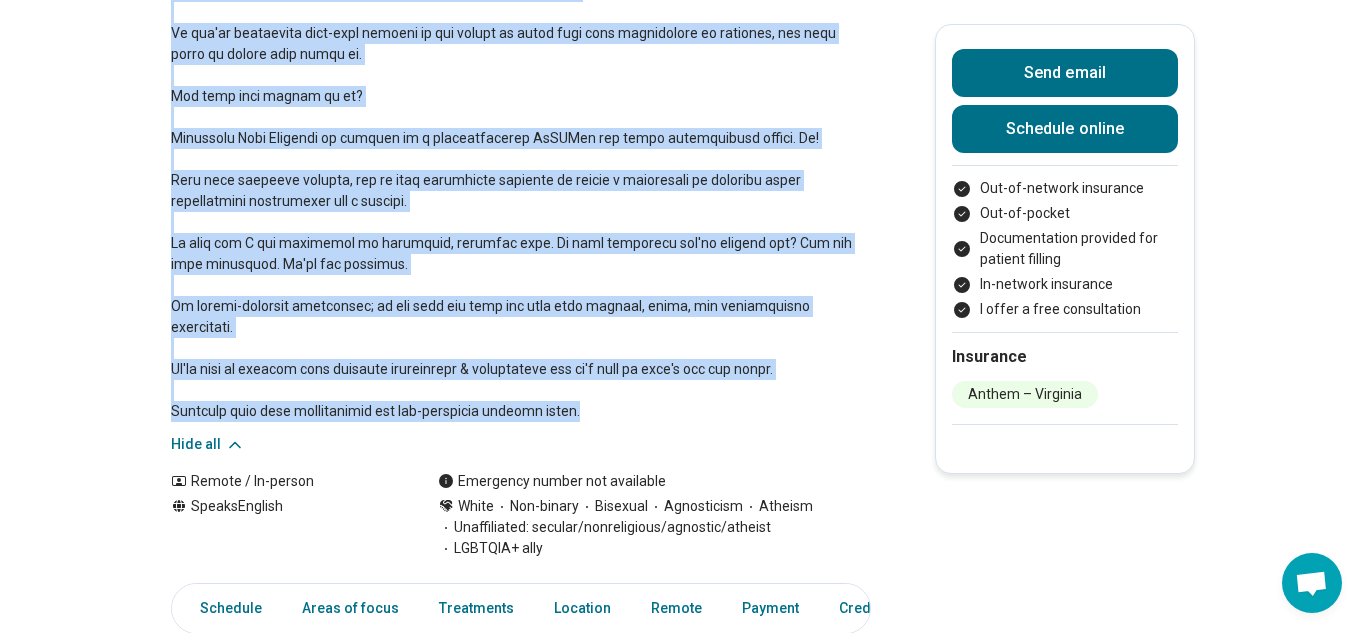 drag, startPoint x: 172, startPoint y: 210, endPoint x: 606, endPoint y: 397, distance: 472.57275 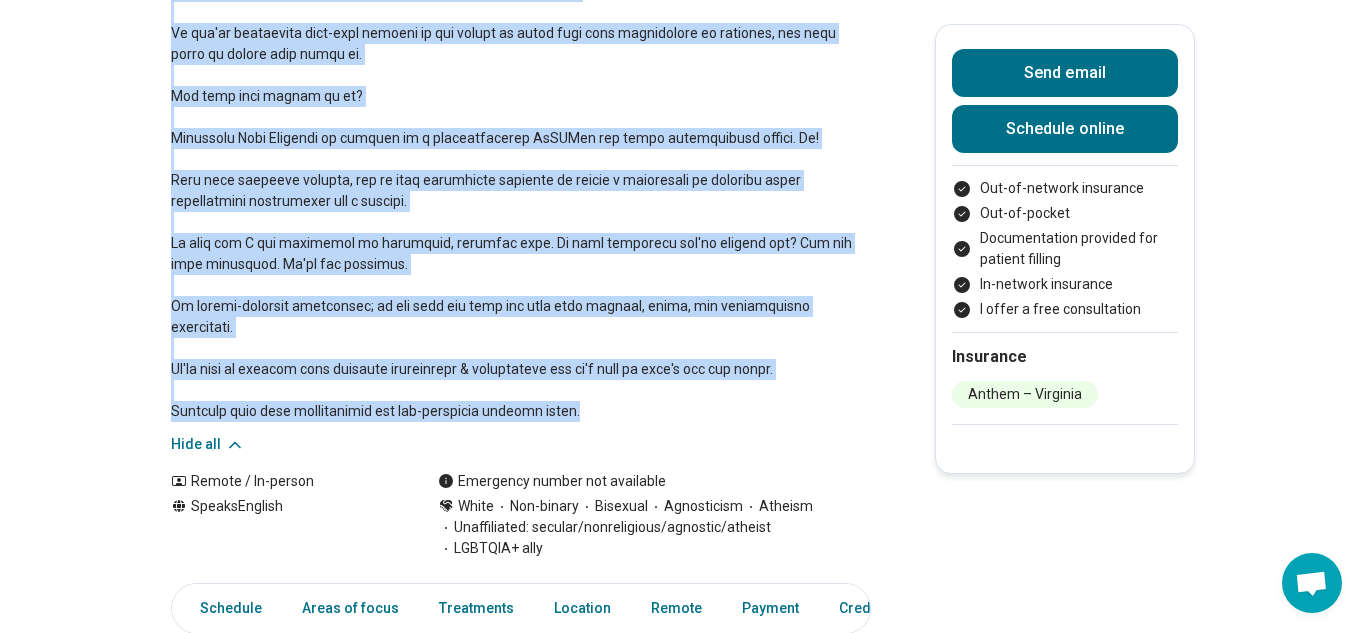 copy on "Your identity may not be *why* you're seeking therapy, but it matters.
If you're neurodivergent *and* have a trauma history, you need a therapist who gets both.
If you're struggling with communicating openly with your partner(s) *and* are part of the LGBTQIA+ community, starting with a foundation of an affirming approach is essential.
If you've questioned long-held beliefs or are coming to grips with harm experienced in religion, you need space to openly talk about it.
Why does that matter to us?
Divergent Path Wellness is founded by a neurodivergent AuDHDer and queer nonreligious person. Hi!
When this practice started, how to find counseling explicit in making a commitment to honoring these intersecting experiences was a mystery.
My team and I are committed to affirming, informed care. Is this something you're looking for? You can stop searching. We're not unicorns.
As trauma-informed therapists; we can help you grow and heal from anxiety, shame, and relationship challenges.
We're here to support y..." 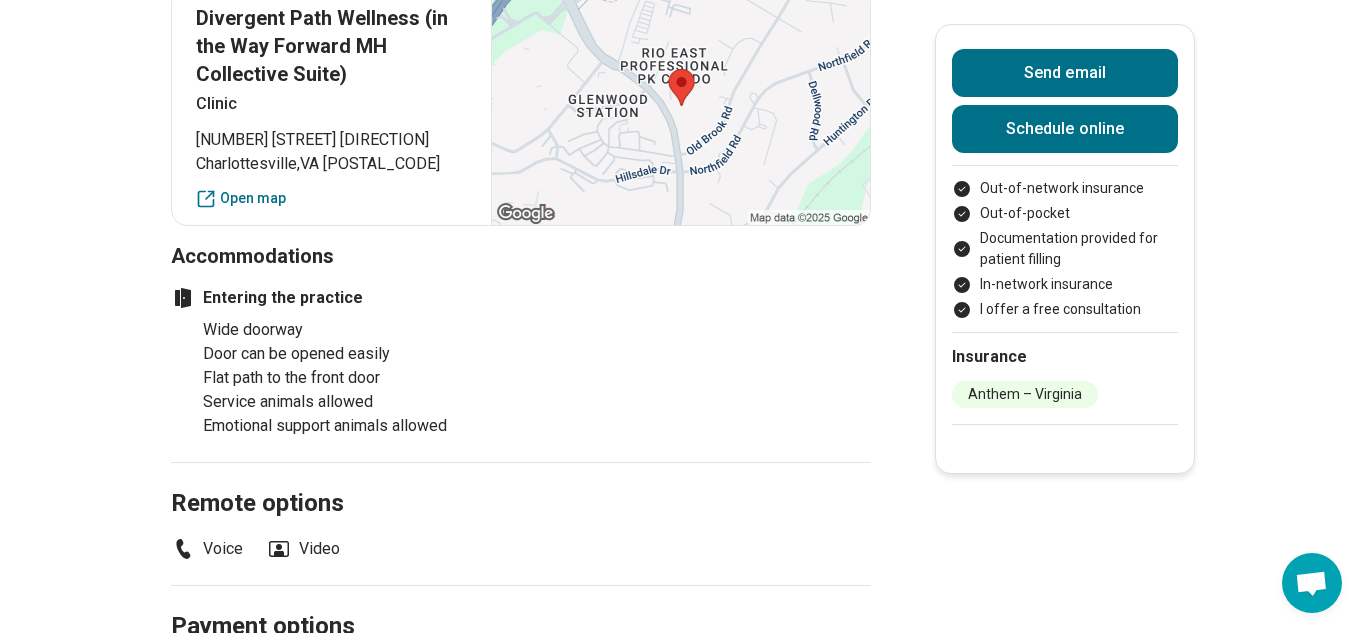 scroll, scrollTop: 0, scrollLeft: 0, axis: both 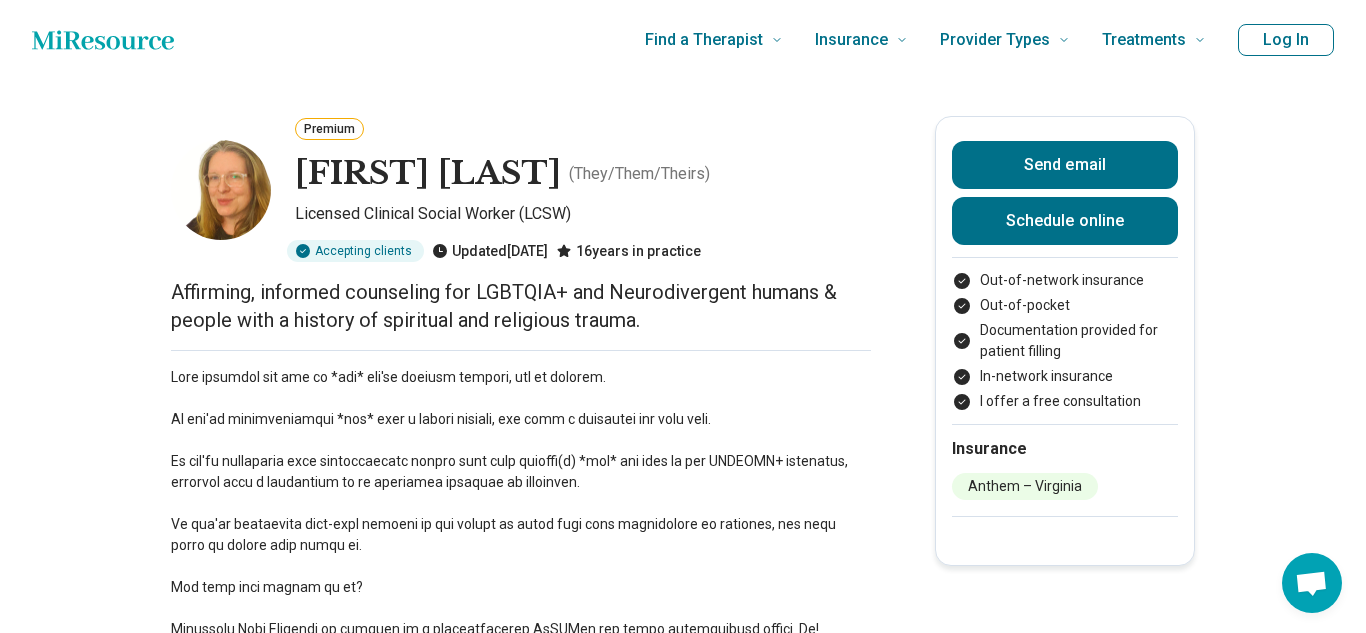 click on "Affirming, informed counseling for LGBTQIA+ and Neurodivergent humans & people with a history of spiritual and religious trauma." at bounding box center (521, 306) 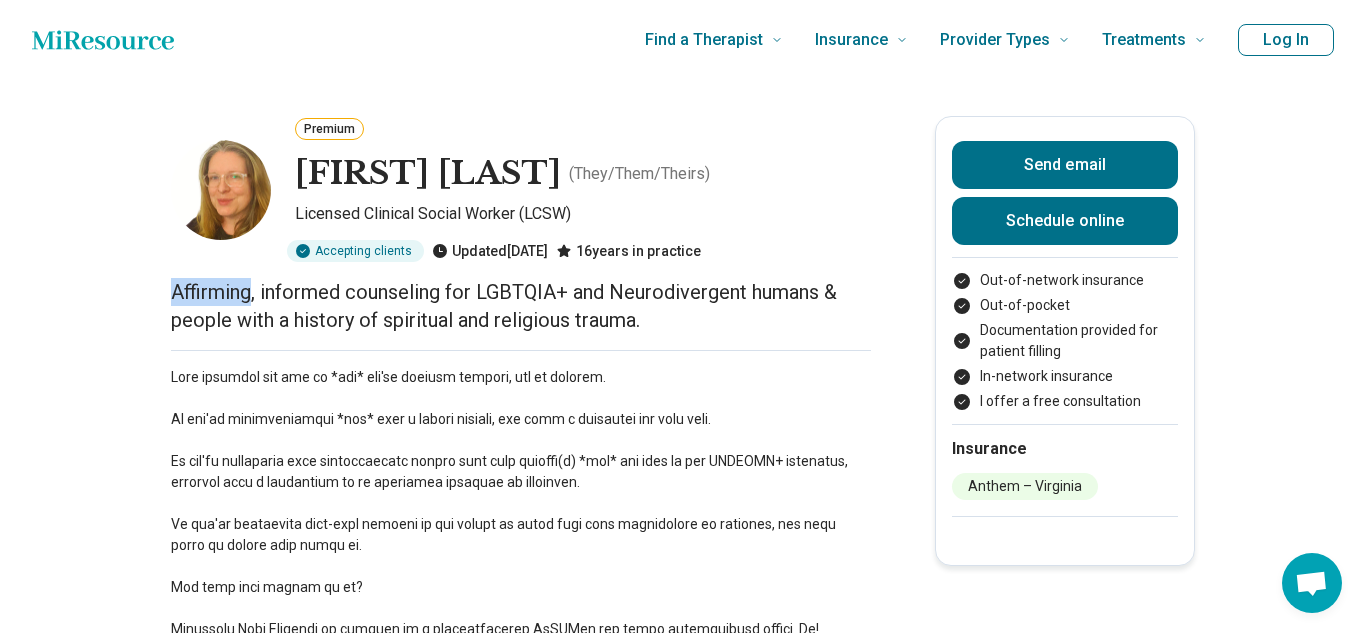 click on "Affirming, informed counseling for LGBTQIA+ and Neurodivergent humans & people with a history of spiritual and religious trauma." at bounding box center (521, 306) 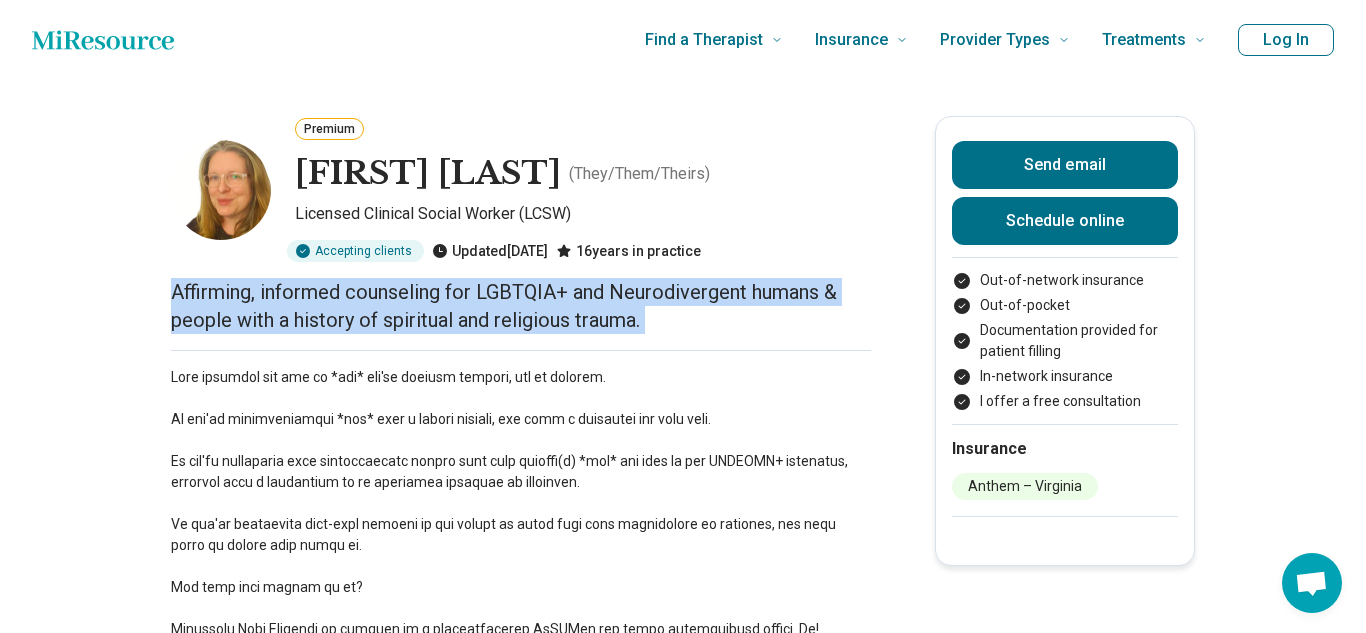 copy on "Affirming, informed counseling for LGBTQIA+ and Neurodivergent humans & people with a history of spiritual and religious trauma." 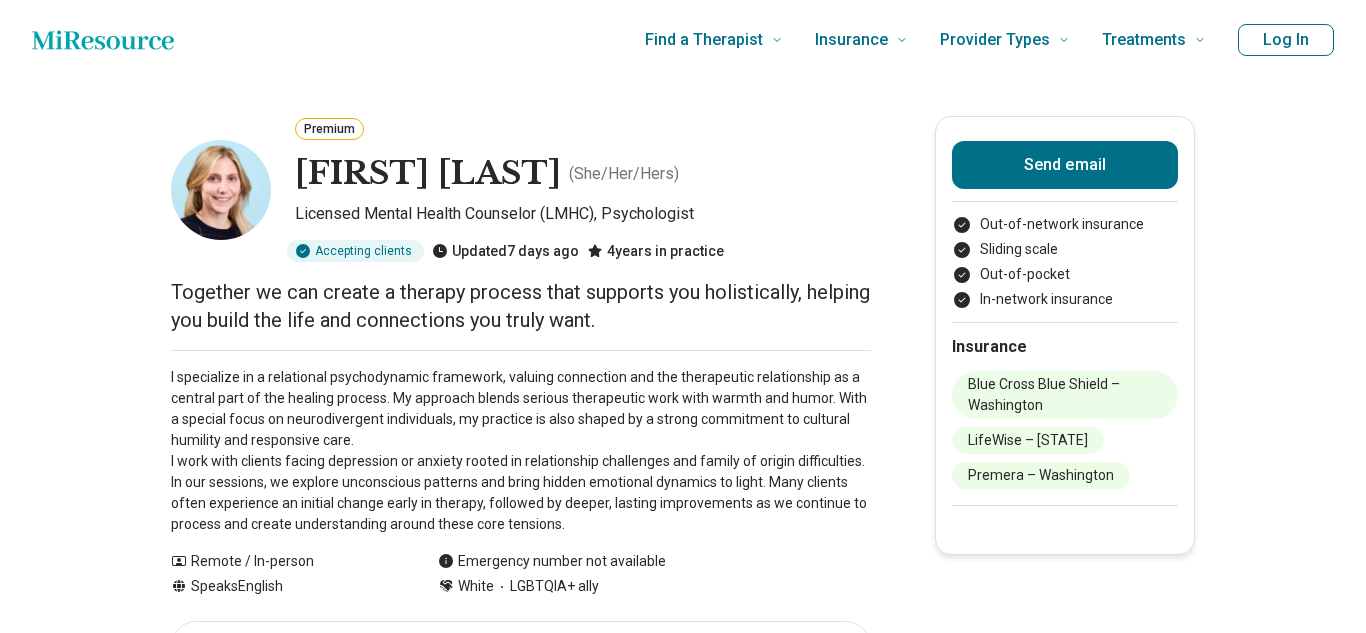 scroll, scrollTop: 0, scrollLeft: 0, axis: both 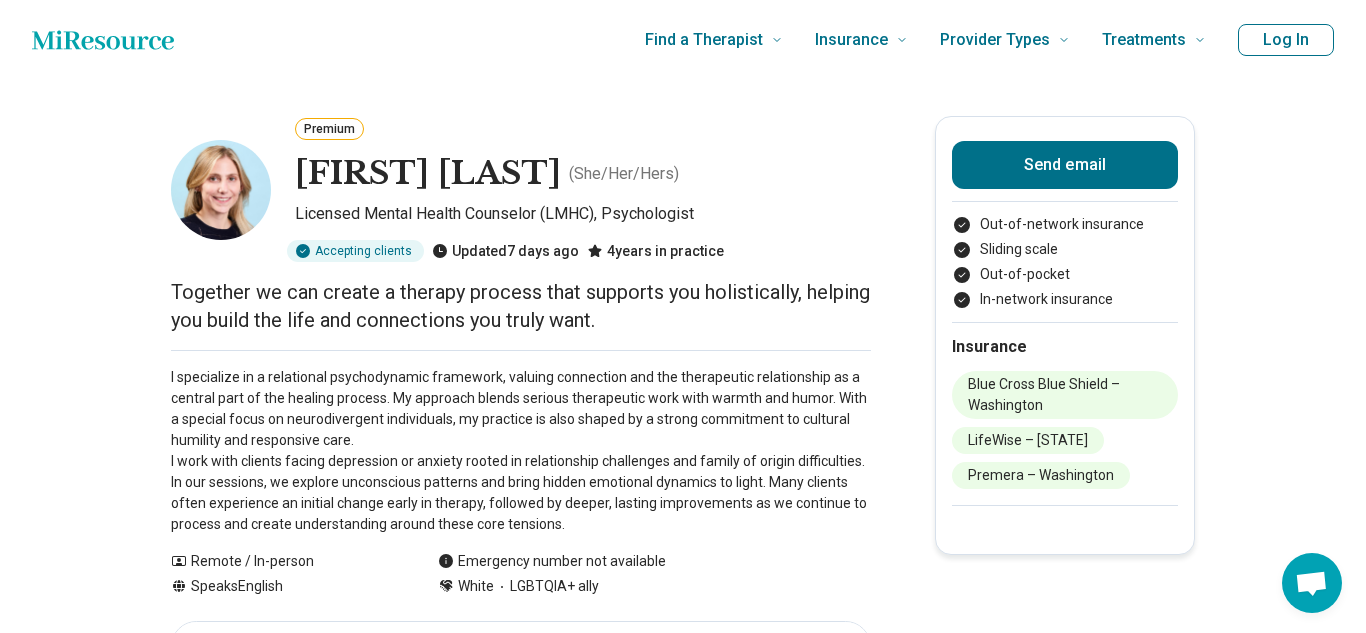 click on "Together we can create a therapy process that supports you holistically, helping you build the life and connections you truly want." at bounding box center (521, 306) 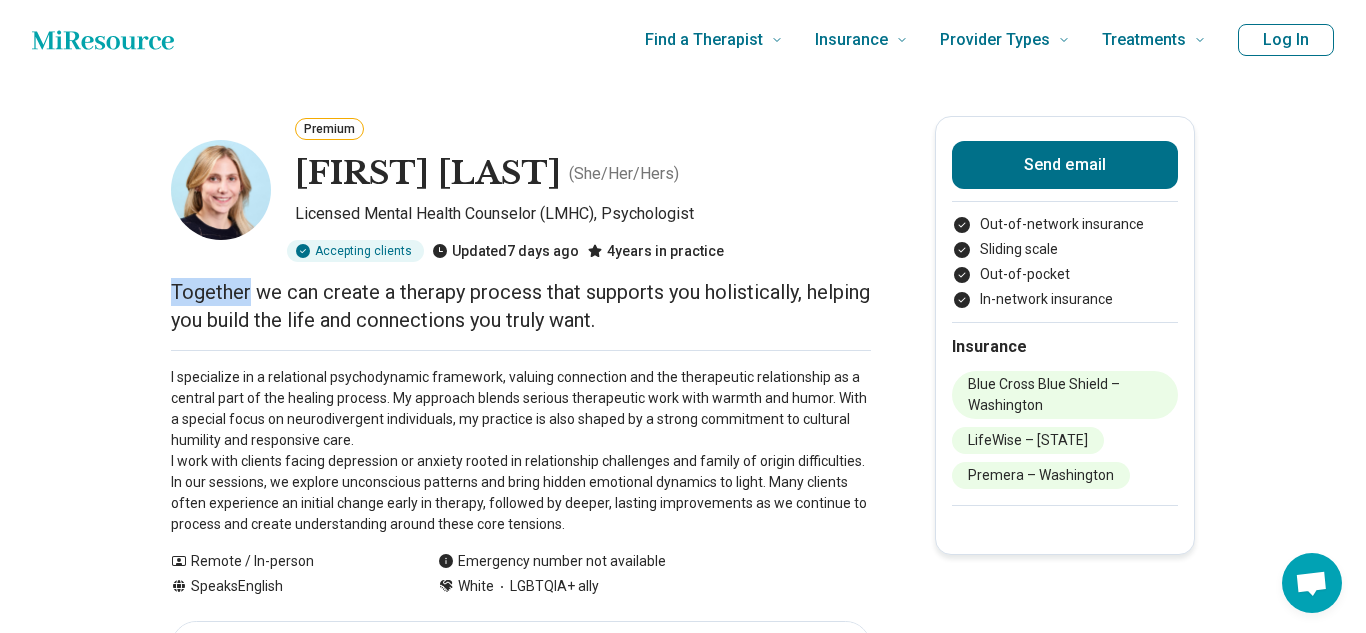 click on "Together we can create a therapy process that supports you holistically, helping you build the life and connections you truly want." at bounding box center [521, 306] 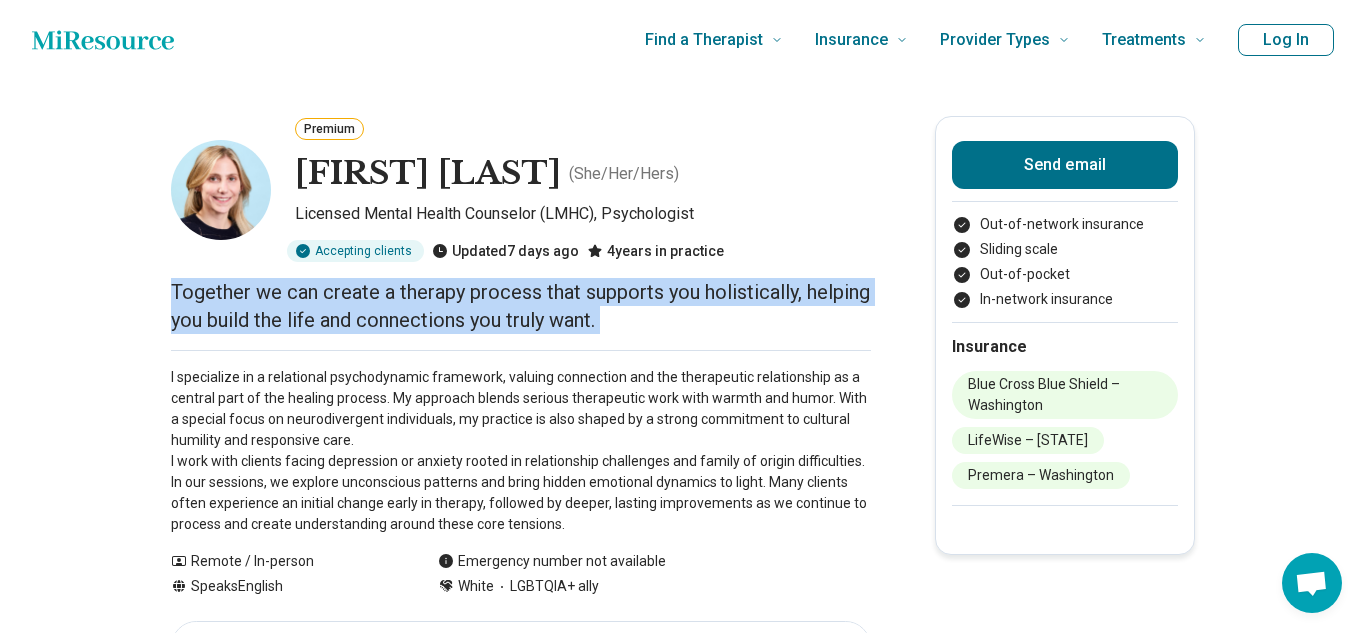 copy on "Together we can create a therapy process that supports you holistically, helping you build the life and connections you truly want." 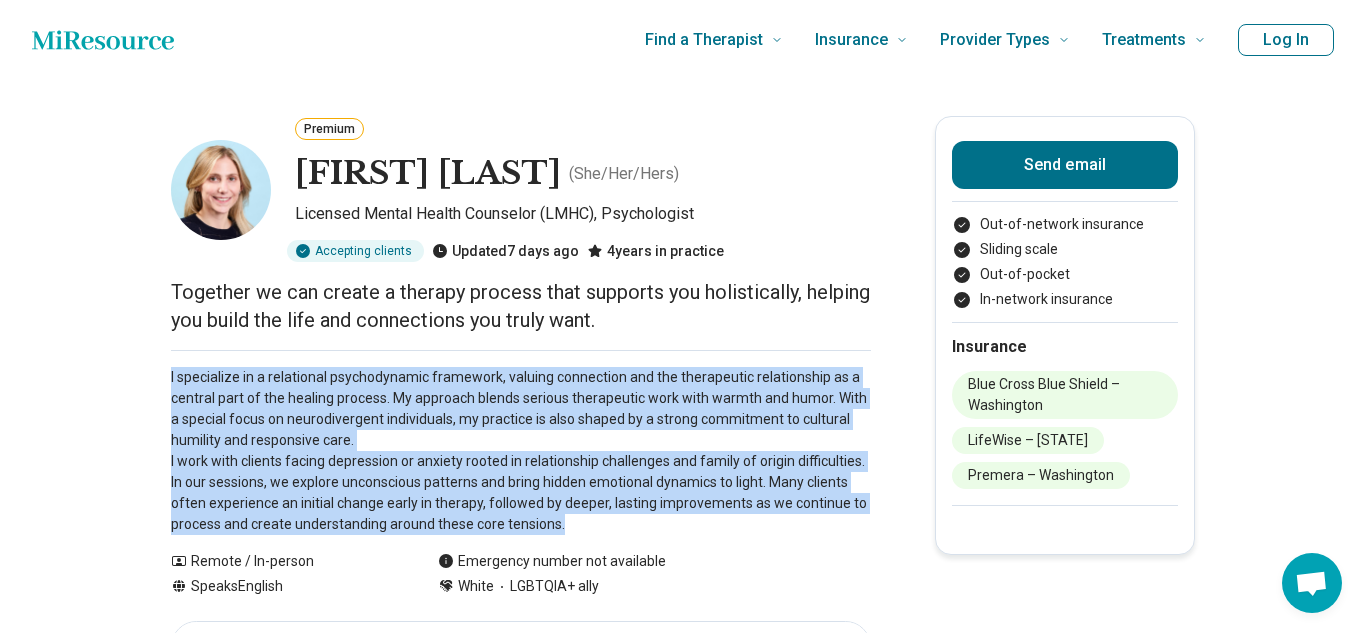 drag, startPoint x: 170, startPoint y: 377, endPoint x: 690, endPoint y: 520, distance: 539.3042 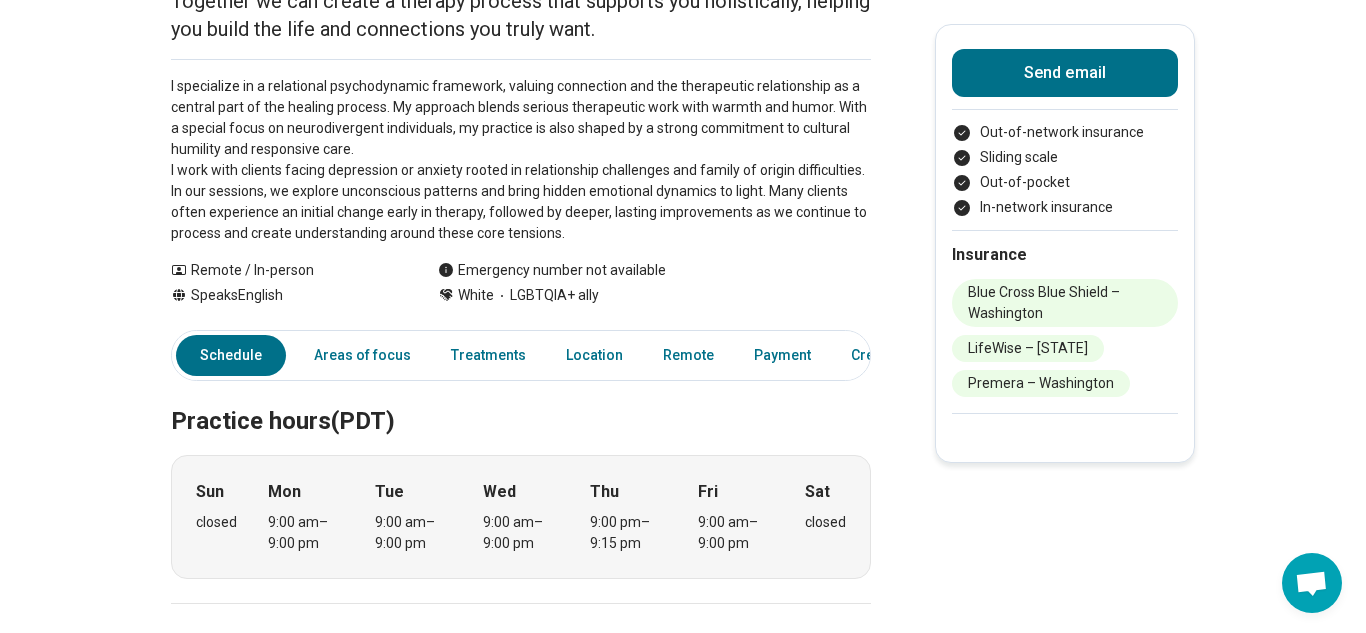 scroll, scrollTop: 156, scrollLeft: 0, axis: vertical 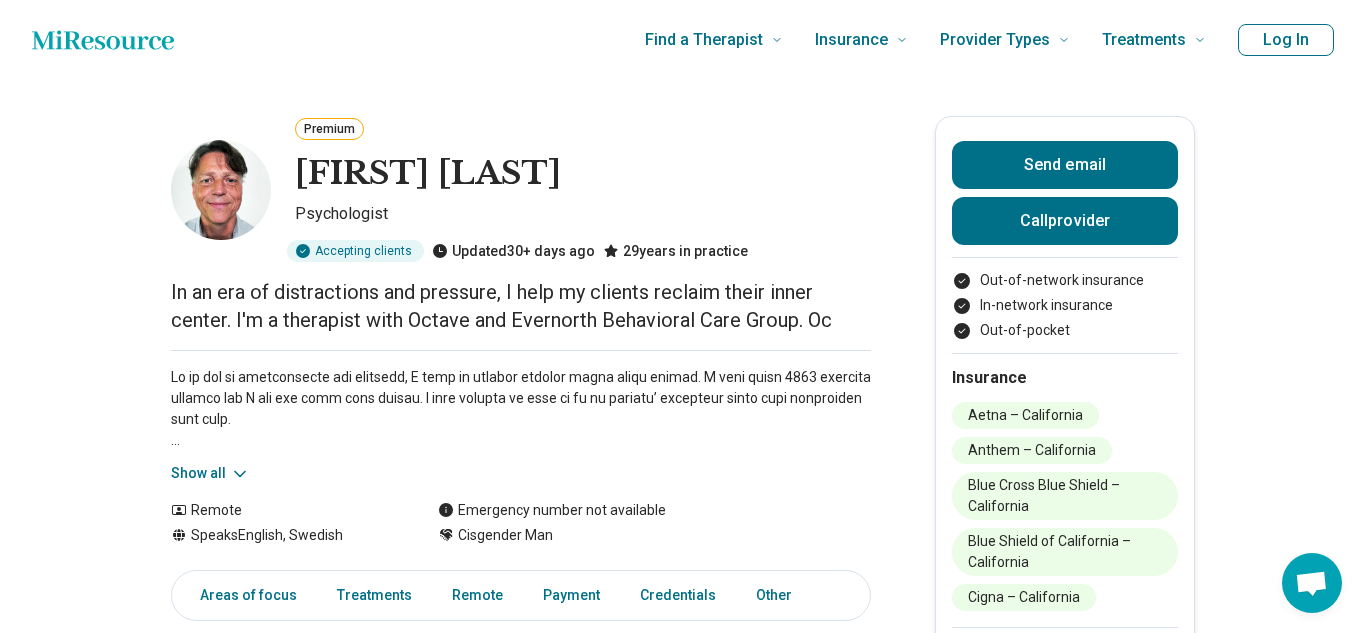 click on "Show all" at bounding box center [210, 473] 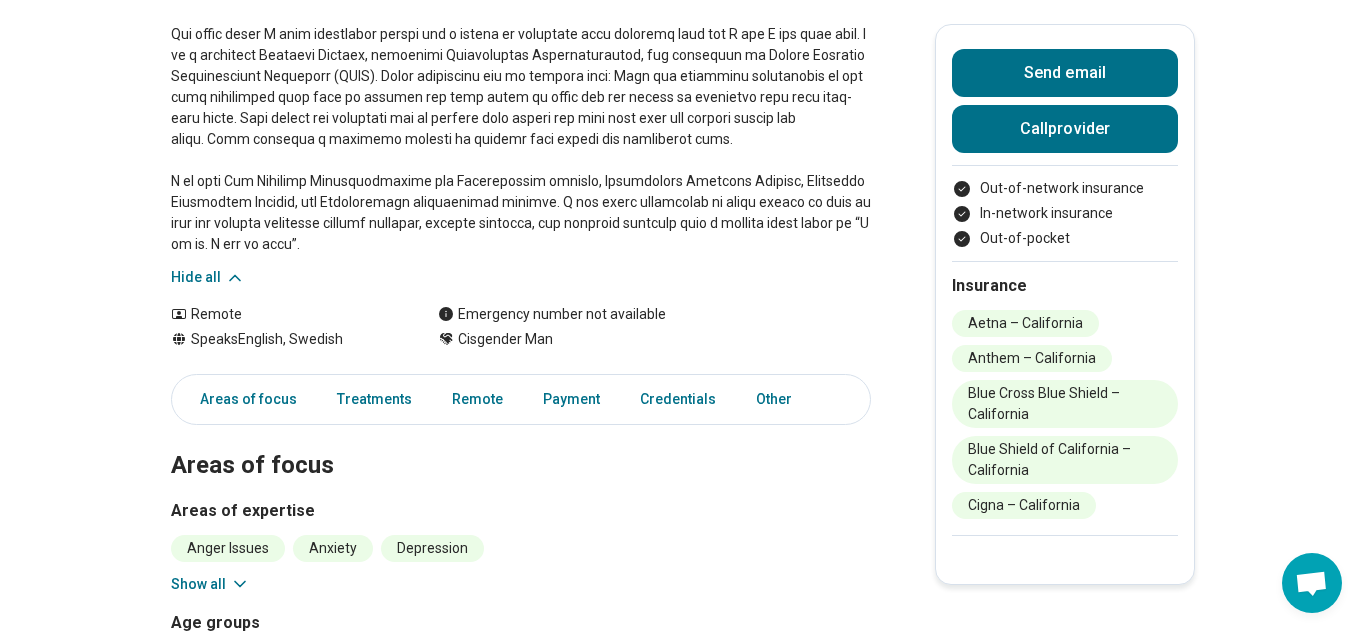 scroll, scrollTop: 428, scrollLeft: 0, axis: vertical 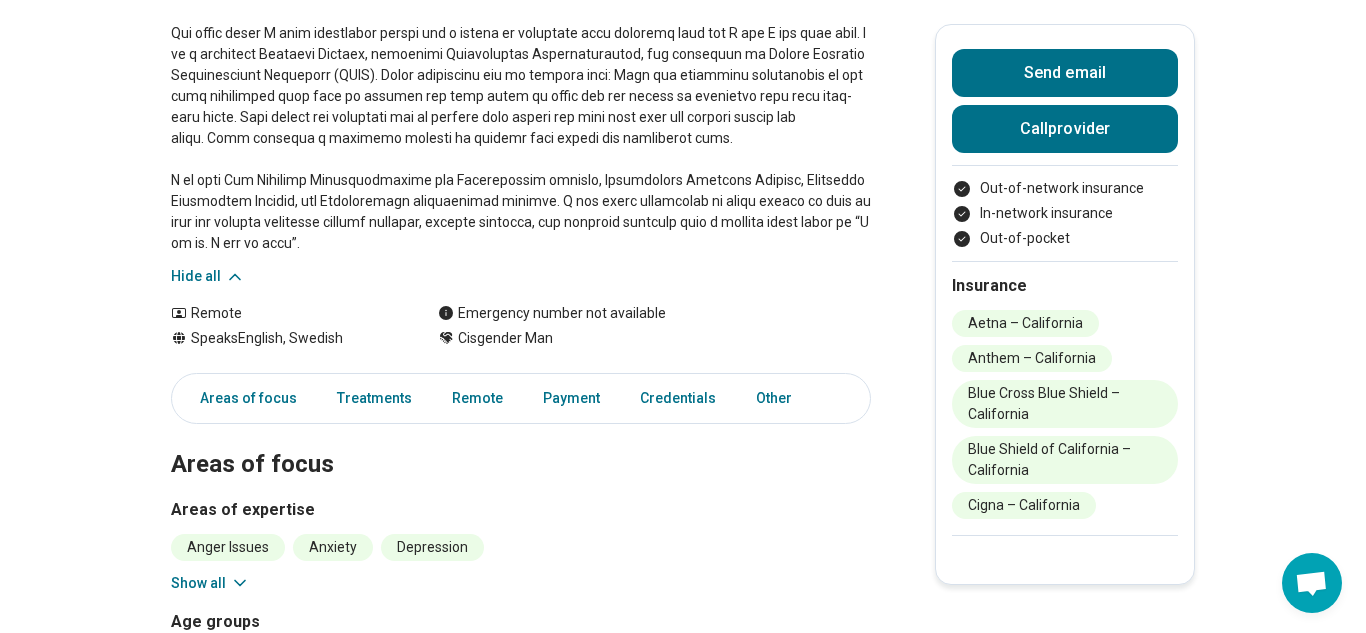 click 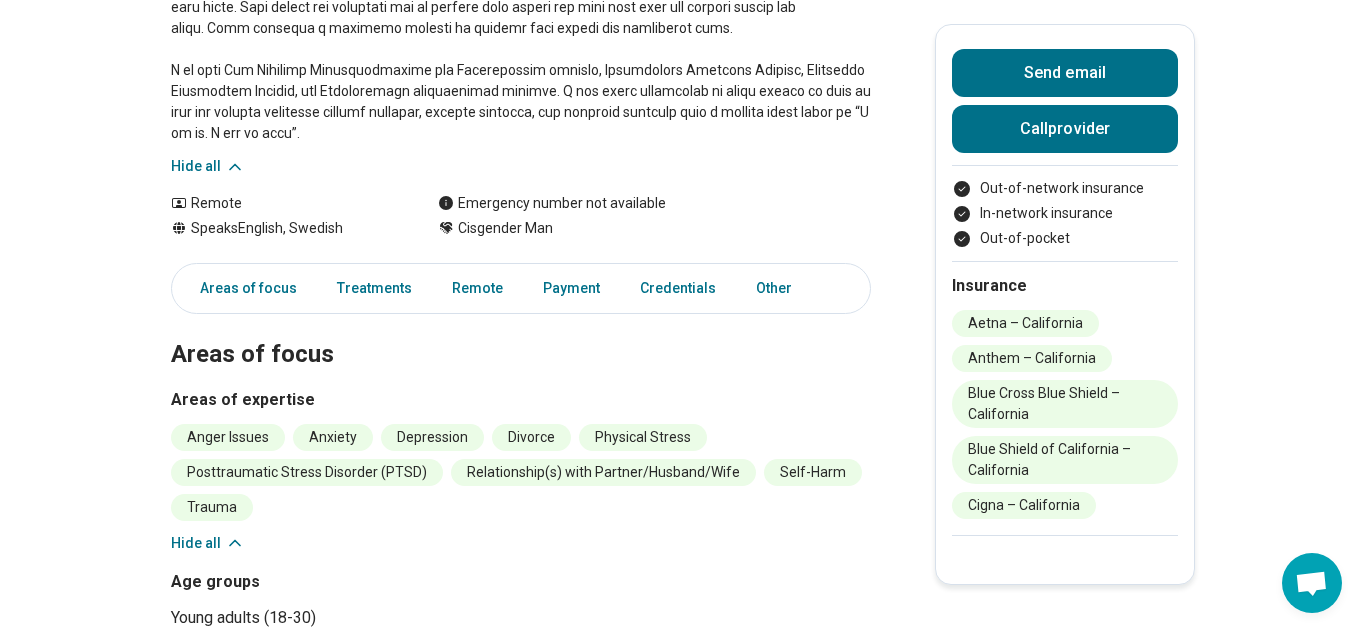 scroll, scrollTop: 526, scrollLeft: 0, axis: vertical 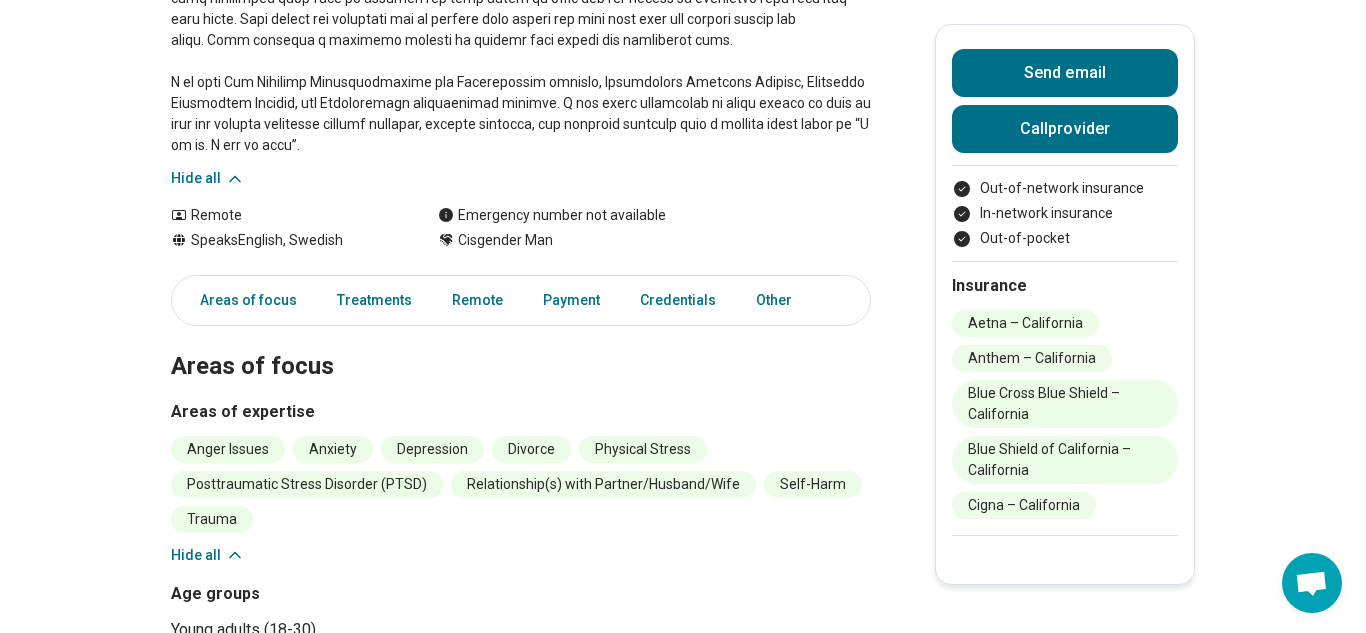 click 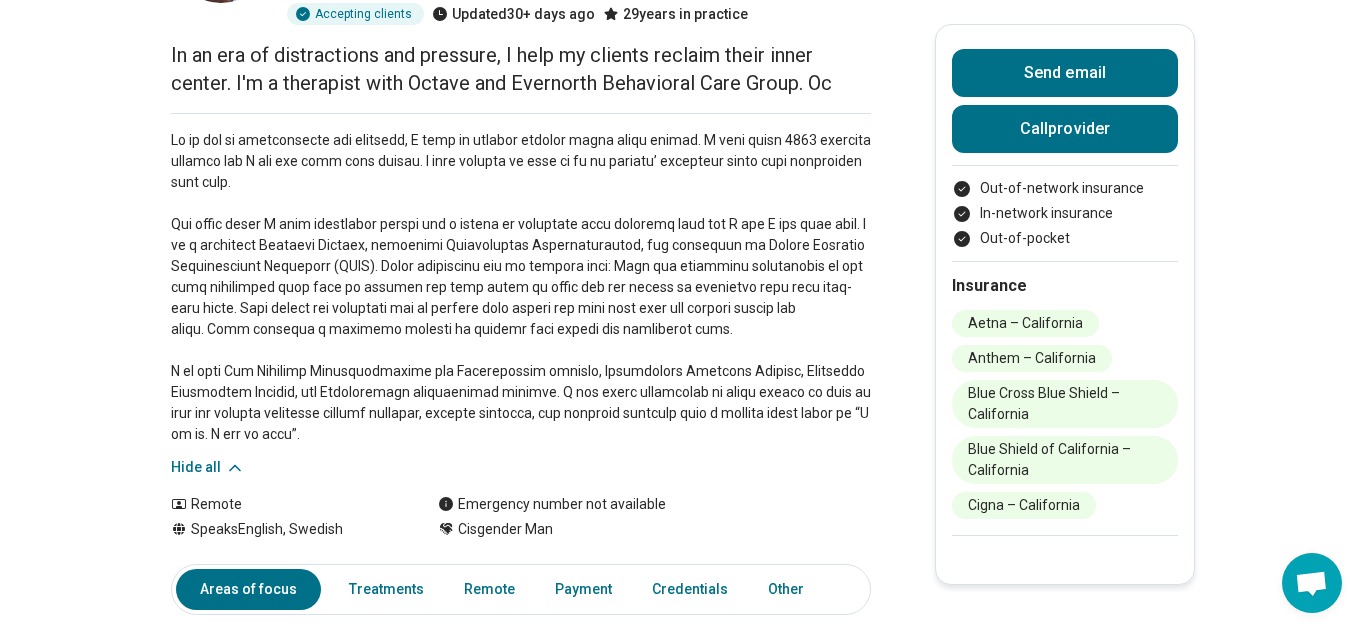 scroll, scrollTop: 0, scrollLeft: 0, axis: both 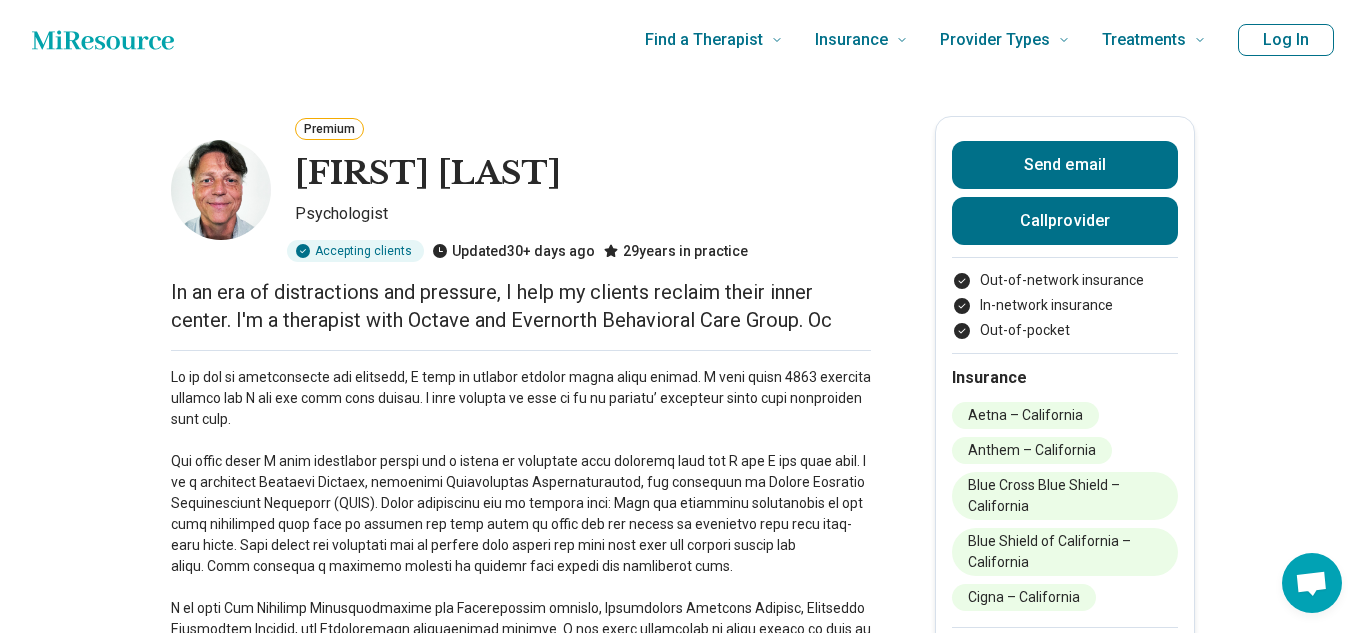 click on "In an era of distractions and pressure, I help my clients reclaim their inner center.
I'm a therapist with Octave and Evernorth Behavioral Care Group. Oc" at bounding box center (521, 306) 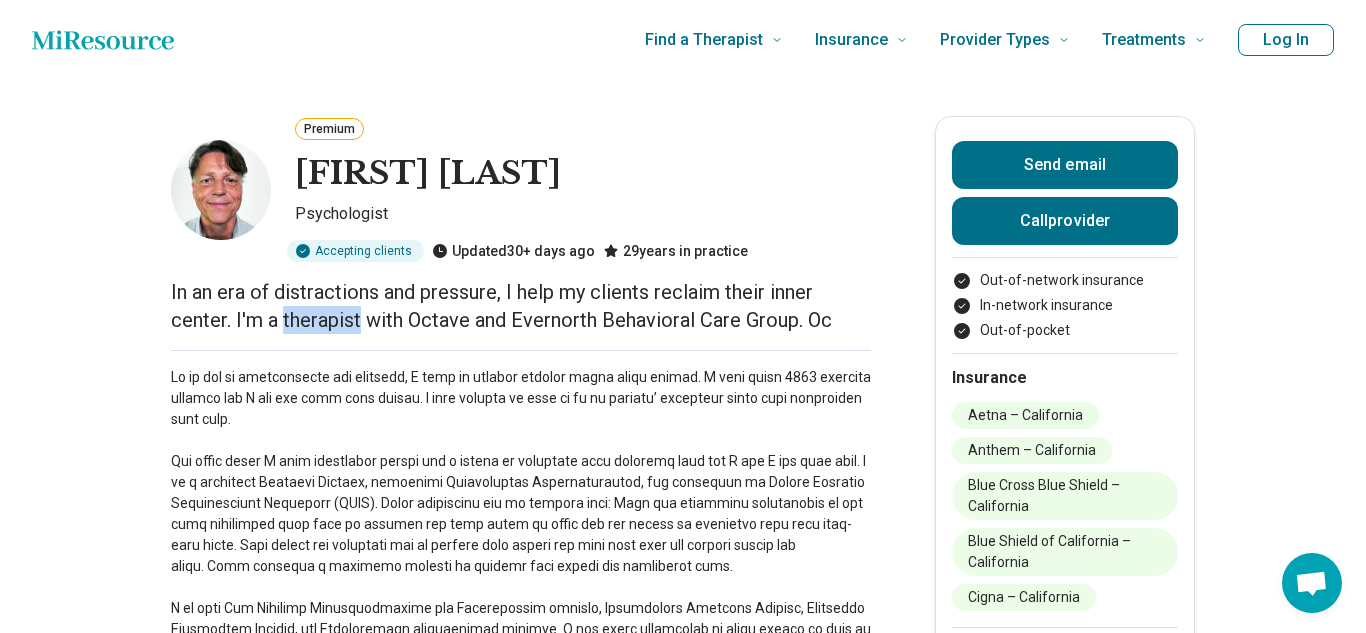 click on "In an era of distractions and pressure, I help my clients reclaim their inner center.
I'm a therapist with Octave and Evernorth Behavioral Care Group. Oc" at bounding box center [521, 306] 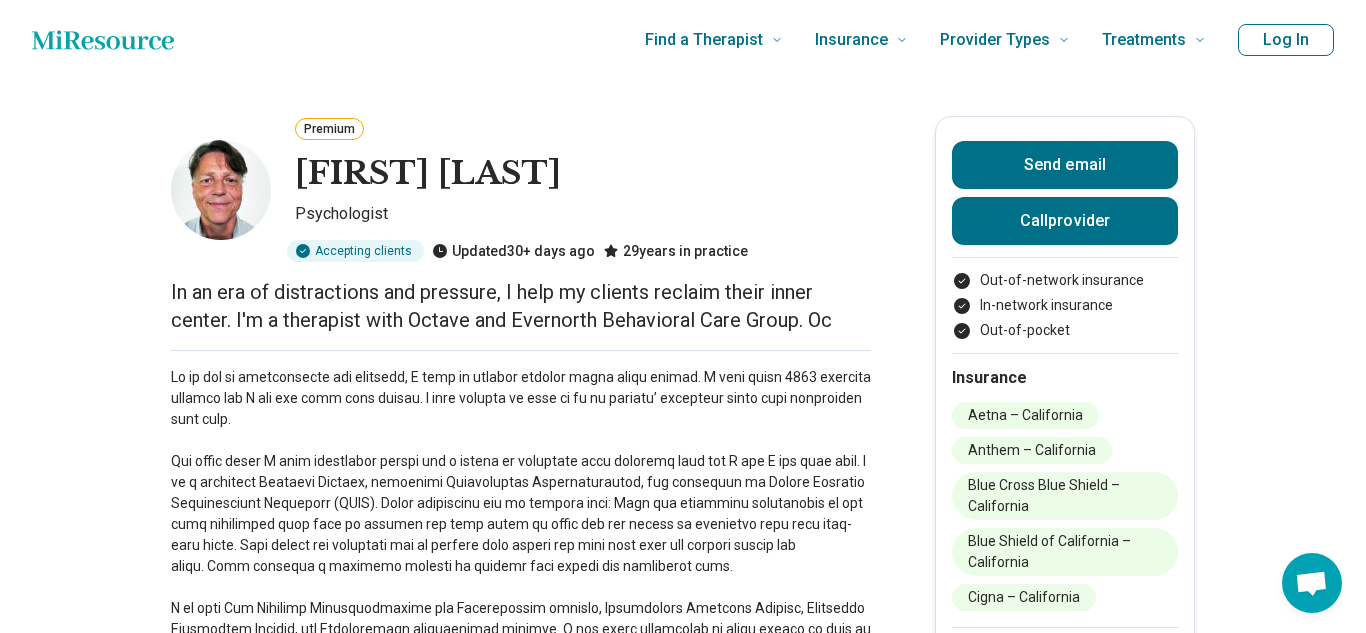 click on "In an era of distractions and pressure, I help my clients reclaim their inner center.
I'm a therapist with Octave and Evernorth Behavioral Care Group. Oc" at bounding box center [521, 306] 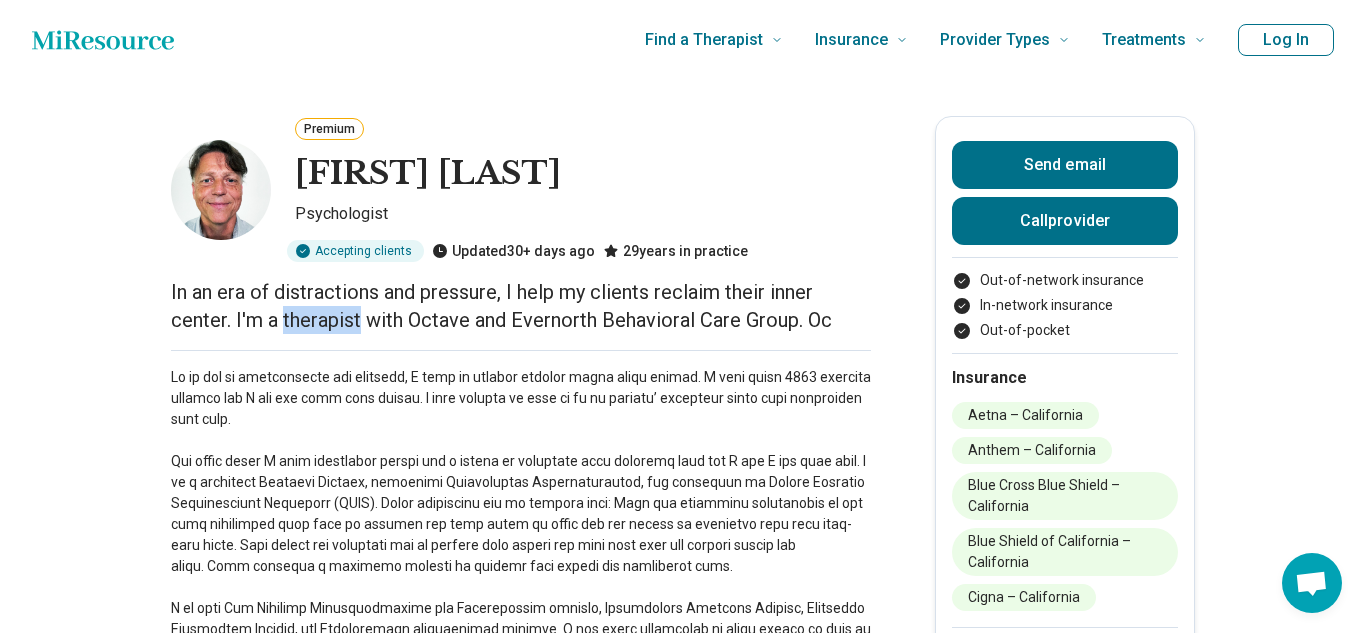 click on "In an era of distractions and pressure, I help my clients reclaim their inner center.
I'm a therapist with Octave and Evernorth Behavioral Care Group. Oc" at bounding box center [521, 306] 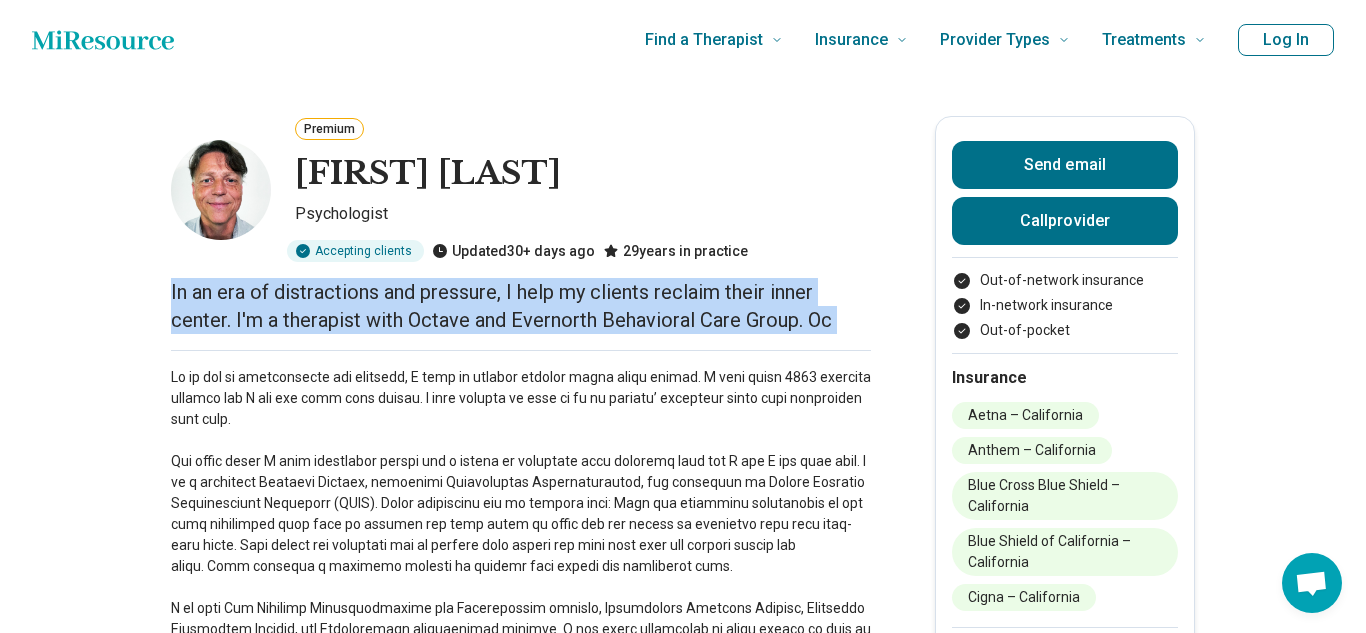 click on "In an era of distractions and pressure, I help my clients reclaim their inner center.
I'm a therapist with Octave and Evernorth Behavioral Care Group. Oc" at bounding box center (521, 306) 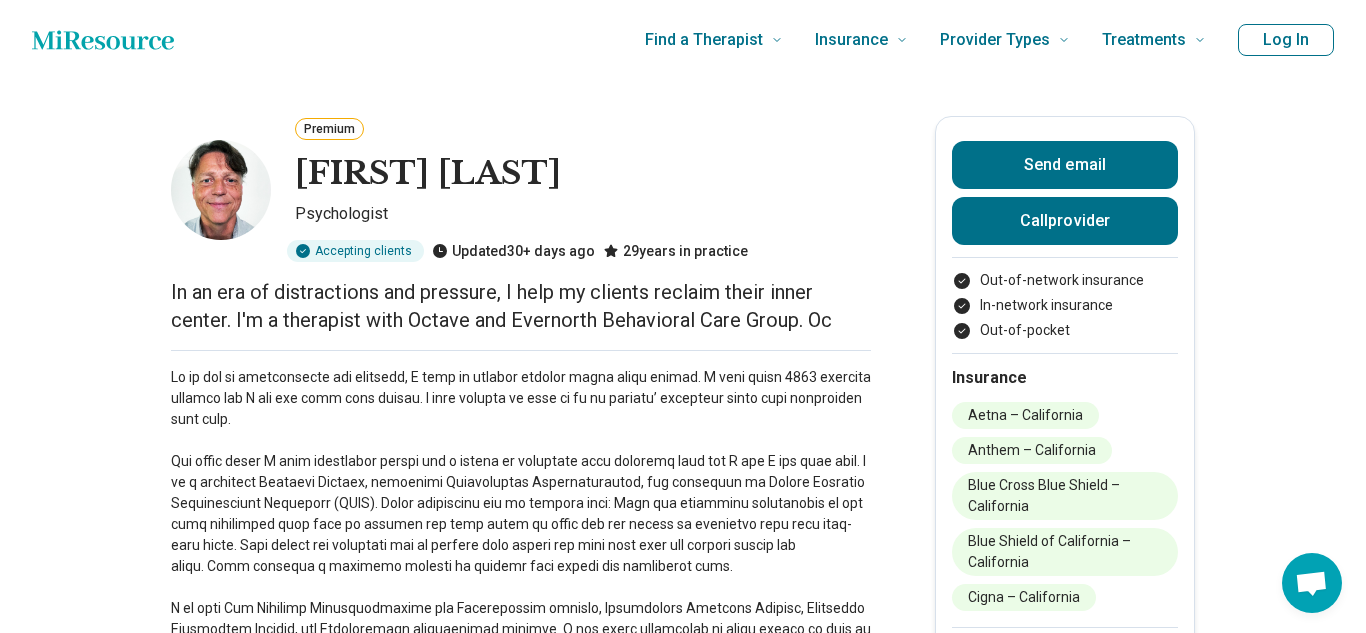 click on "In an era of distractions and pressure, I help my clients reclaim their inner center.
I'm a therapist with Octave and Evernorth Behavioral Care Group. Oc" at bounding box center (521, 306) 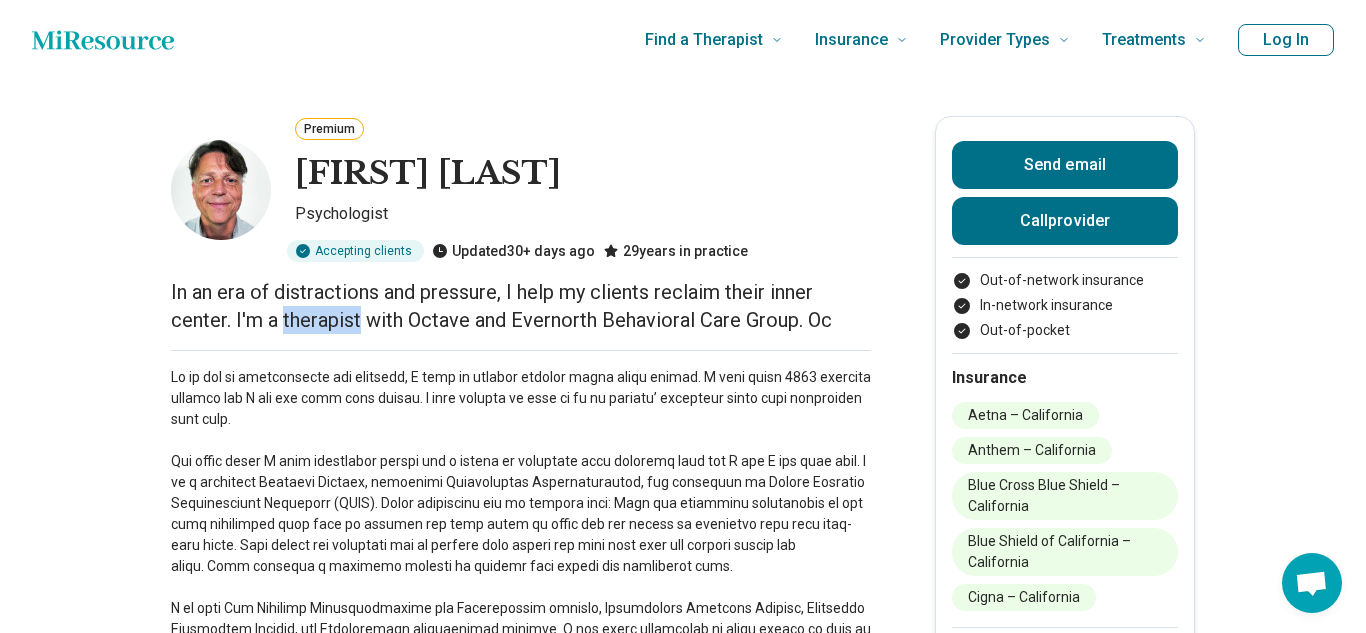click on "In an era of distractions and pressure, I help my clients reclaim their inner center.
I'm a therapist with Octave and Evernorth Behavioral Care Group. Oc" at bounding box center (521, 306) 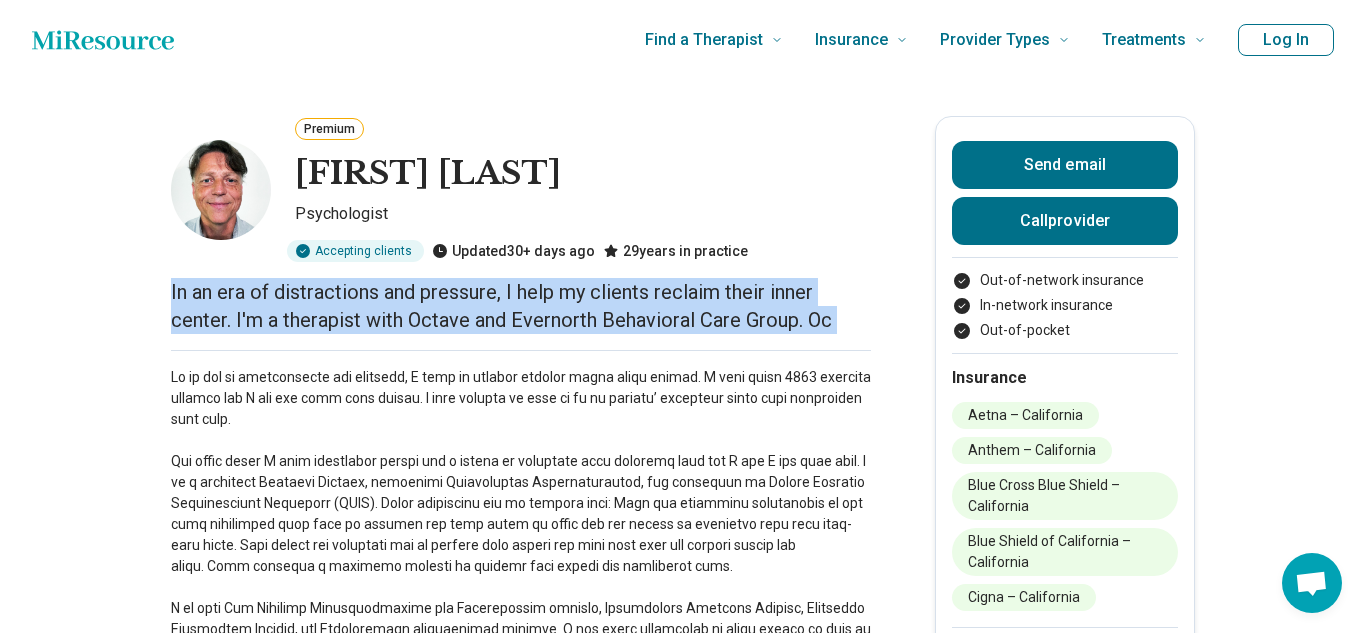click at bounding box center (521, 524) 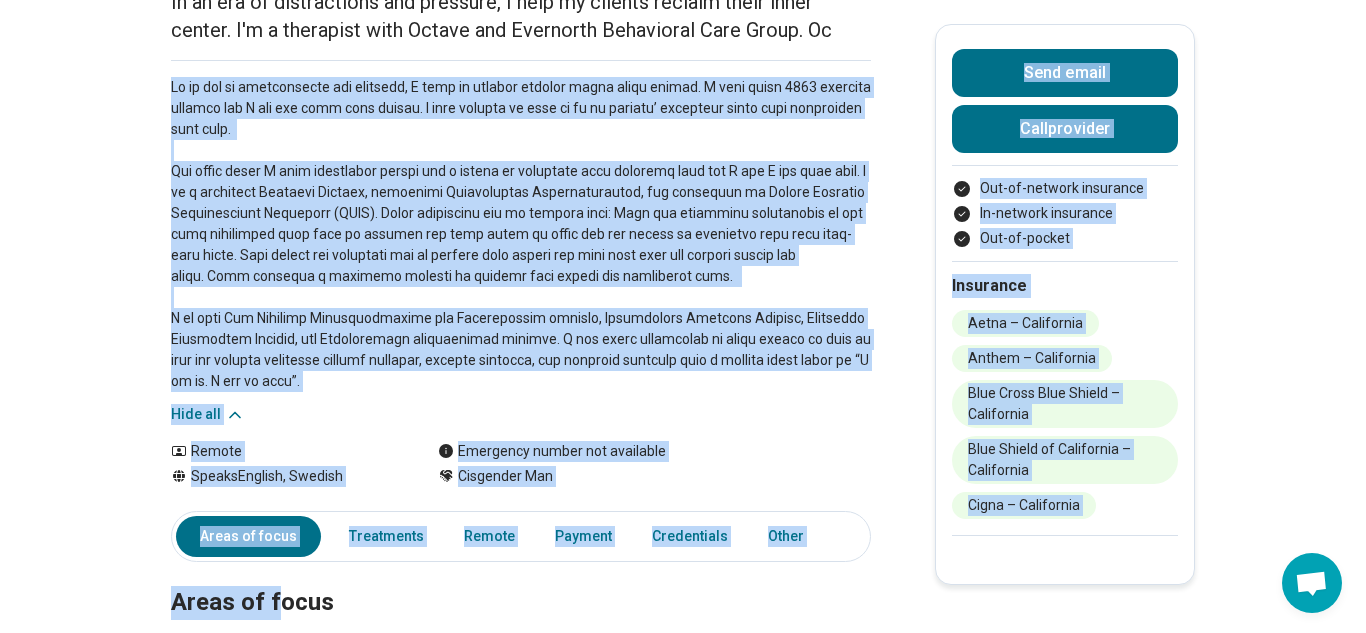 scroll, scrollTop: 291, scrollLeft: 0, axis: vertical 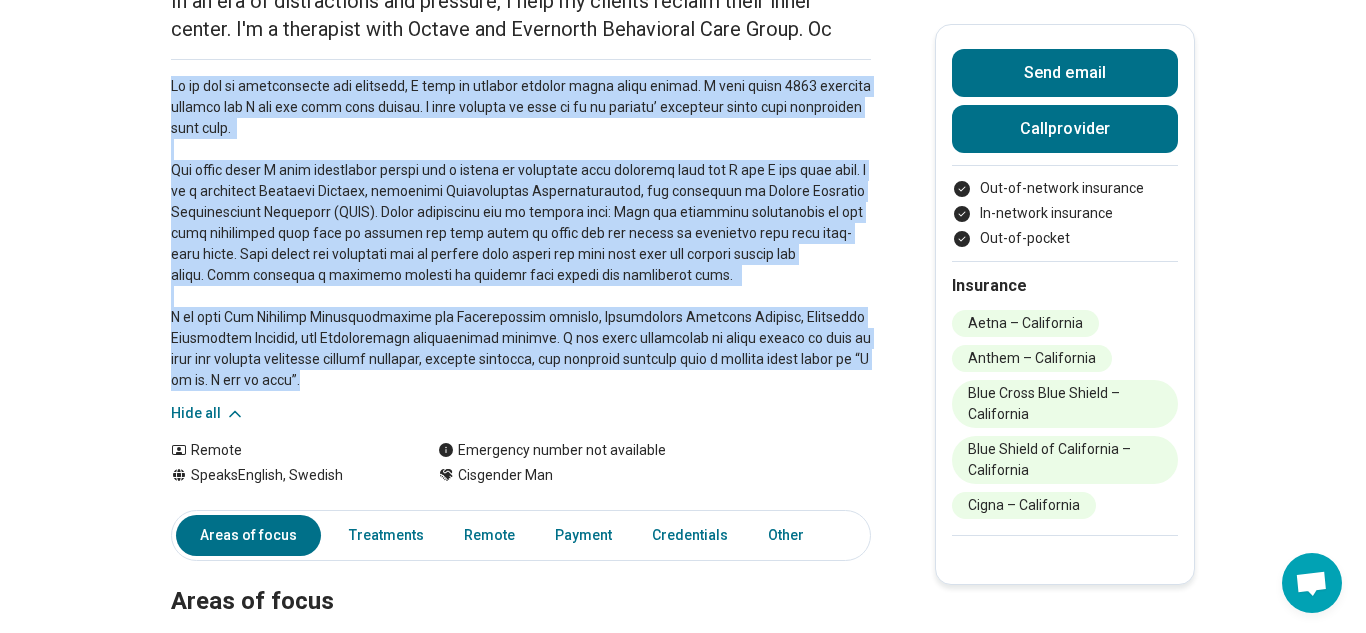 drag, startPoint x: 171, startPoint y: 380, endPoint x: 740, endPoint y: 375, distance: 569.022 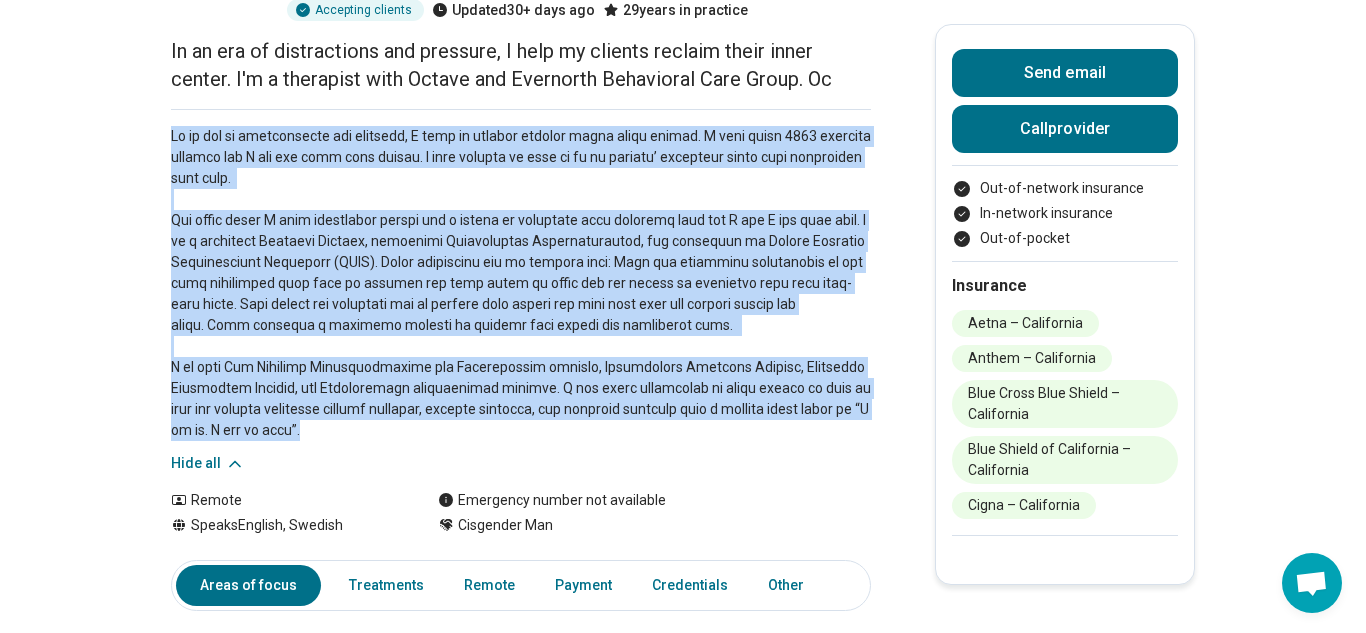 scroll, scrollTop: 237, scrollLeft: 0, axis: vertical 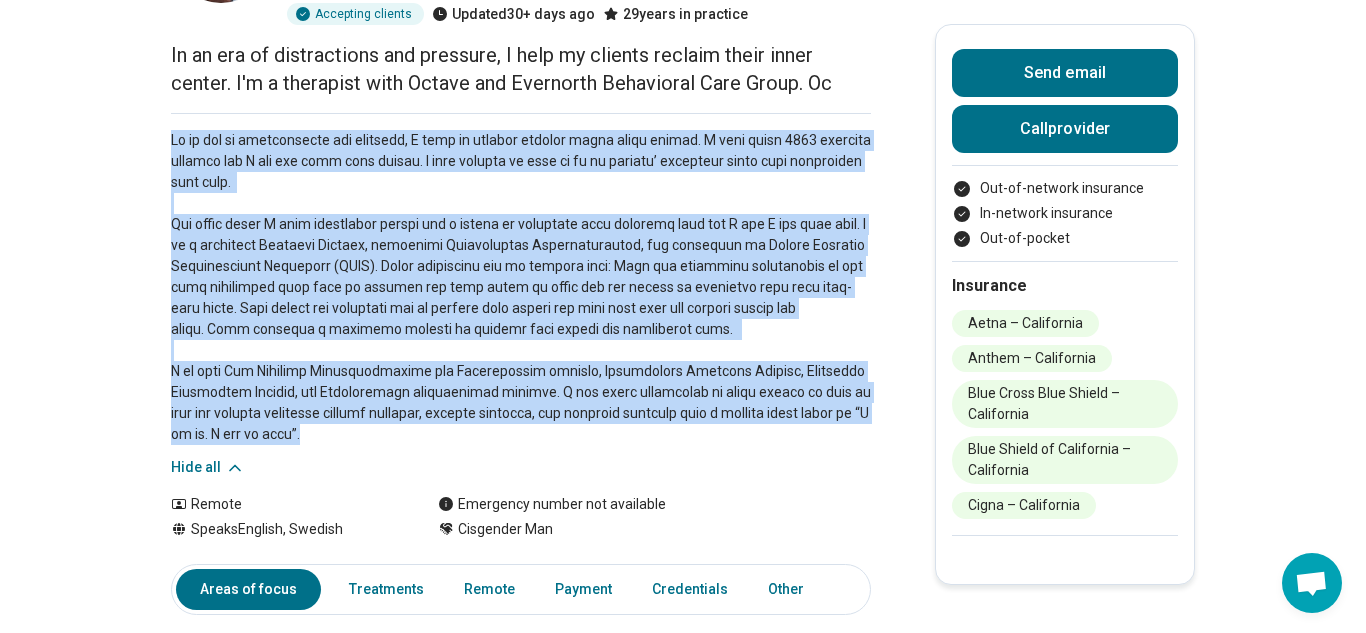 click on "In an era of distractions and pressure, I help my clients reclaim their inner center.
I'm a therapist with Octave and Evernorth Behavioral Care Group. Oc" at bounding box center [521, 69] 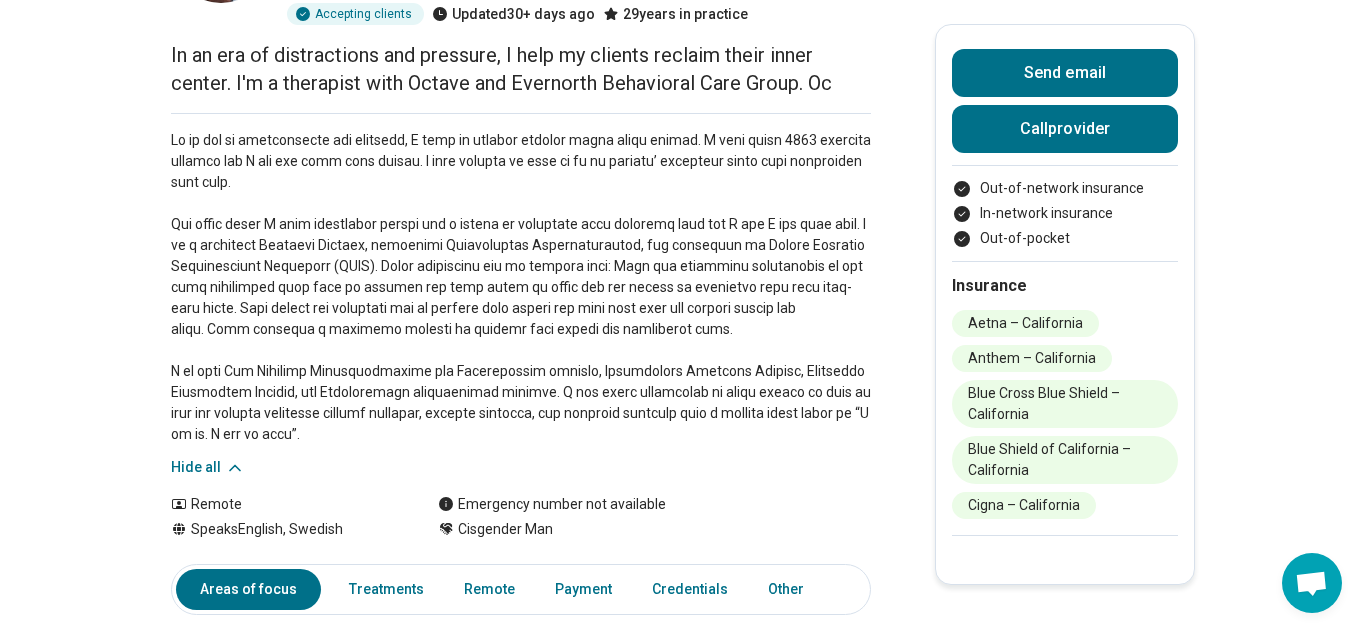 click on "In an era of distractions and pressure, I help my clients reclaim their inner center.
I'm a therapist with Octave and Evernorth Behavioral Care Group. Oc" at bounding box center (521, 69) 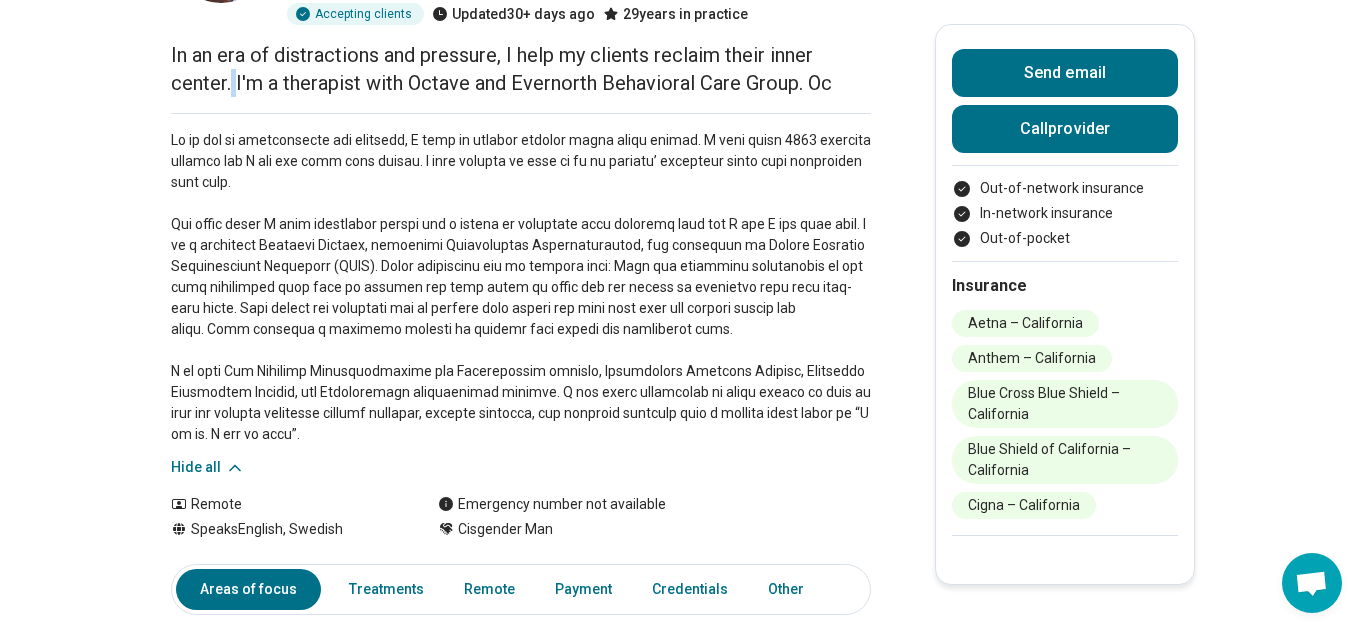 click on "In an era of distractions and pressure, I help my clients reclaim their inner center.
I'm a therapist with Octave and Evernorth Behavioral Care Group. Oc" at bounding box center (521, 69) 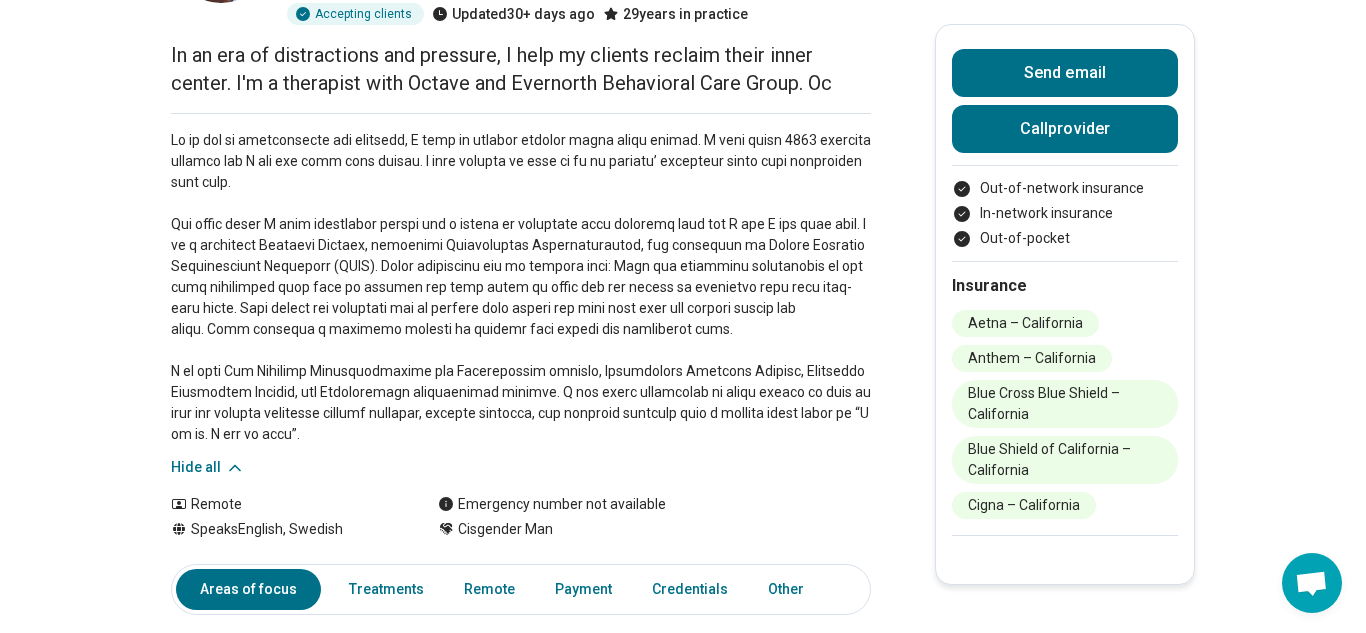 click on "In an era of distractions and pressure, I help my clients reclaim their inner center.
I'm a therapist with Octave and Evernorth Behavioral Care Group. Oc" at bounding box center (521, 69) 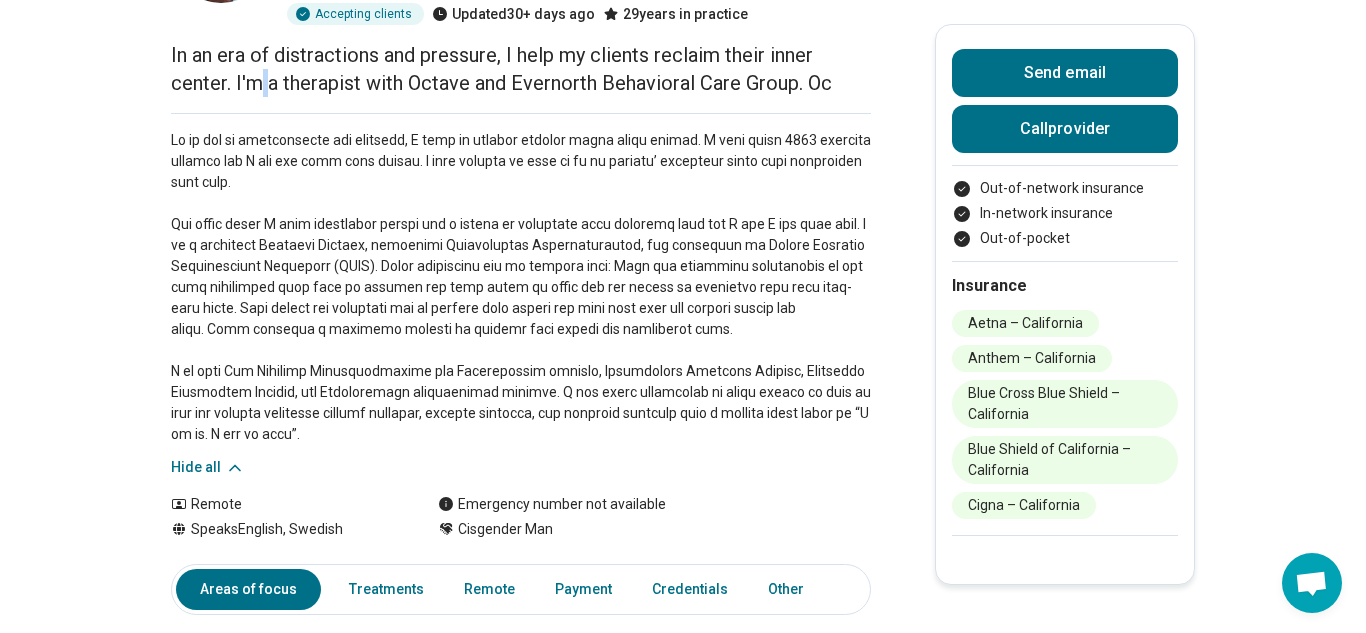 click on "In an era of distractions and pressure, I help my clients reclaim their inner center.
I'm a therapist with Octave and Evernorth Behavioral Care Group. Oc" at bounding box center [521, 69] 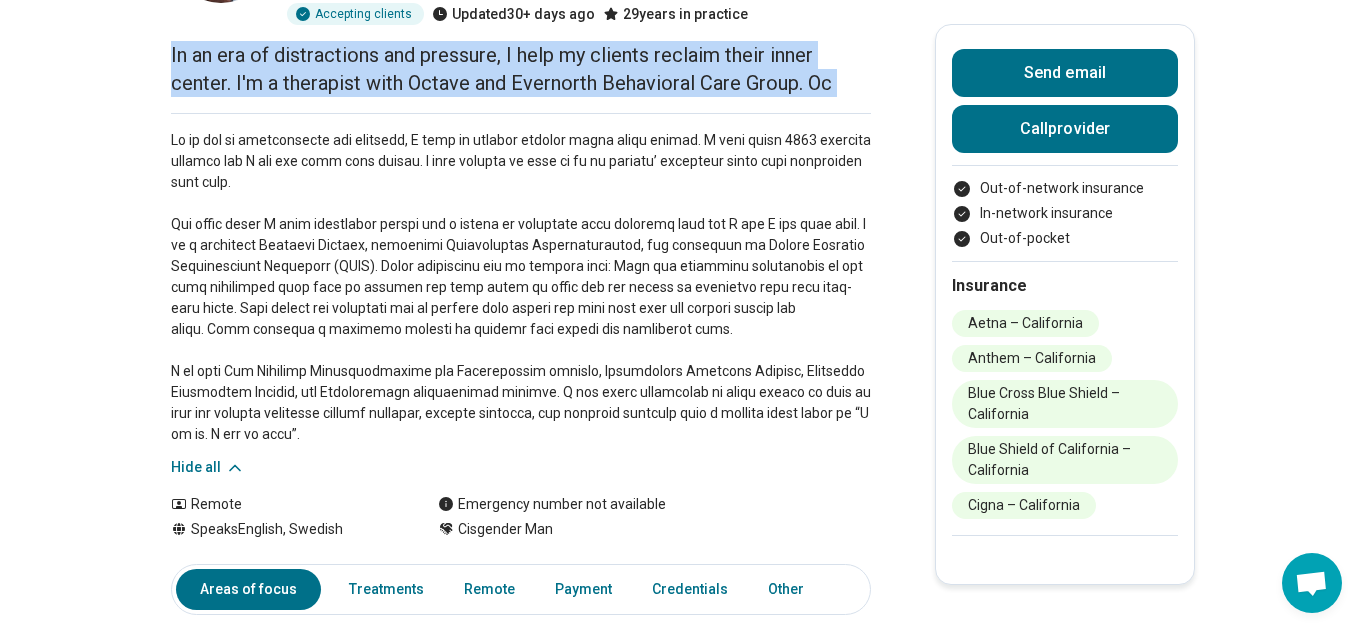 copy on "In an era of distractions and pressure, I help my clients reclaim their inner center.
I'm a therapist with Octave and Evernorth Behavioral Care Group. Oc" 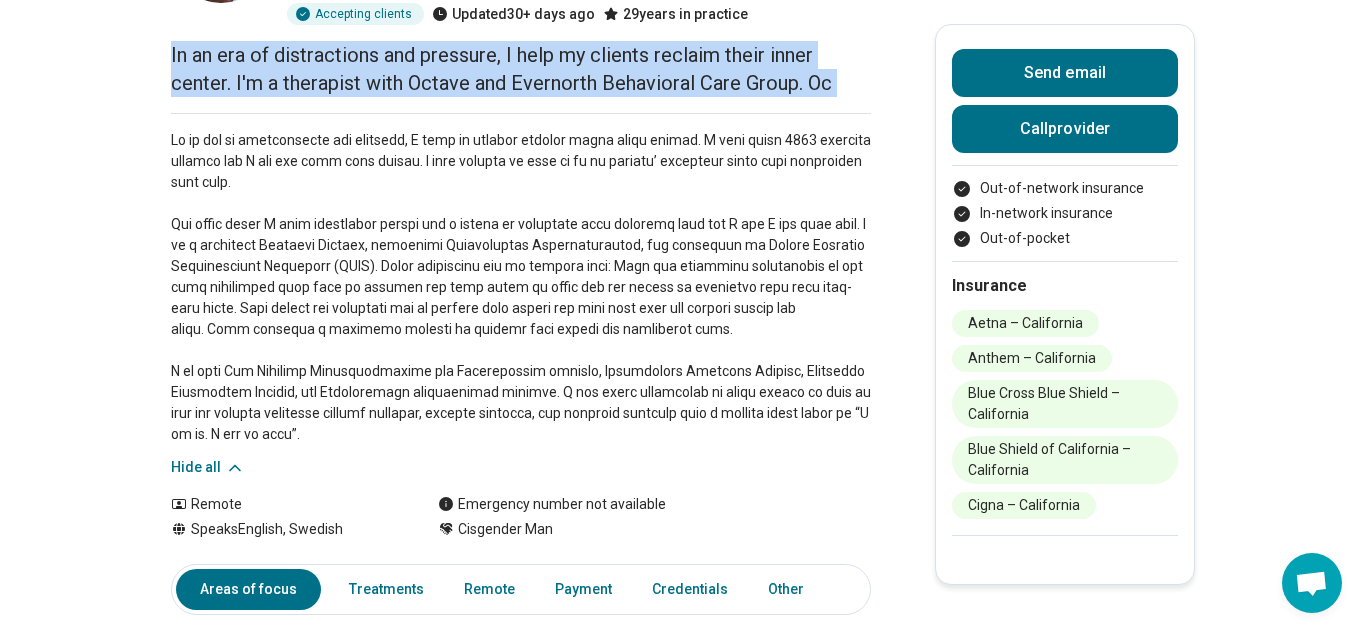 click at bounding box center (521, 287) 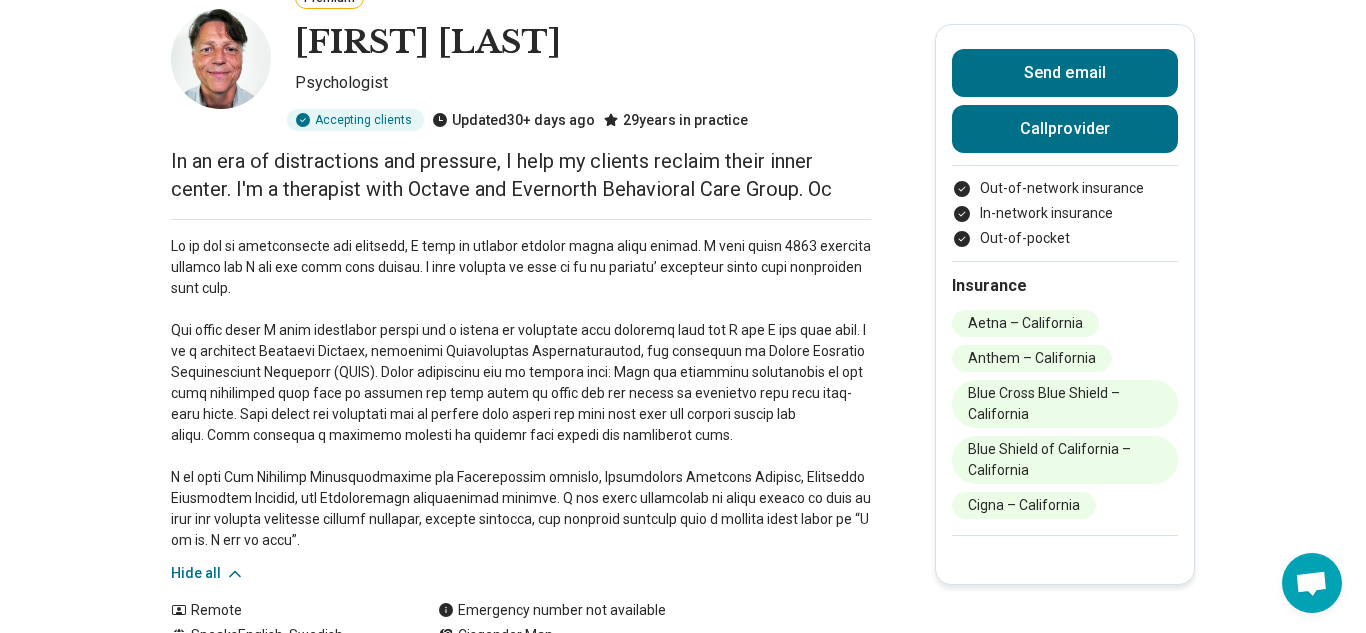 scroll, scrollTop: 129, scrollLeft: 0, axis: vertical 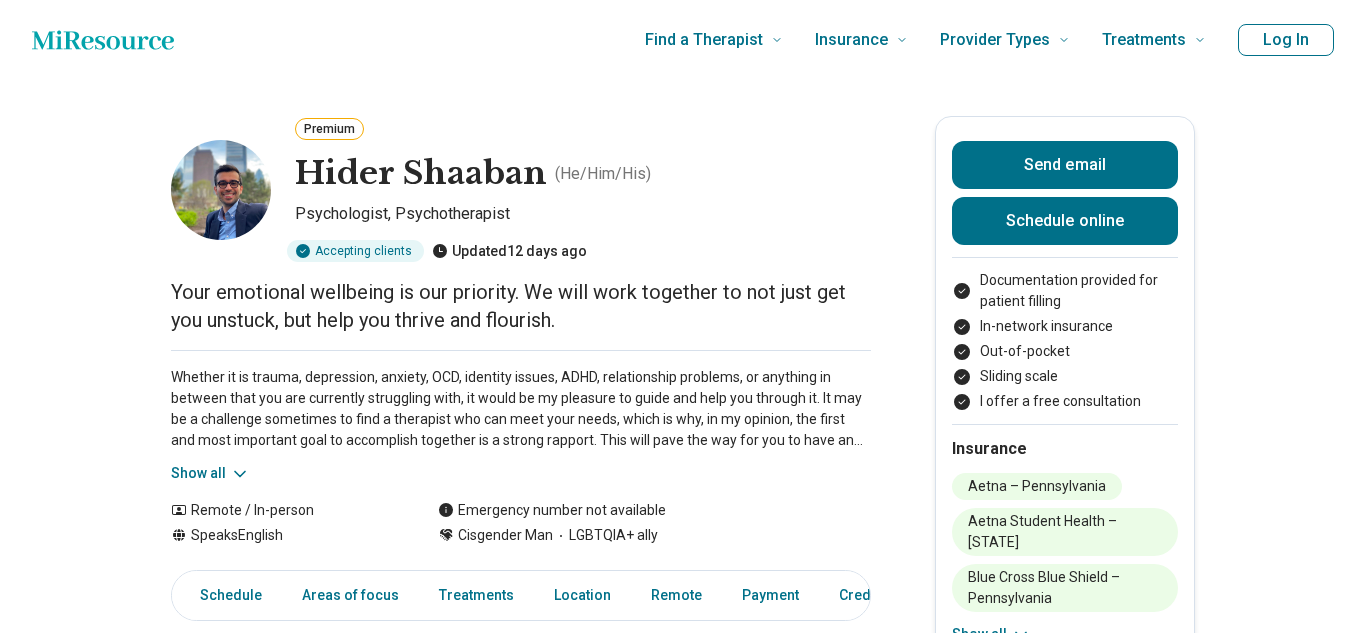 click on "Your emotional wellbeing is our priority.  We will work together to not just get you unstuck, but help you thrive and flourish." at bounding box center [521, 306] 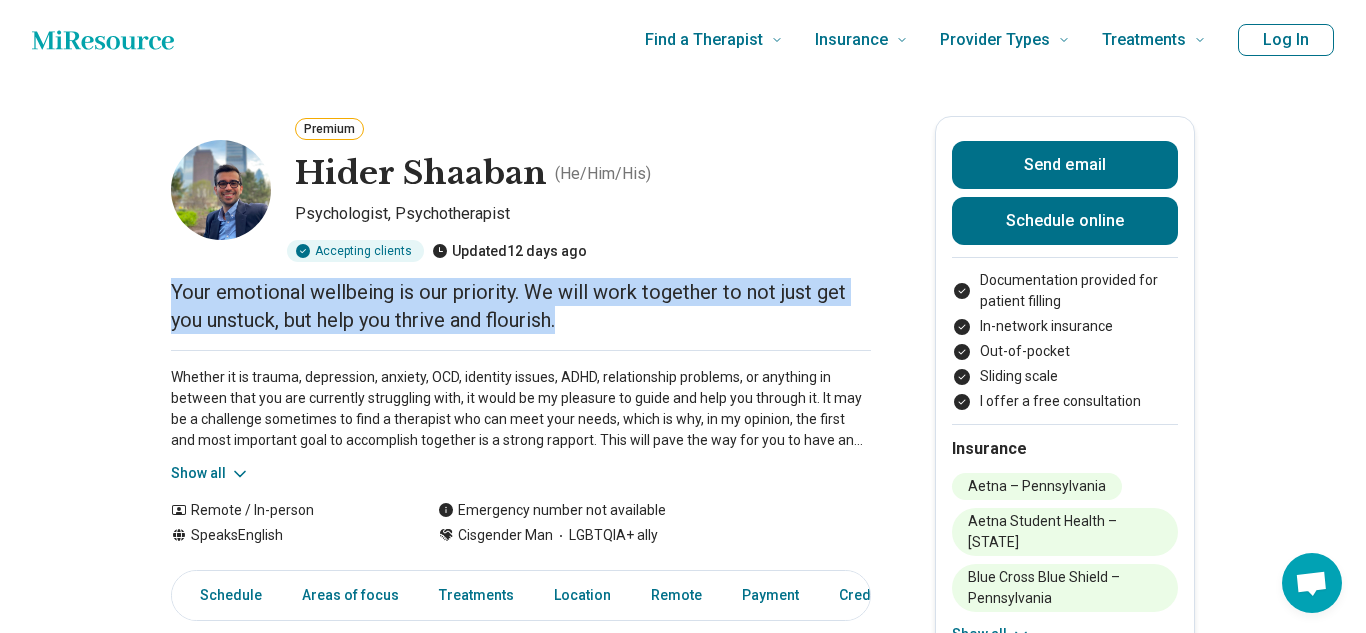 drag, startPoint x: 172, startPoint y: 292, endPoint x: 598, endPoint y: 319, distance: 426.85477 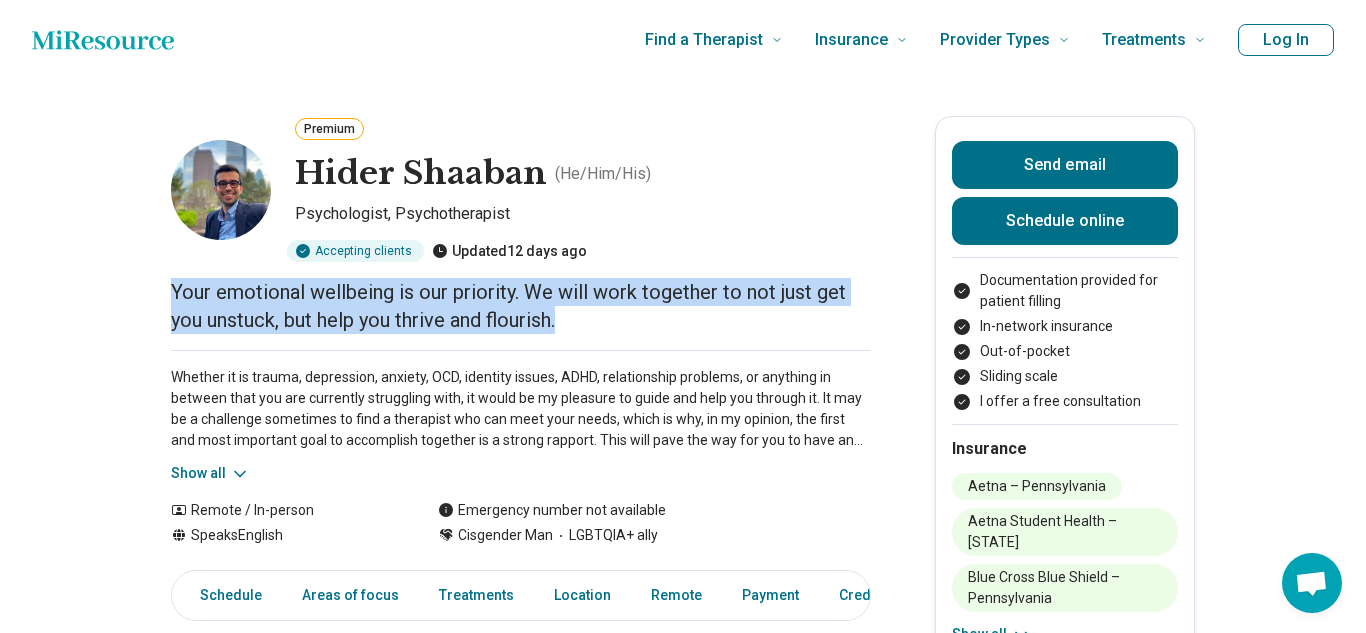click on "Show all" at bounding box center [210, 473] 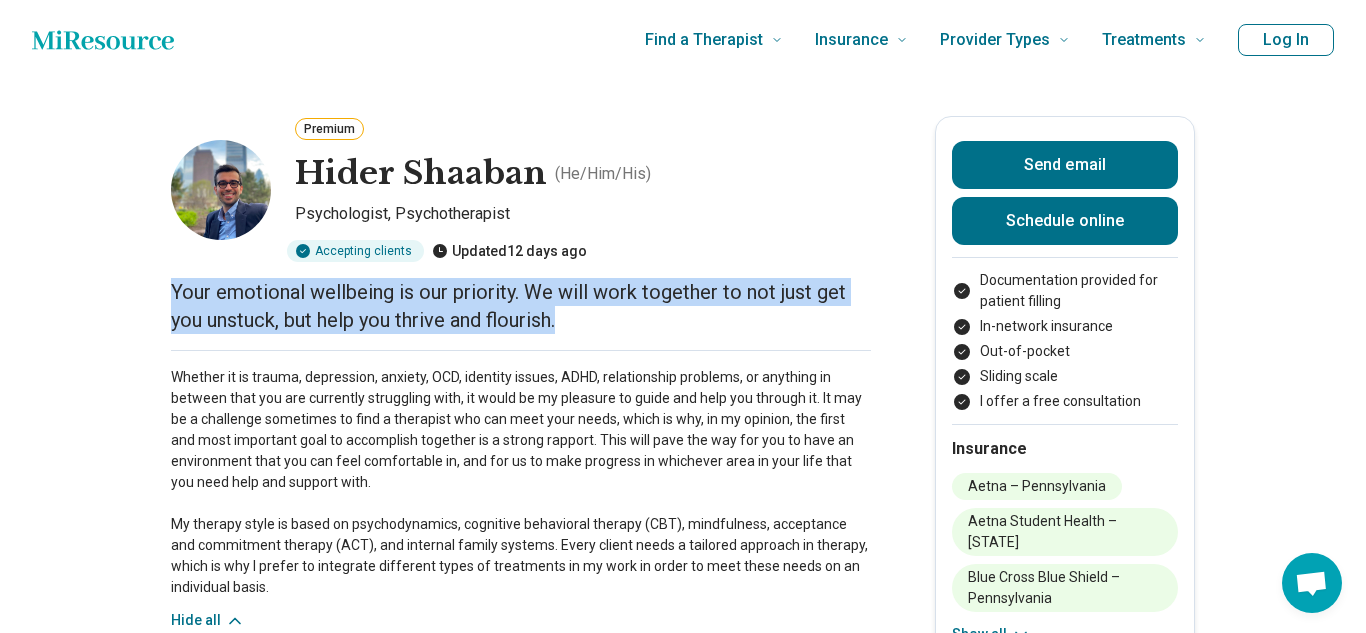 scroll, scrollTop: 24, scrollLeft: 0, axis: vertical 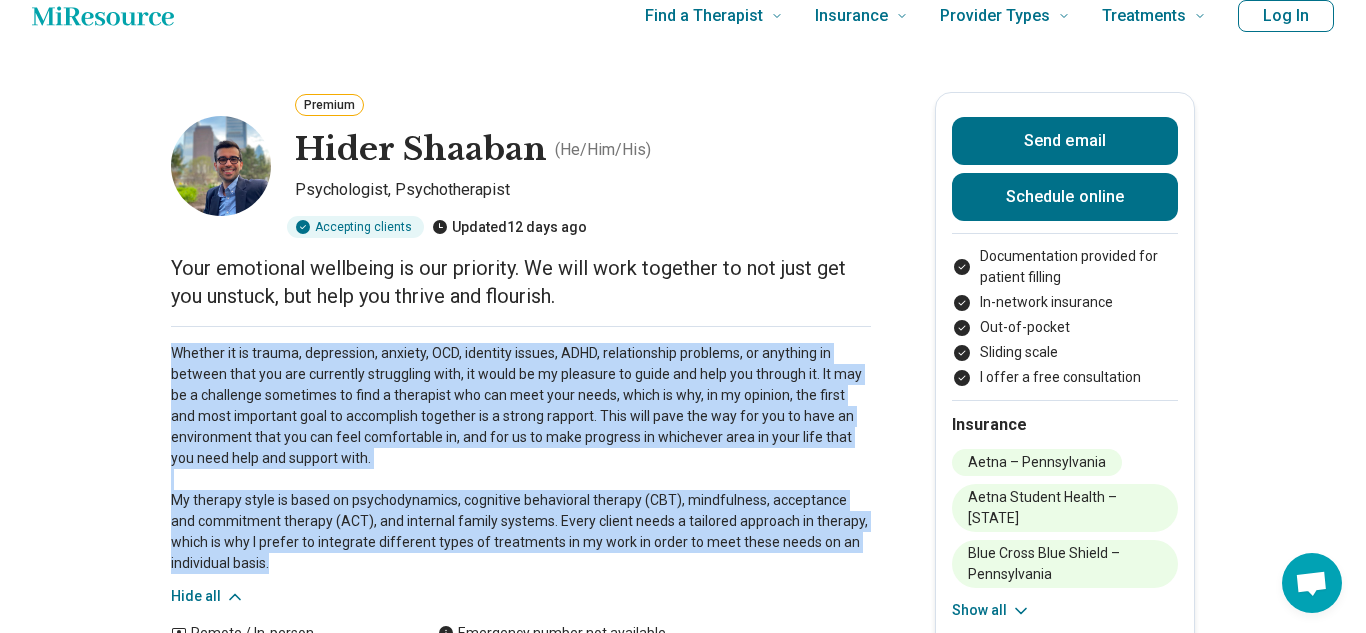 drag, startPoint x: 172, startPoint y: 352, endPoint x: 303, endPoint y: 560, distance: 245.81497 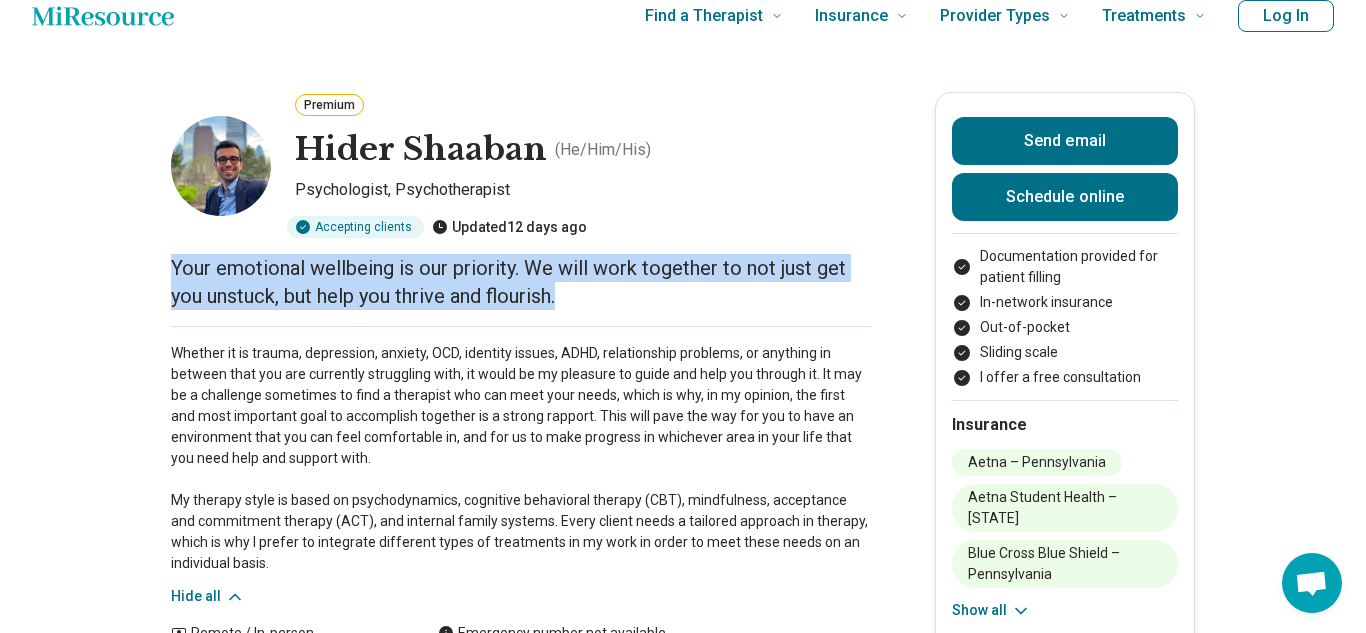 drag, startPoint x: 174, startPoint y: 264, endPoint x: 613, endPoint y: 311, distance: 441.5088 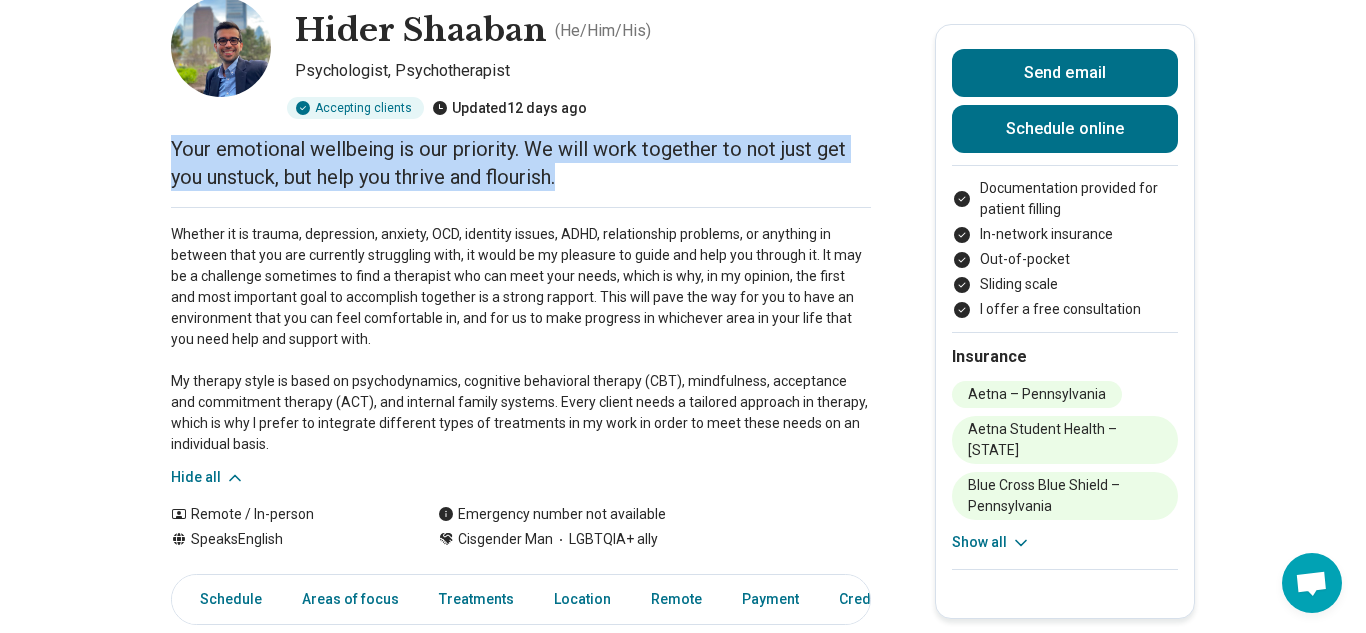 scroll, scrollTop: 156, scrollLeft: 0, axis: vertical 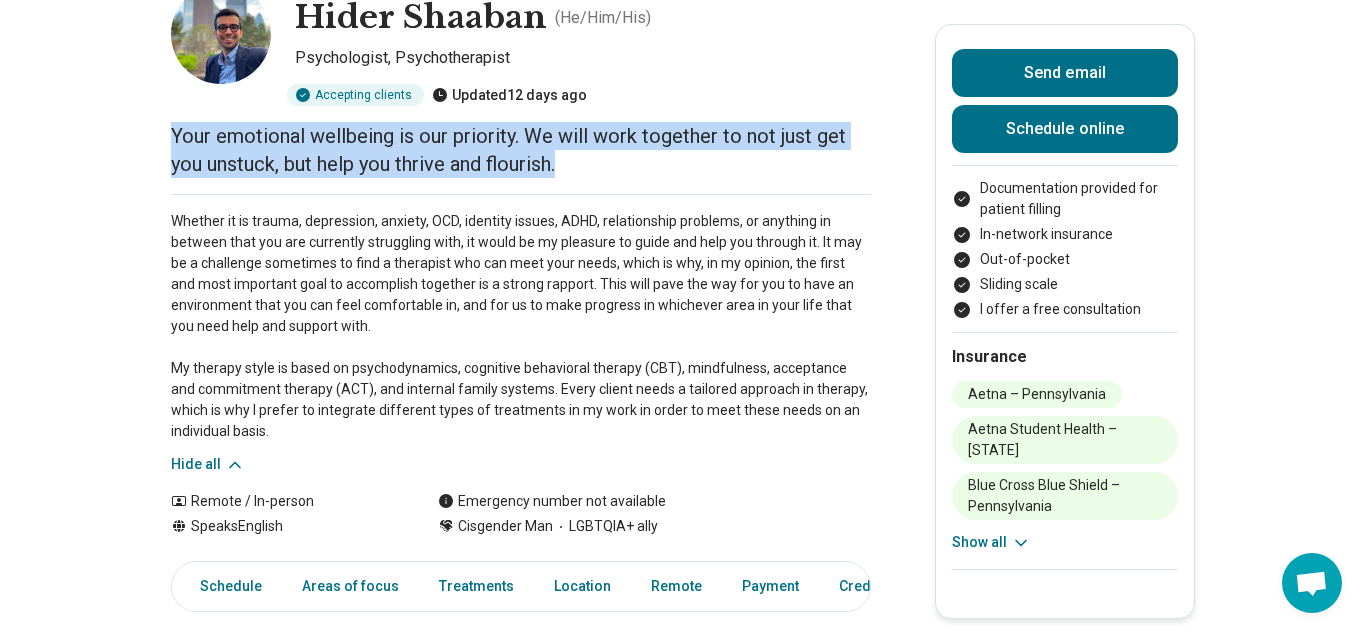 click on "Whether it is trauma, depression, anxiety, OCD, identity issues, ADHD, relationship problems, or anything in between that you are currently struggling with, it would be my pleasure to guide and help you through it. It may be a challenge sometimes to find a therapist who can meet your needs, which is why, in my opinion, the first and most important goal to accomplish together is a strong rapport. This will pave the way for you to have an environment that you can feel comfortable in, and for us to make progress in whichever area in your life that you need help and support with.
My therapy style is based on psychodynamics, cognitive behavioral therapy (CBT), mindfulness, acceptance and commitment therapy (ACT), and internal family systems. Every client needs a tailored approach in therapy, which is why I prefer to integrate different types of treatments in my work in order to meet these needs on an individual basis." at bounding box center [521, 326] 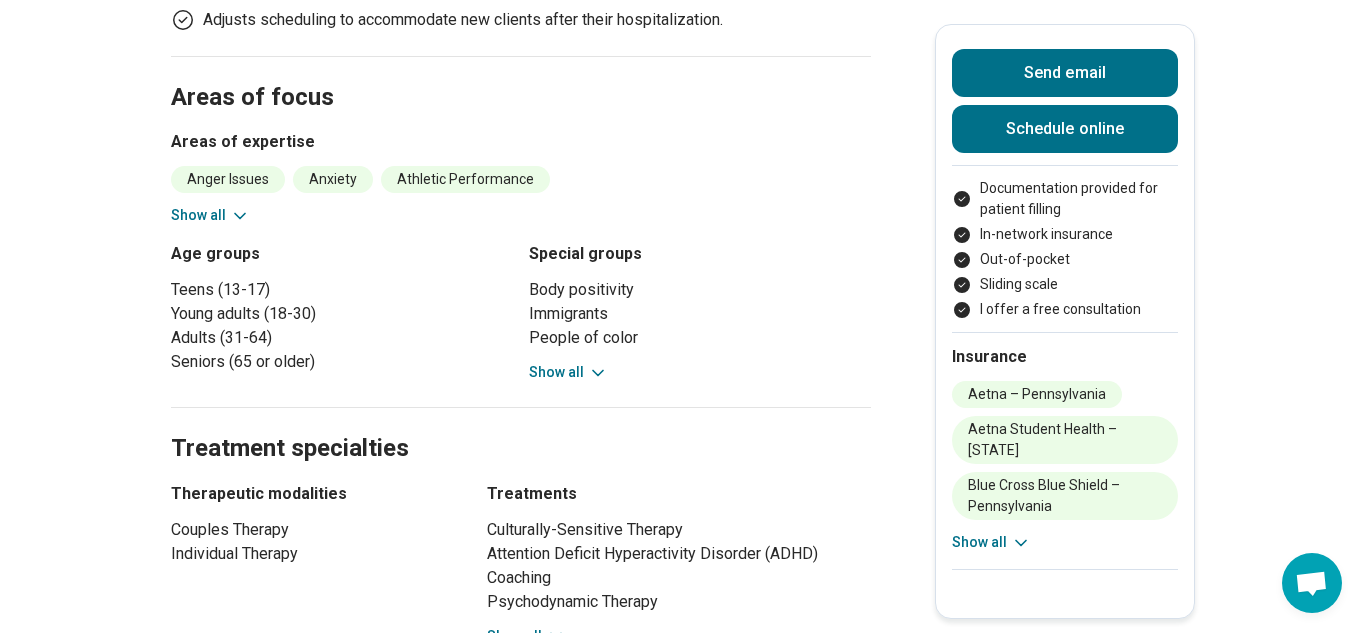 scroll, scrollTop: 956, scrollLeft: 0, axis: vertical 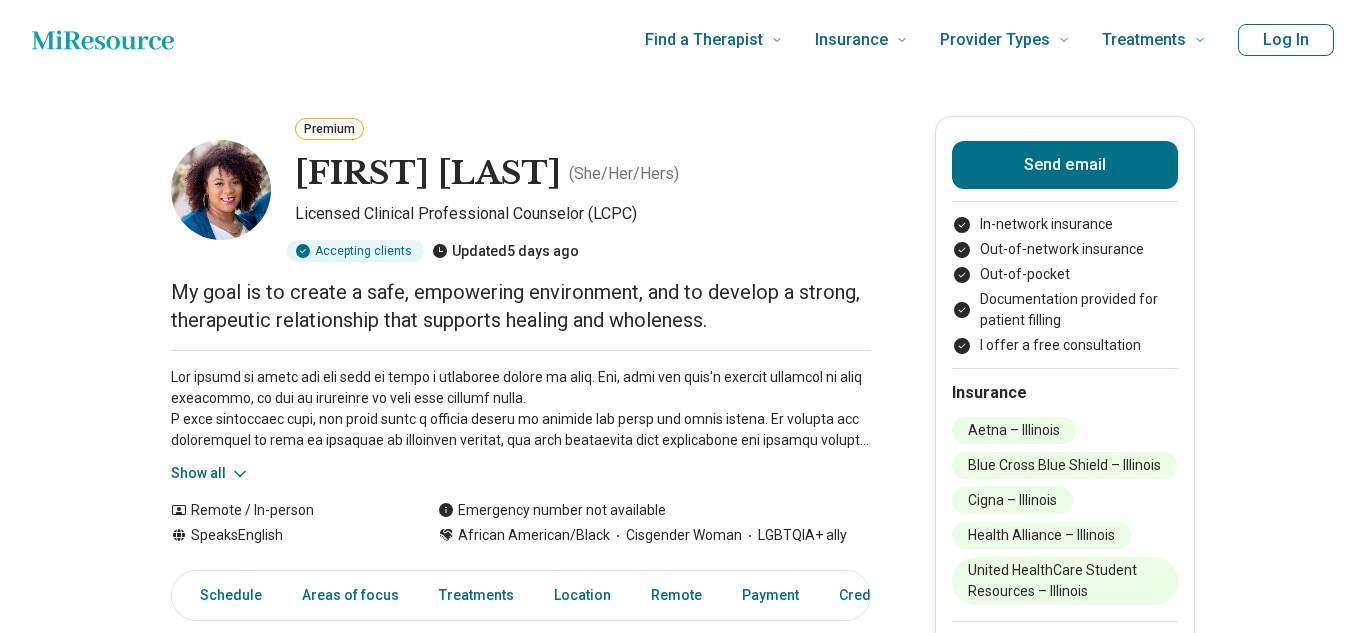 click on "My goal is to create a safe, empowering environment, and to develop a strong, therapeutic relationship that supports healing and wholeness." at bounding box center (521, 306) 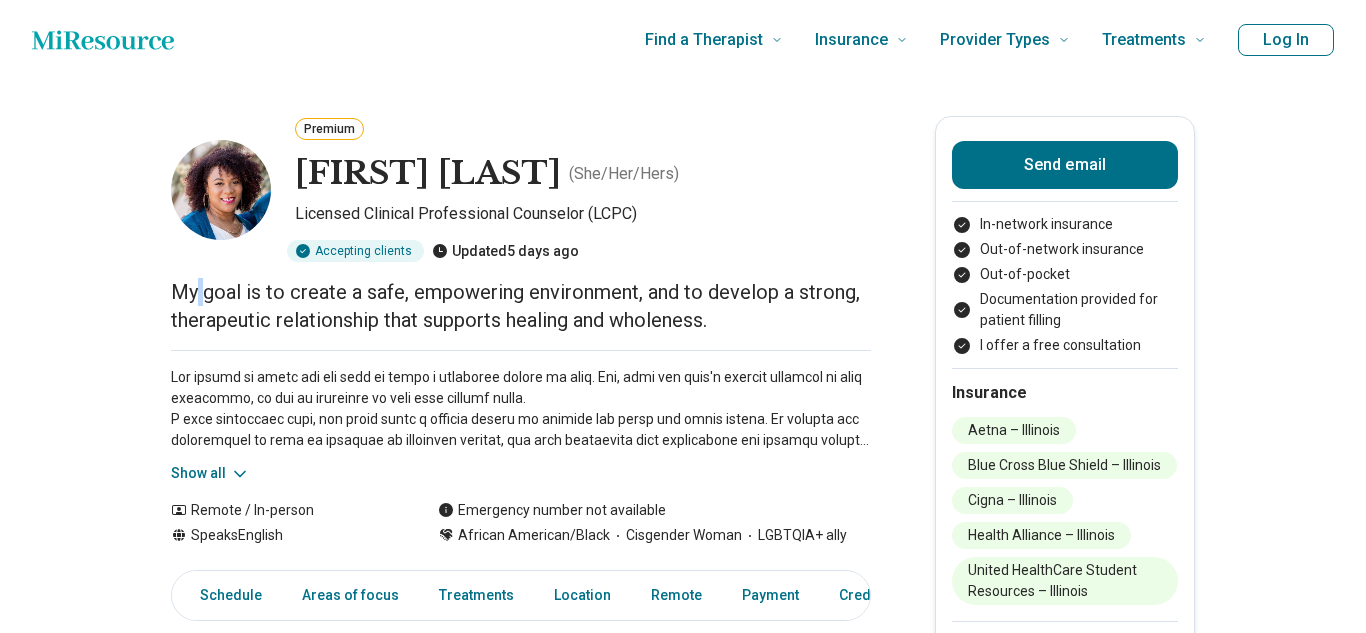 click on "My goal is to create a safe, empowering environment, and to develop a strong, therapeutic relationship that supports healing and wholeness." at bounding box center [521, 306] 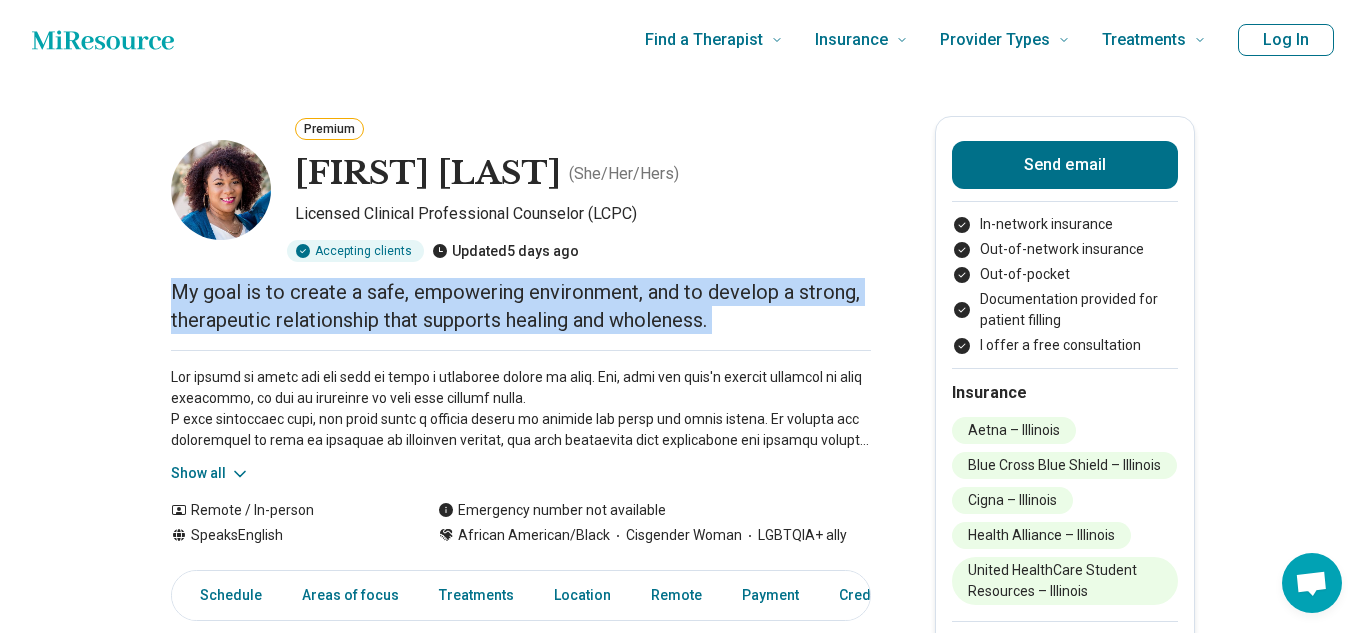 copy on "My goal is to create a safe, empowering environment, and to develop a strong, therapeutic relationship that supports healing and wholeness." 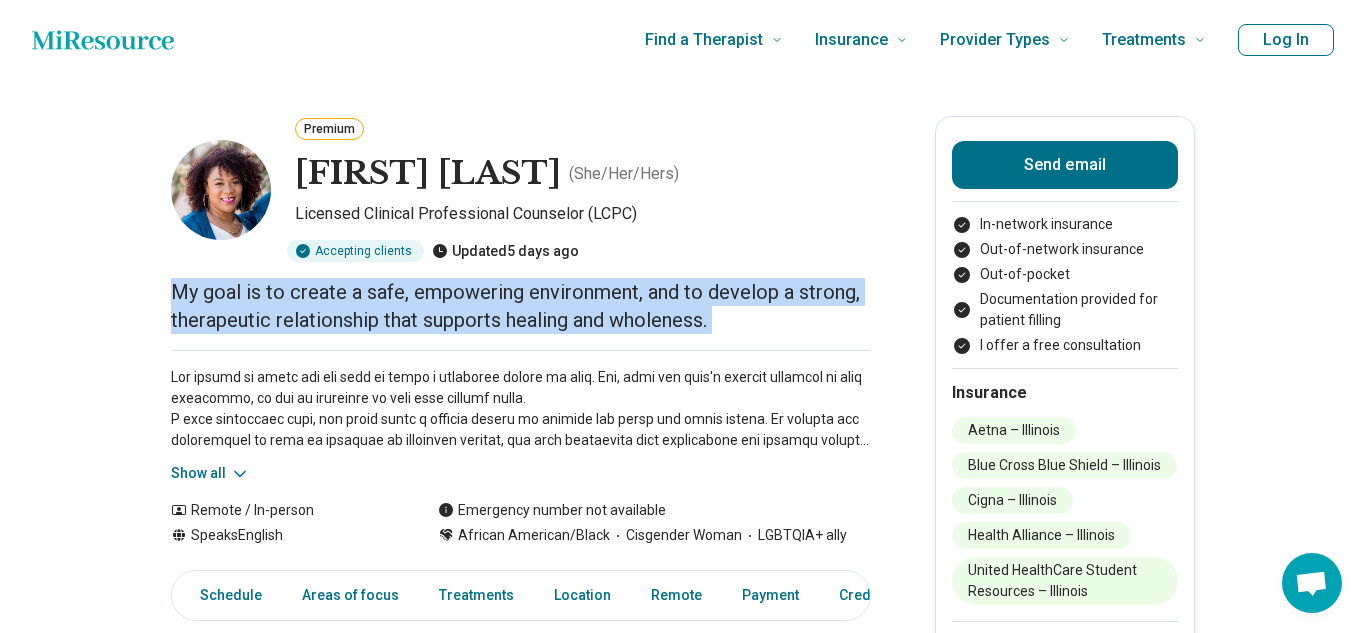 click on "Show all" at bounding box center [521, 417] 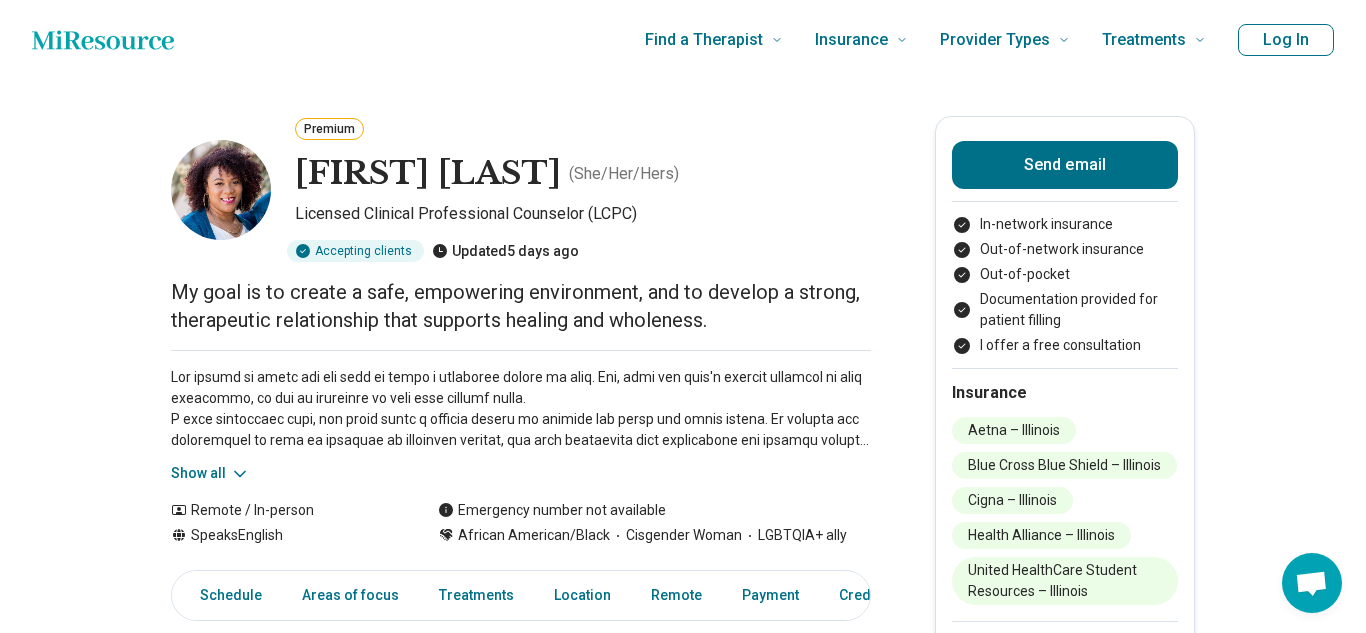 click 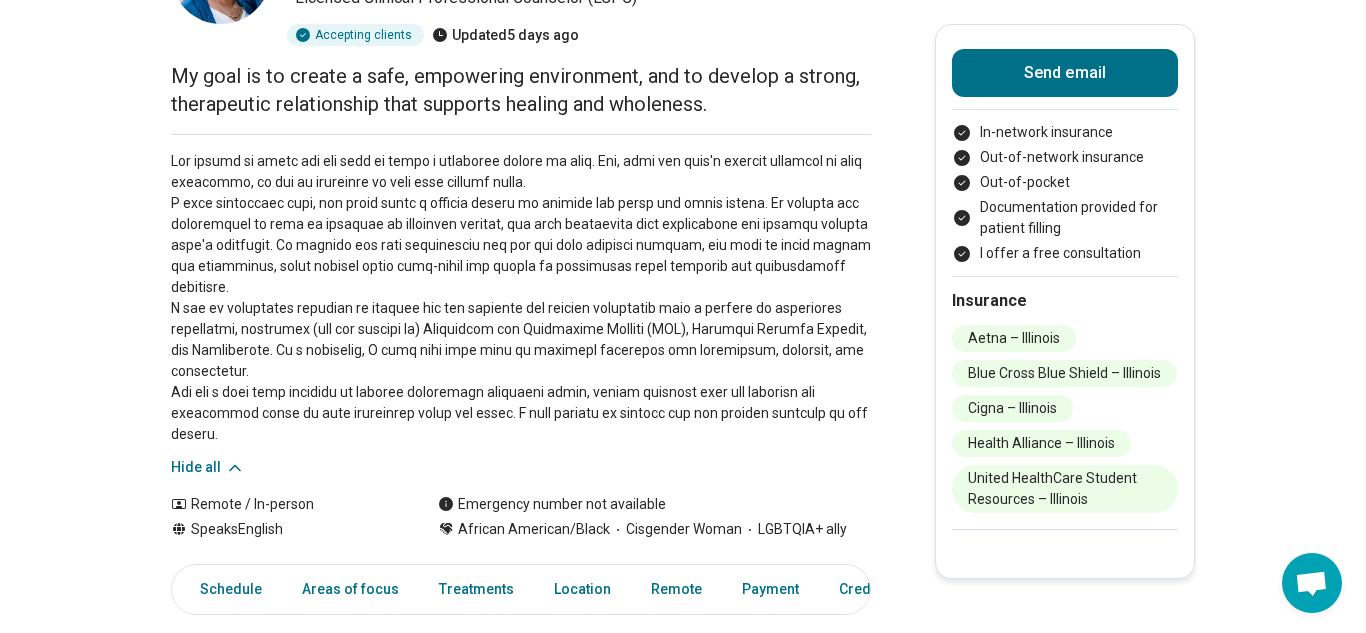 scroll, scrollTop: 222, scrollLeft: 0, axis: vertical 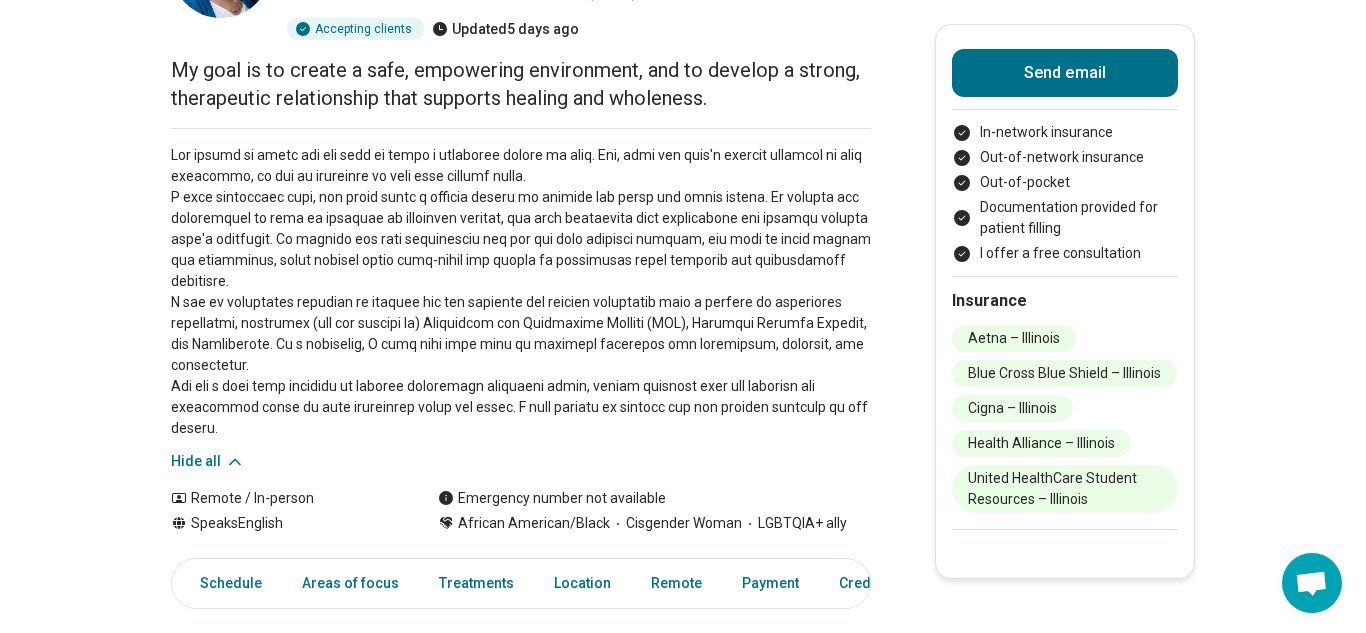 click at bounding box center [521, 292] 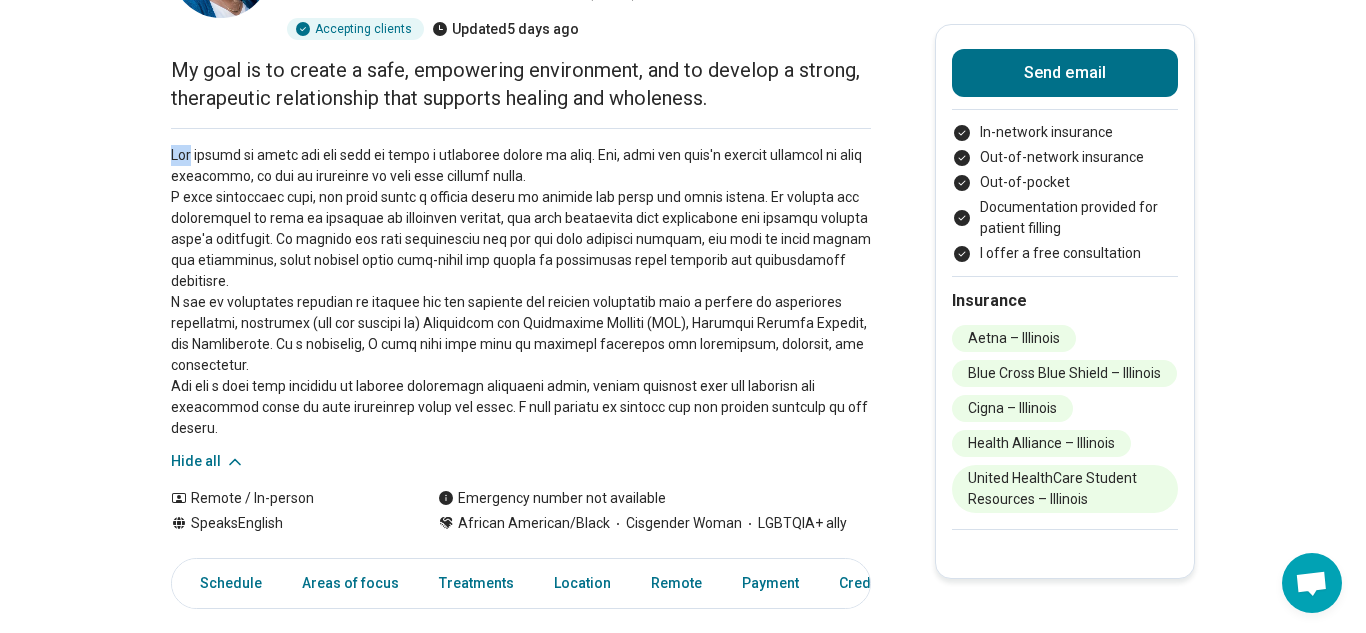 click at bounding box center [521, 292] 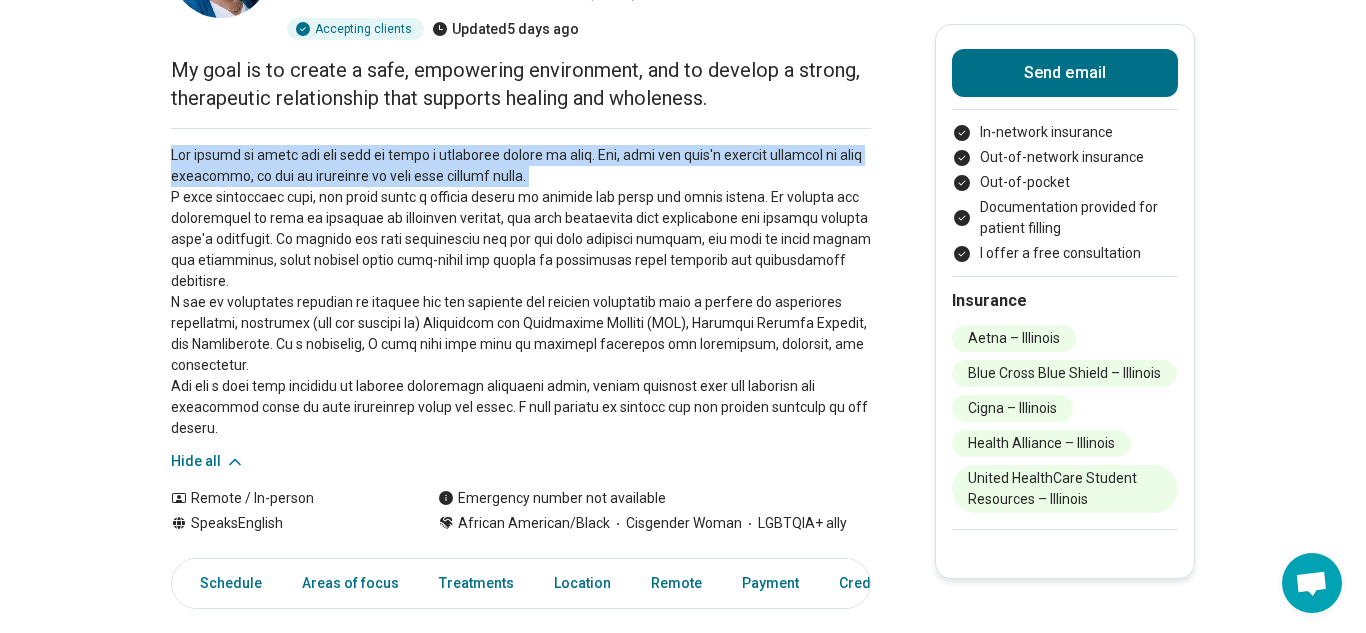 click at bounding box center [521, 292] 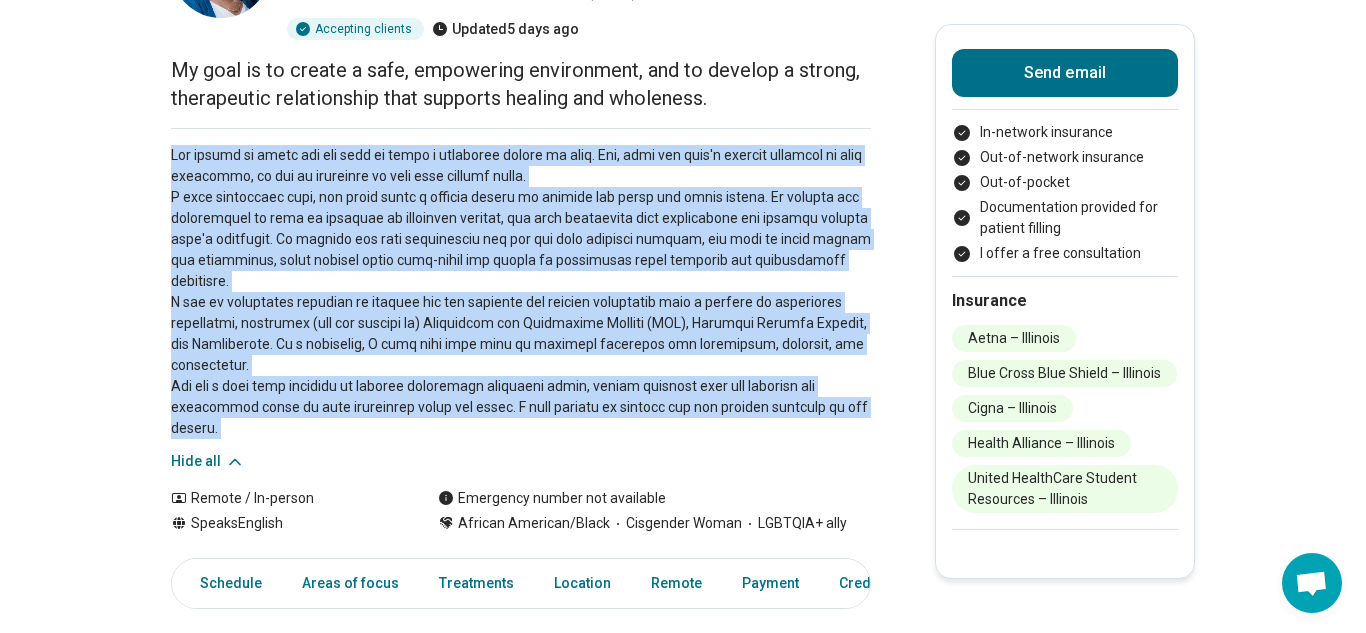 drag, startPoint x: 174, startPoint y: 160, endPoint x: 334, endPoint y: 401, distance: 289.27667 